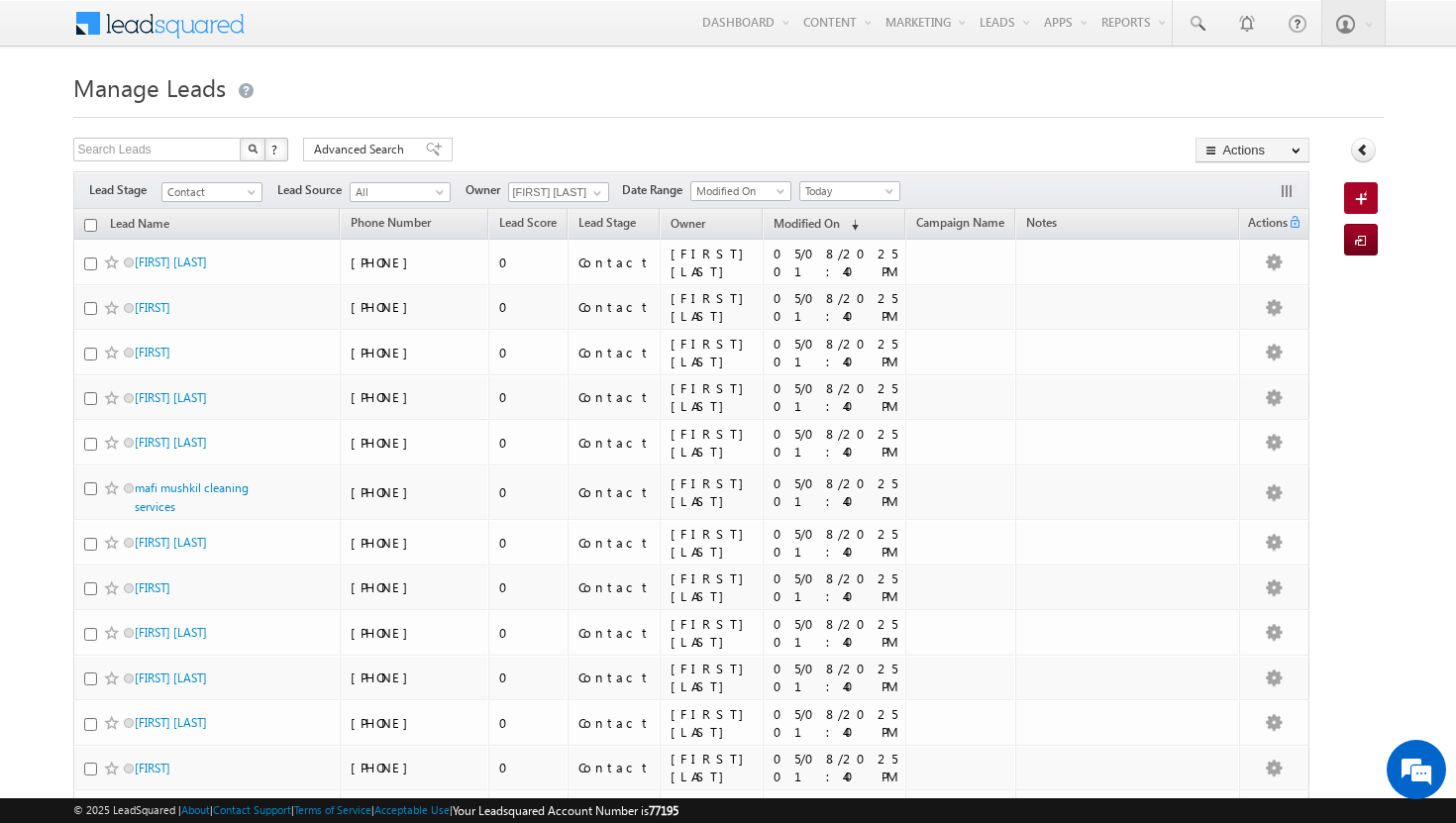 scroll, scrollTop: 0, scrollLeft: 0, axis: both 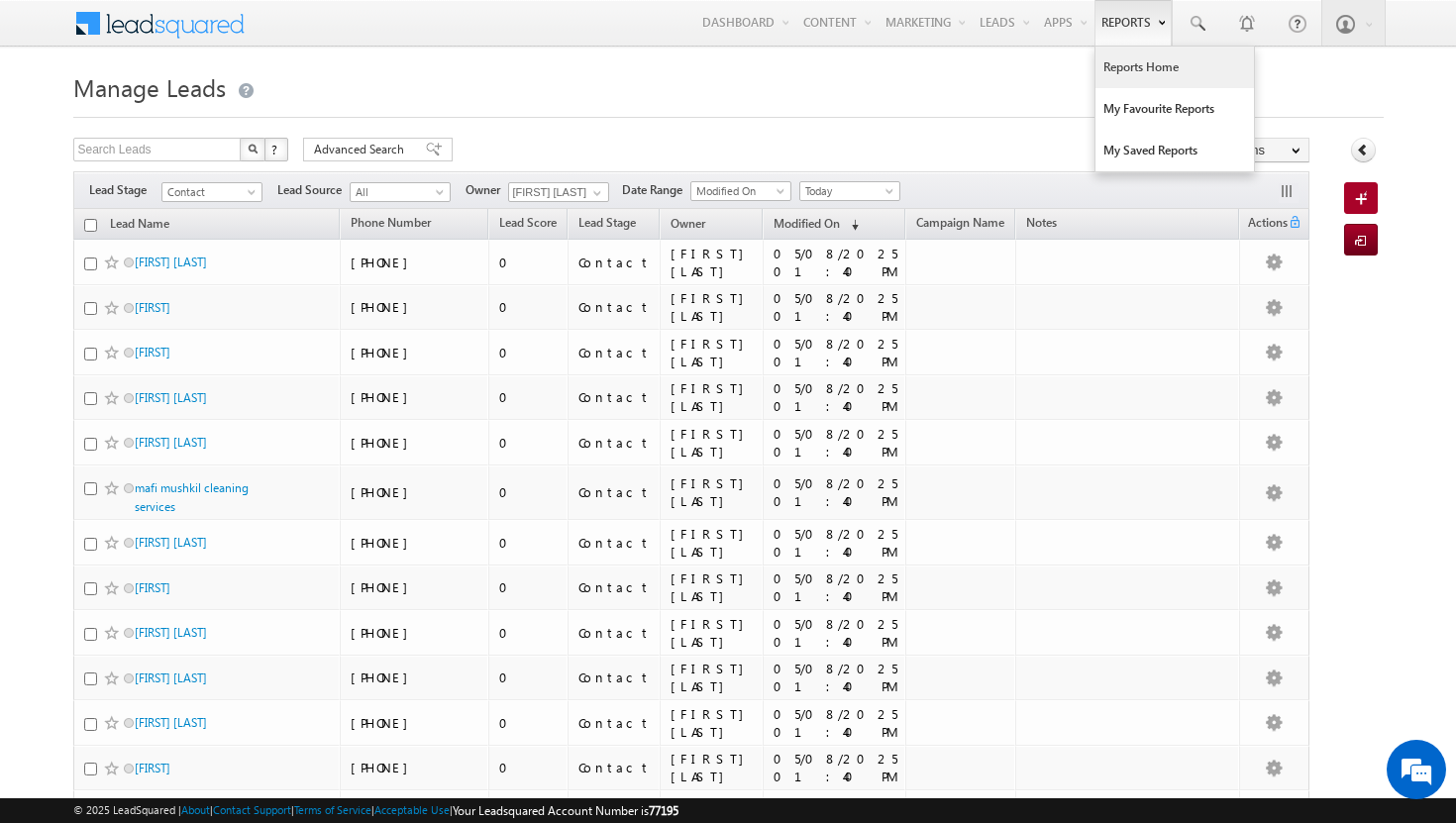 click on "Reports Home" at bounding box center [1175, 67] 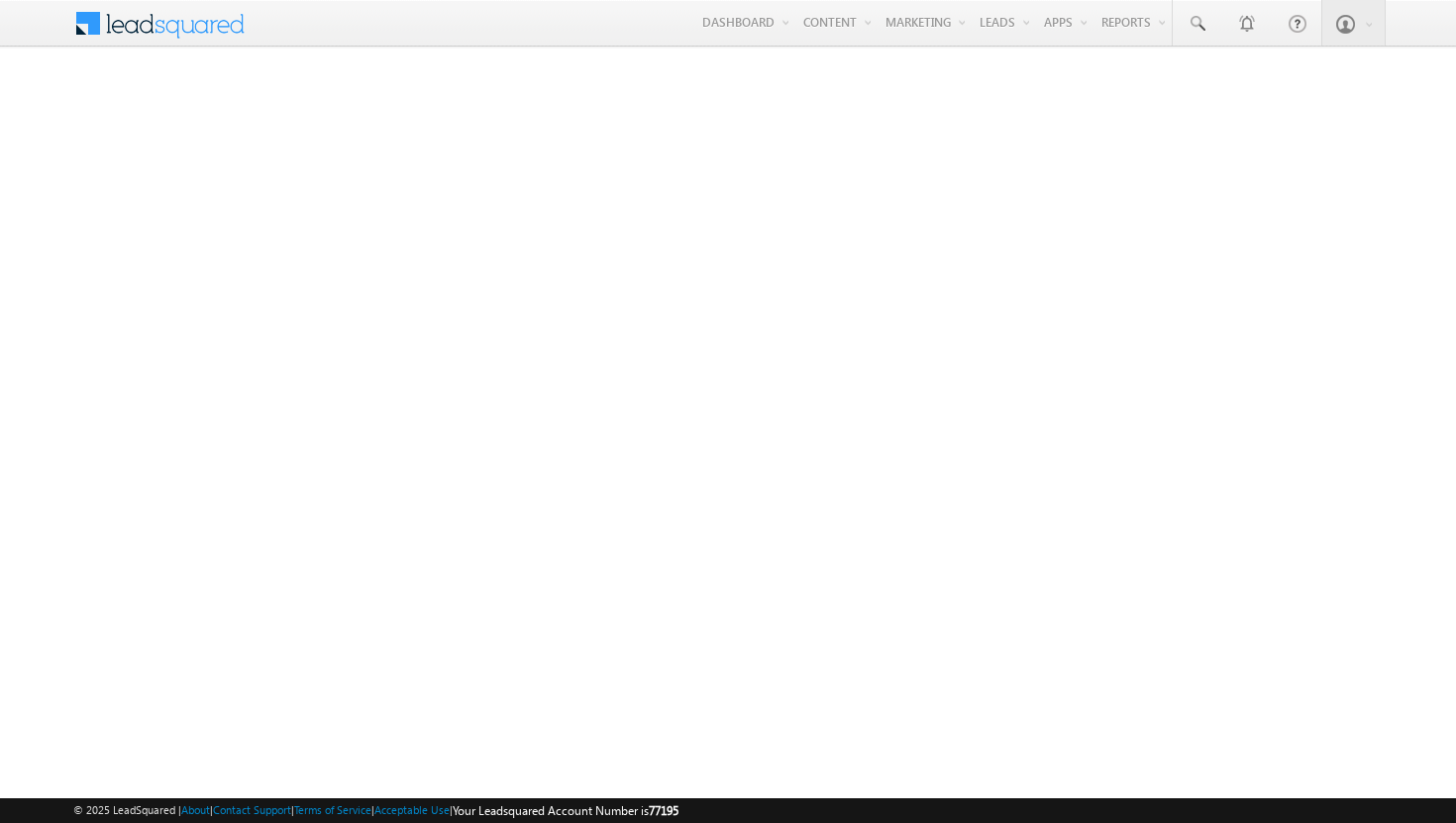 scroll, scrollTop: 0, scrollLeft: 0, axis: both 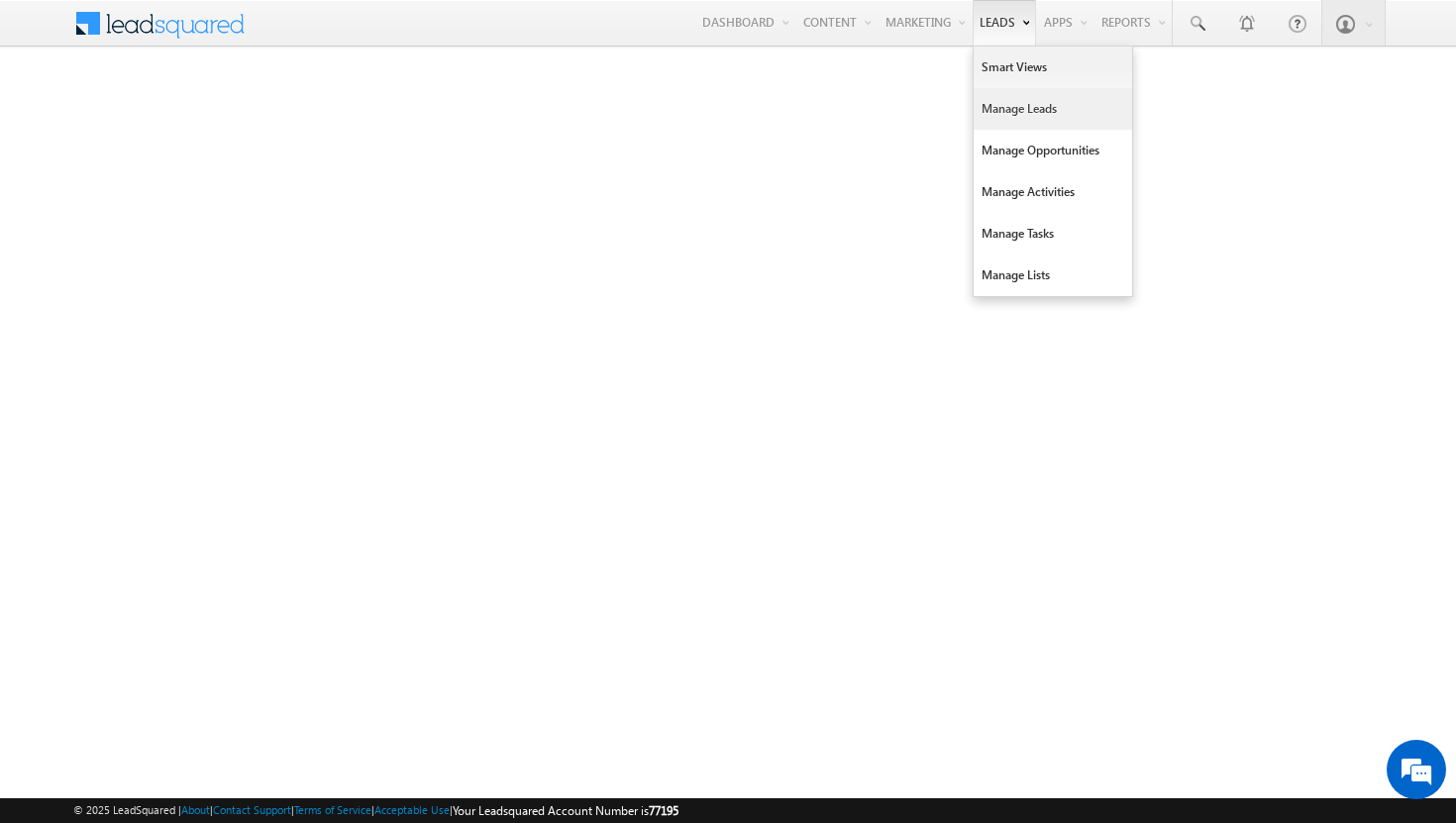 click on "Manage Leads" at bounding box center (1053, 109) 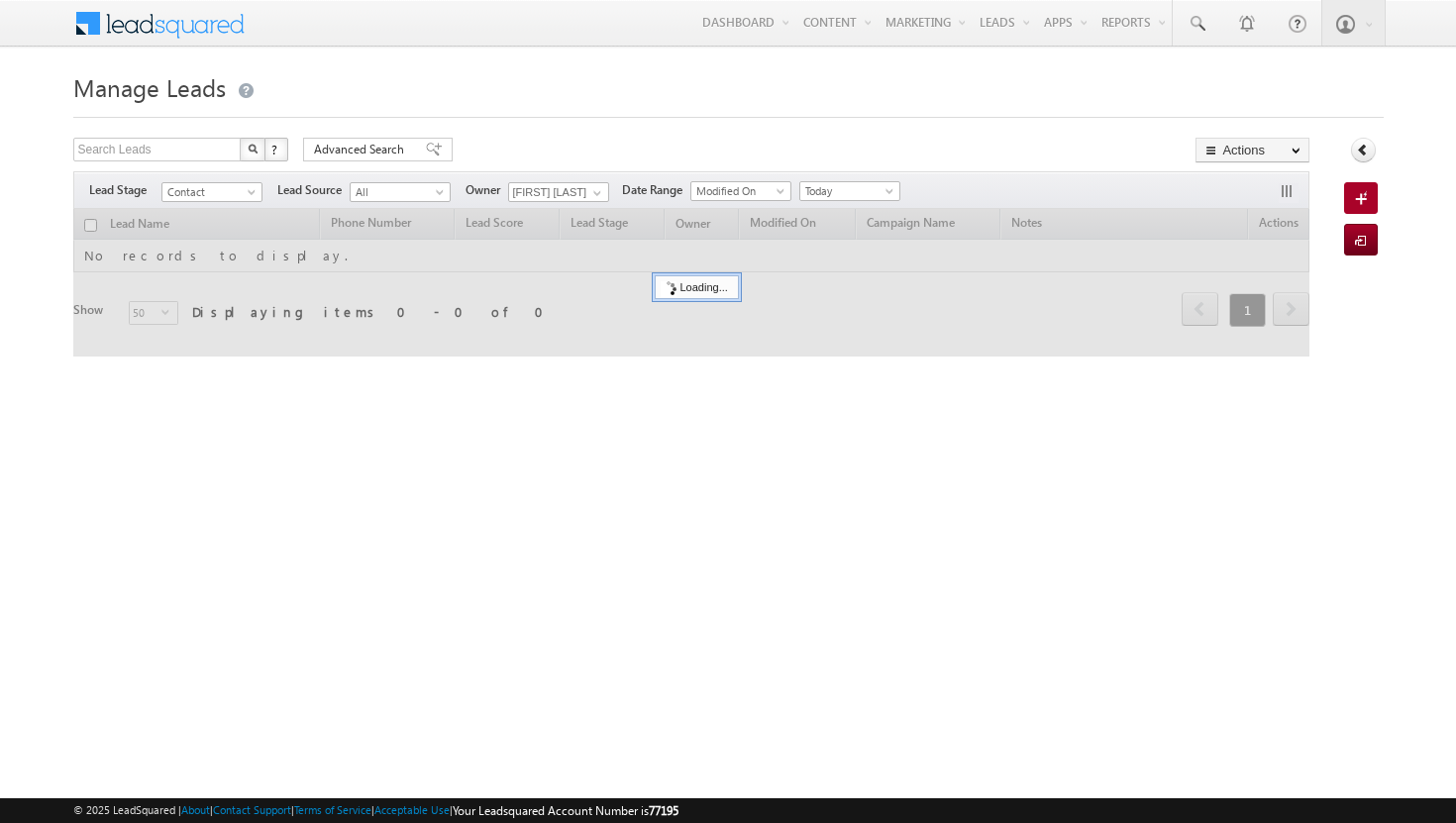 scroll, scrollTop: 0, scrollLeft: 0, axis: both 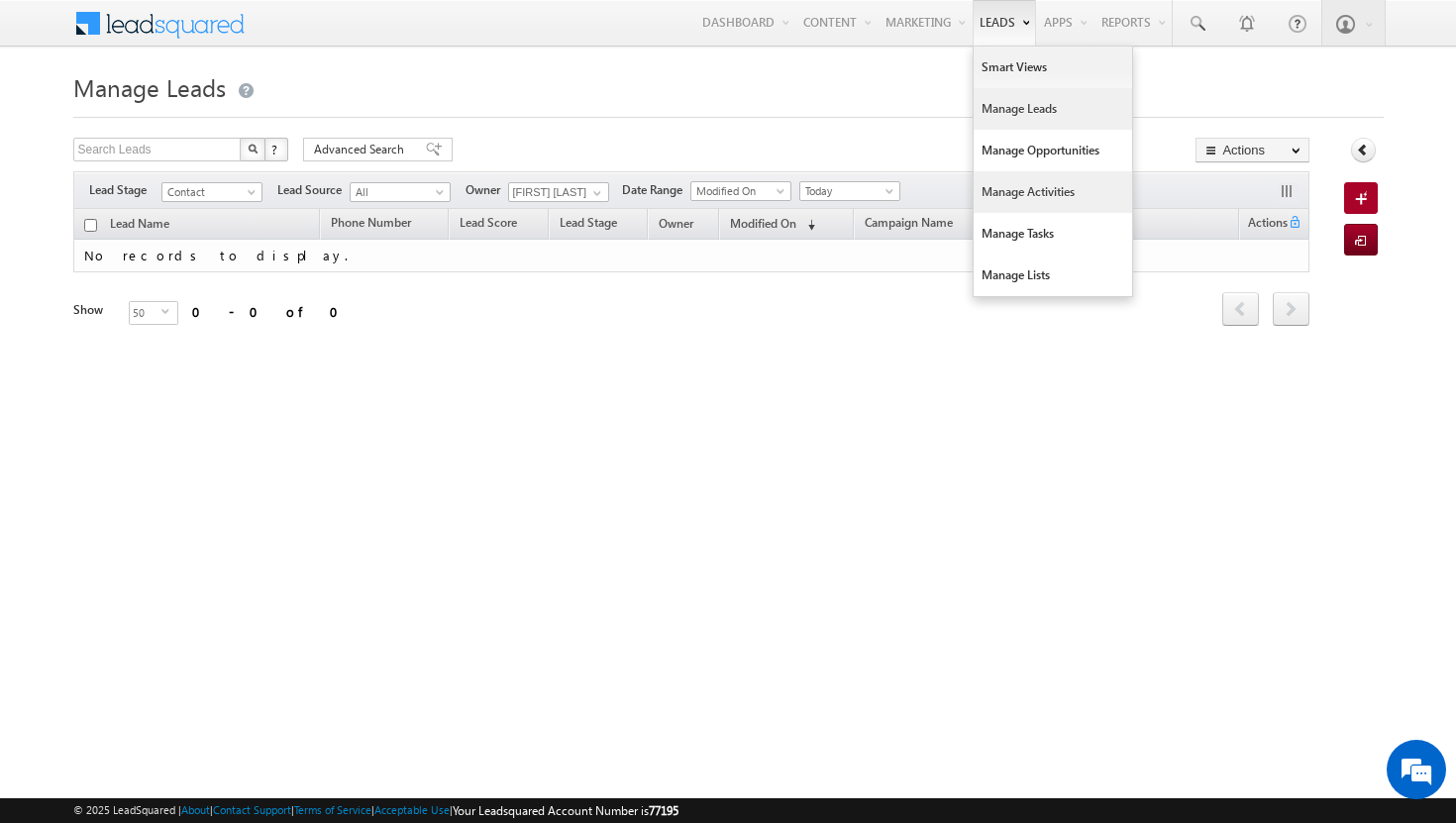 click on "Manage Activities" at bounding box center [1053, 192] 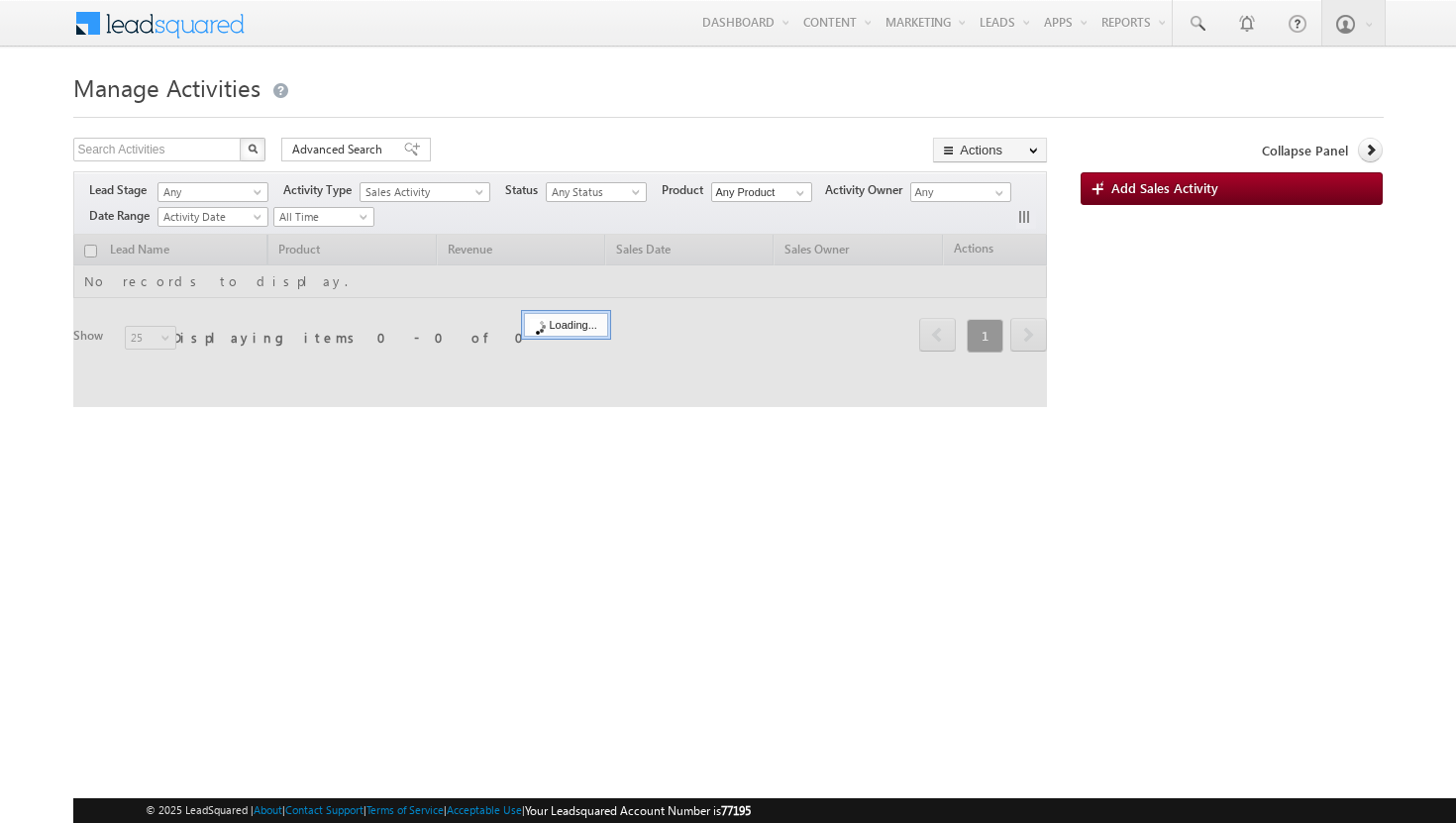scroll, scrollTop: 0, scrollLeft: 0, axis: both 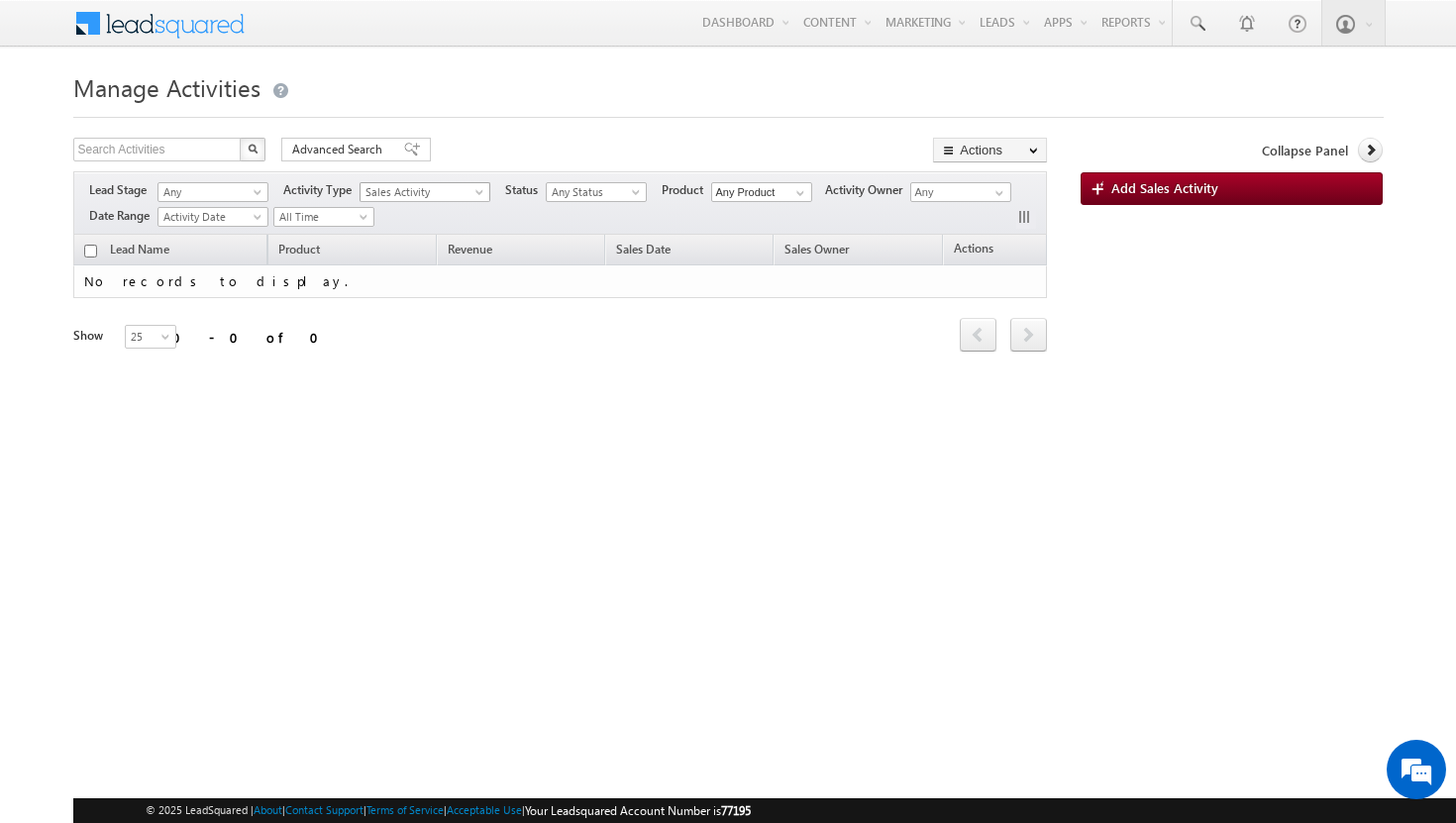 click on "Sales Activity" at bounding box center (420, 192) 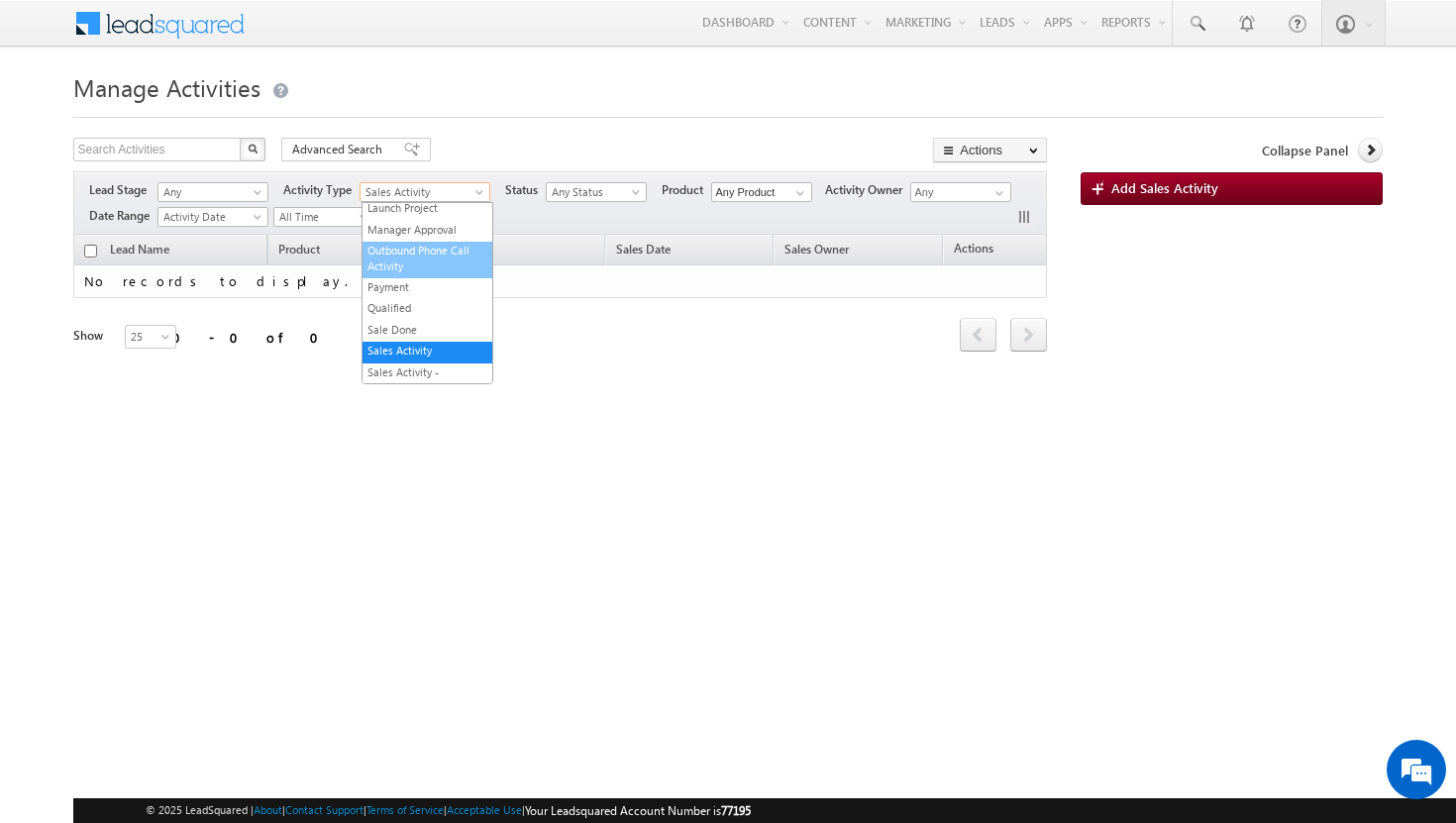 click on "Outbound Phone Call Activity" at bounding box center (427, 257) 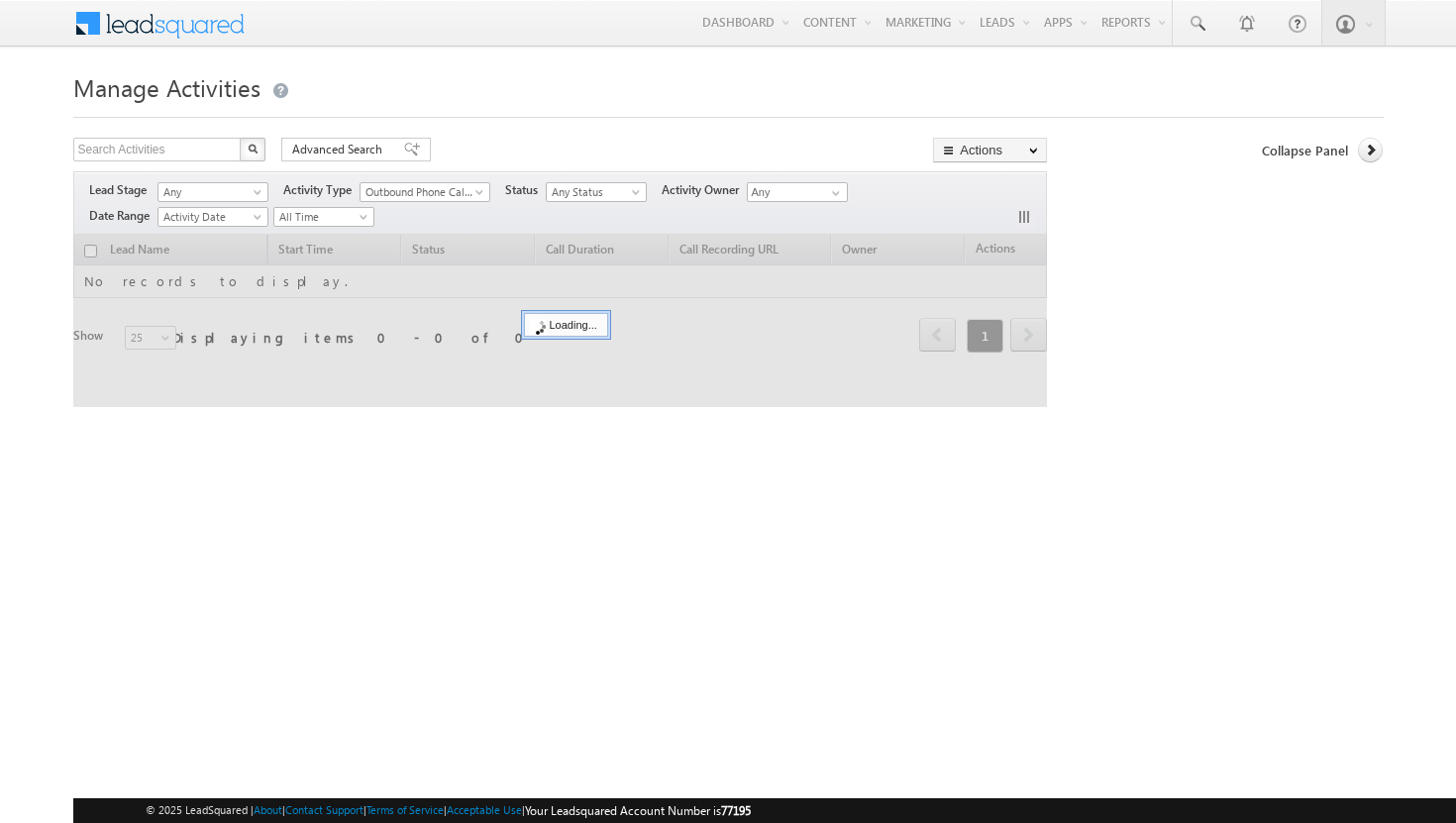scroll, scrollTop: 0, scrollLeft: 0, axis: both 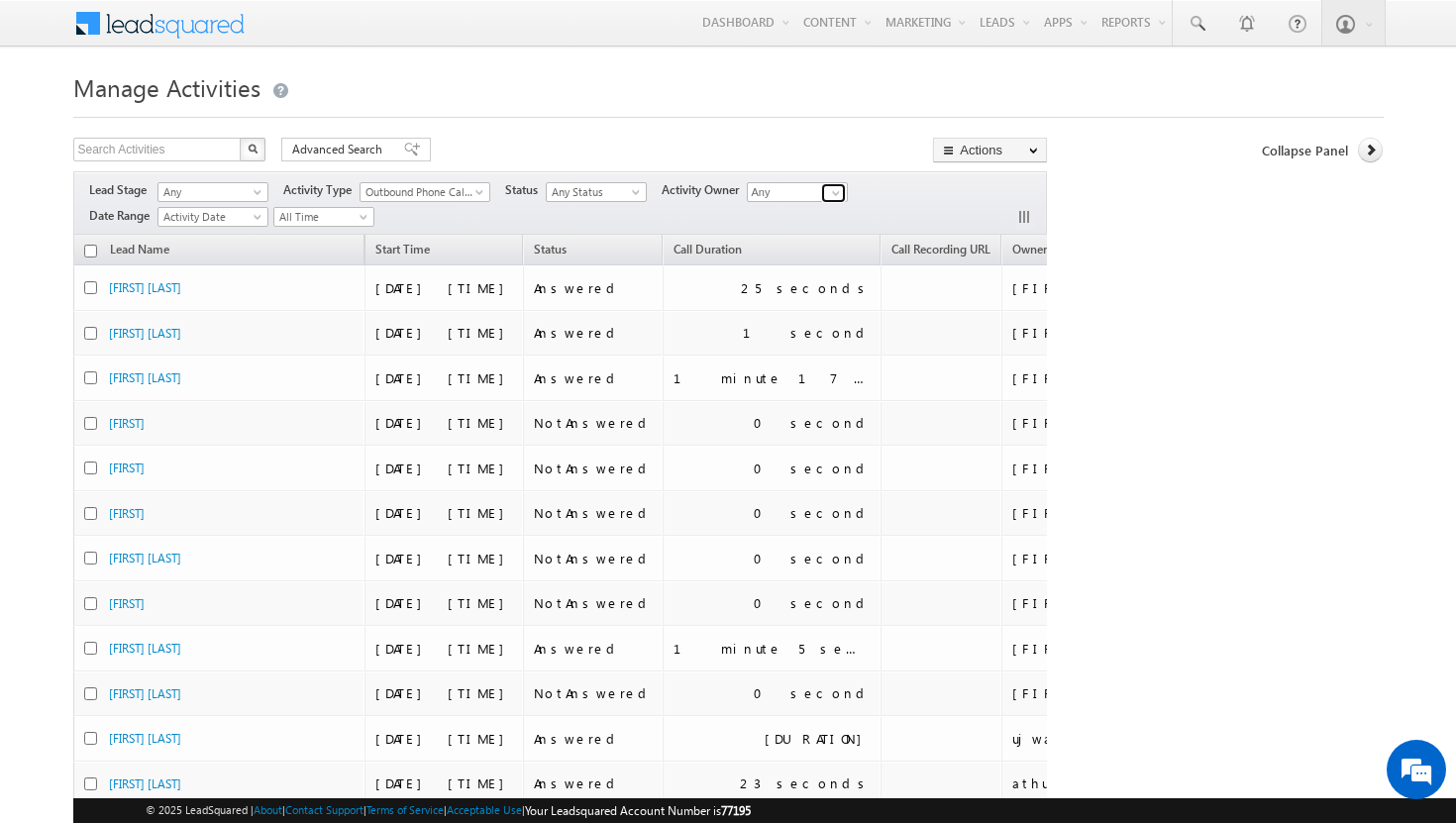 click at bounding box center (836, 193) 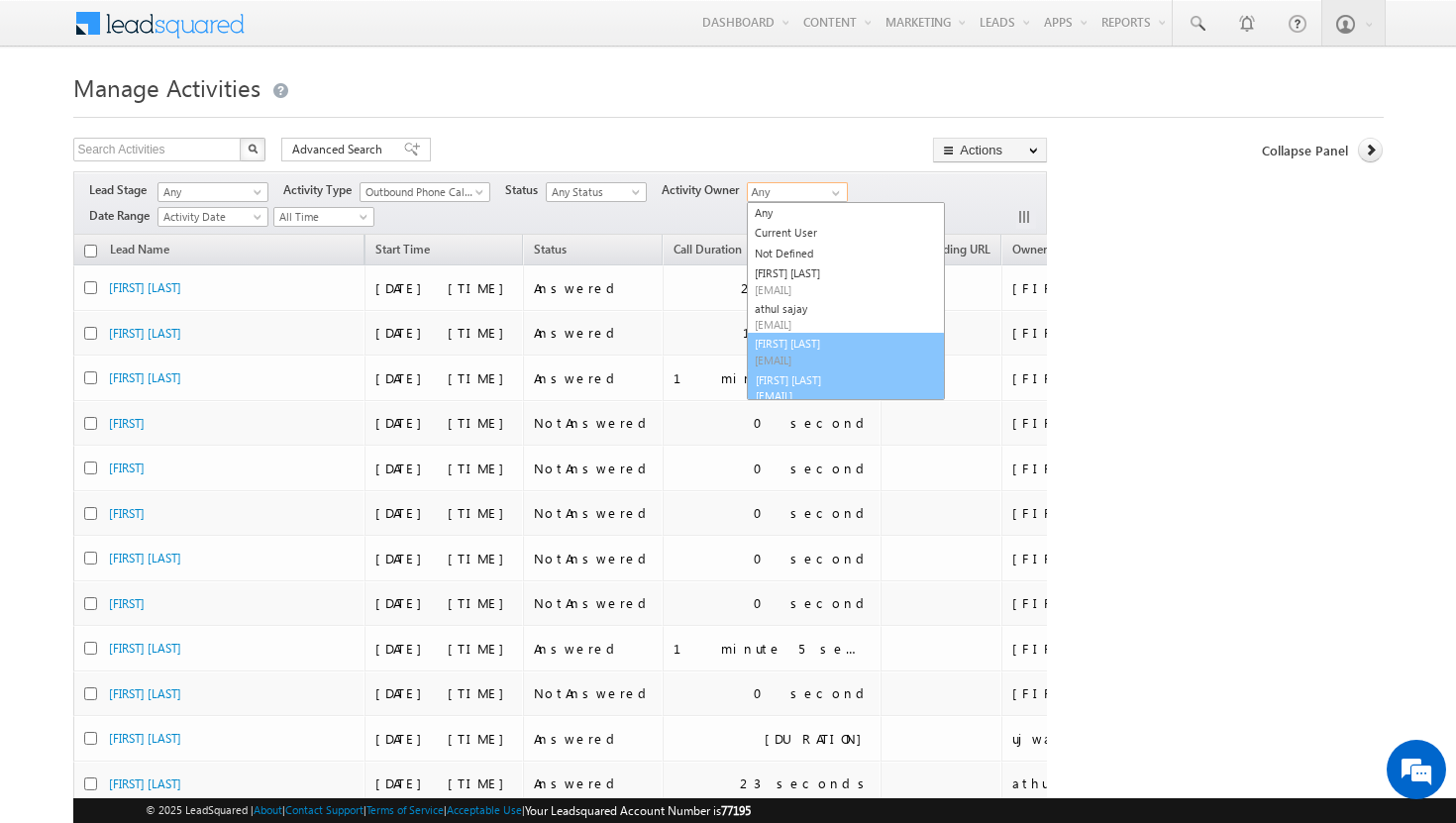 scroll, scrollTop: 8, scrollLeft: 0, axis: vertical 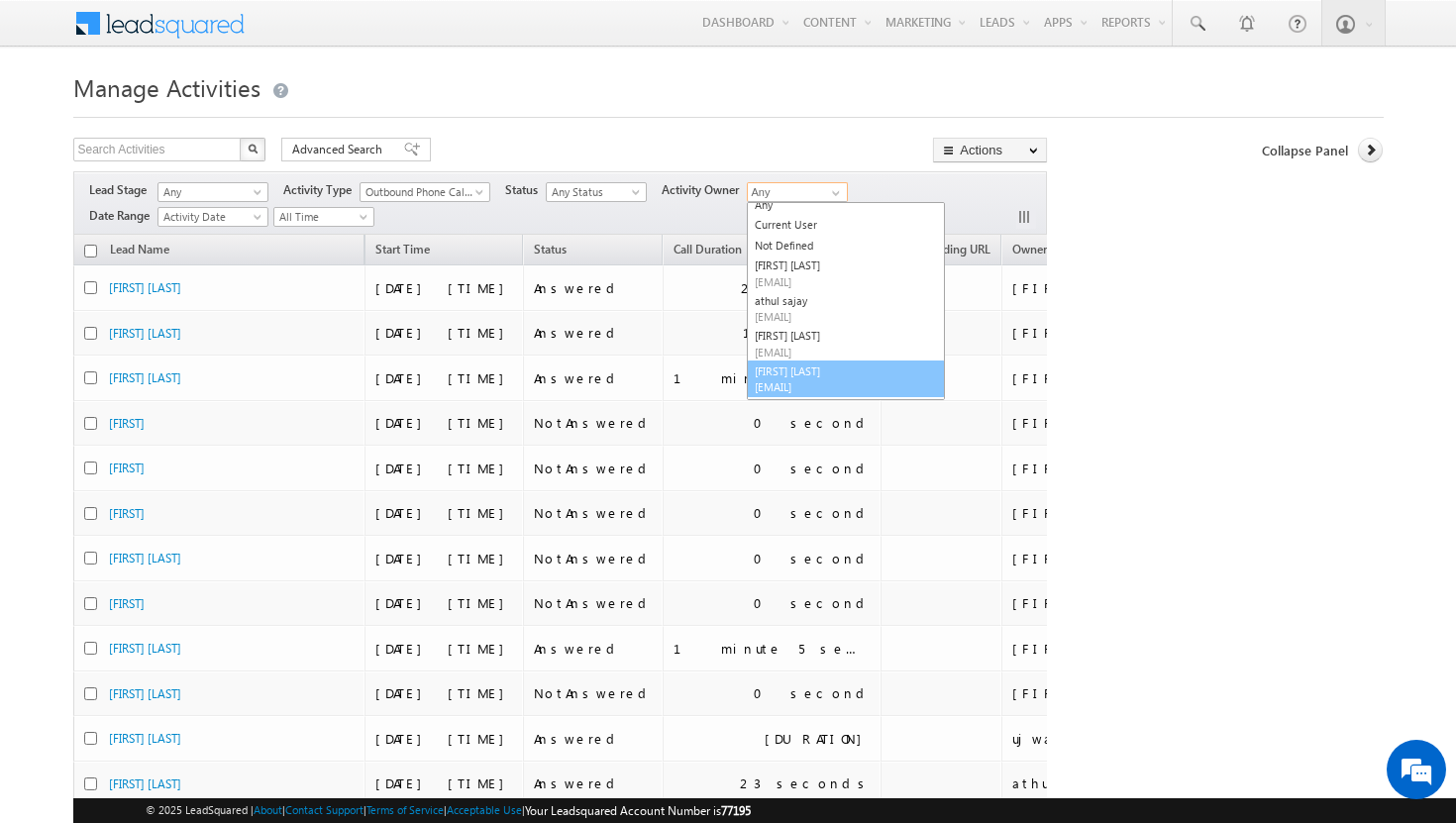 click on "[FIRST] [LAST] [EMAIL]" at bounding box center (846, 379) 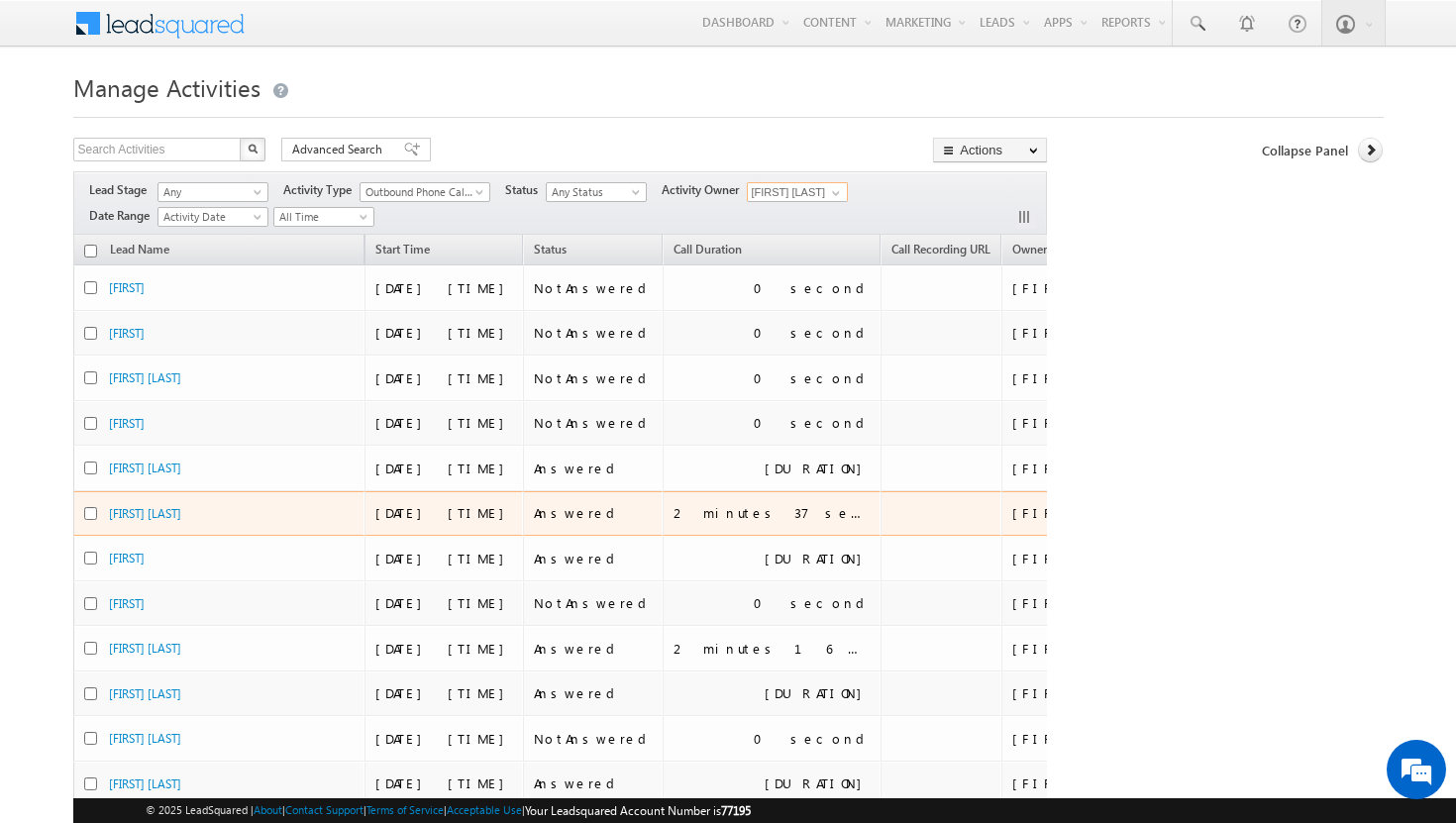 scroll, scrollTop: 0, scrollLeft: 0, axis: both 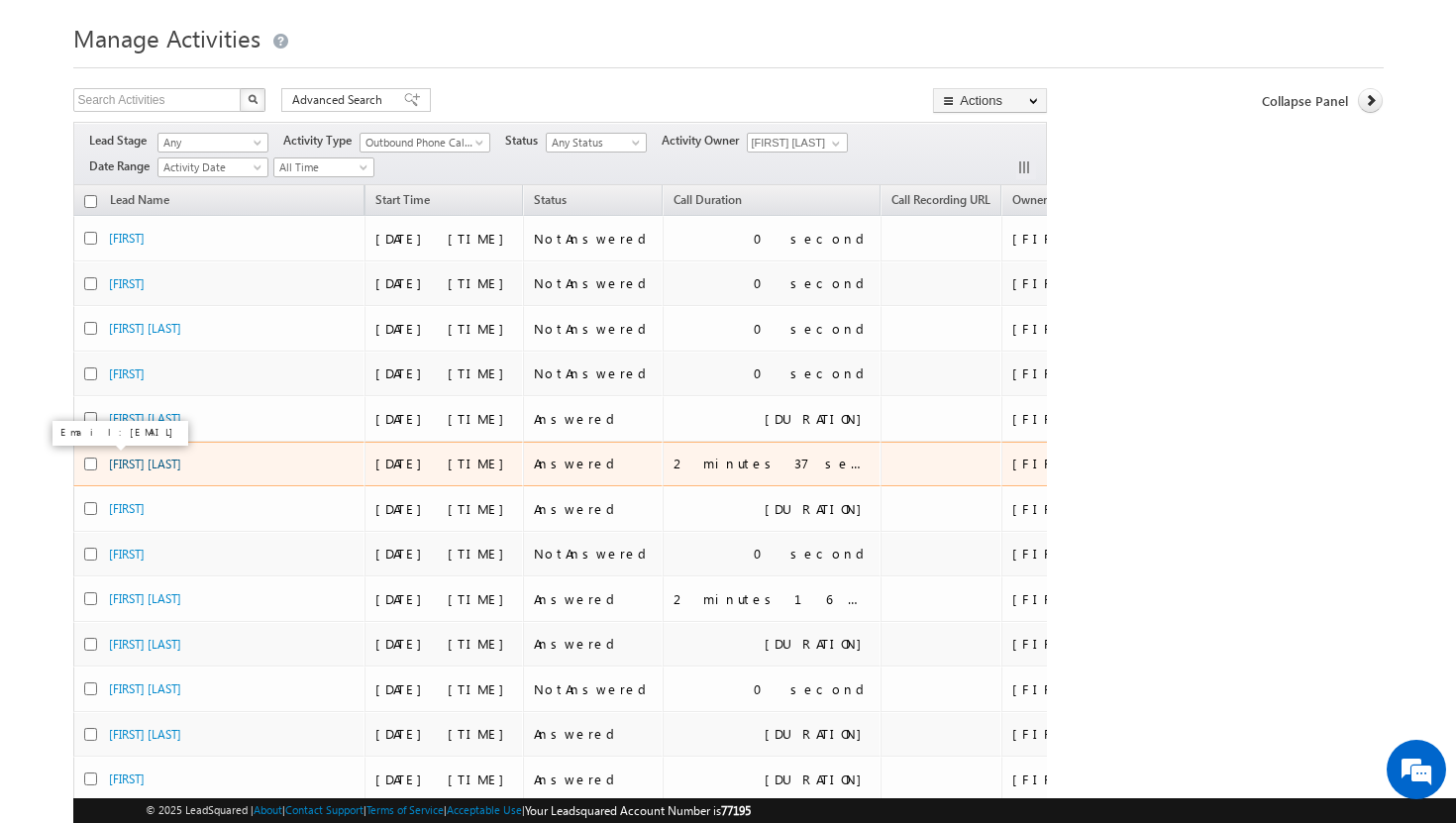click on "hadi mahfooz" at bounding box center [145, 463] 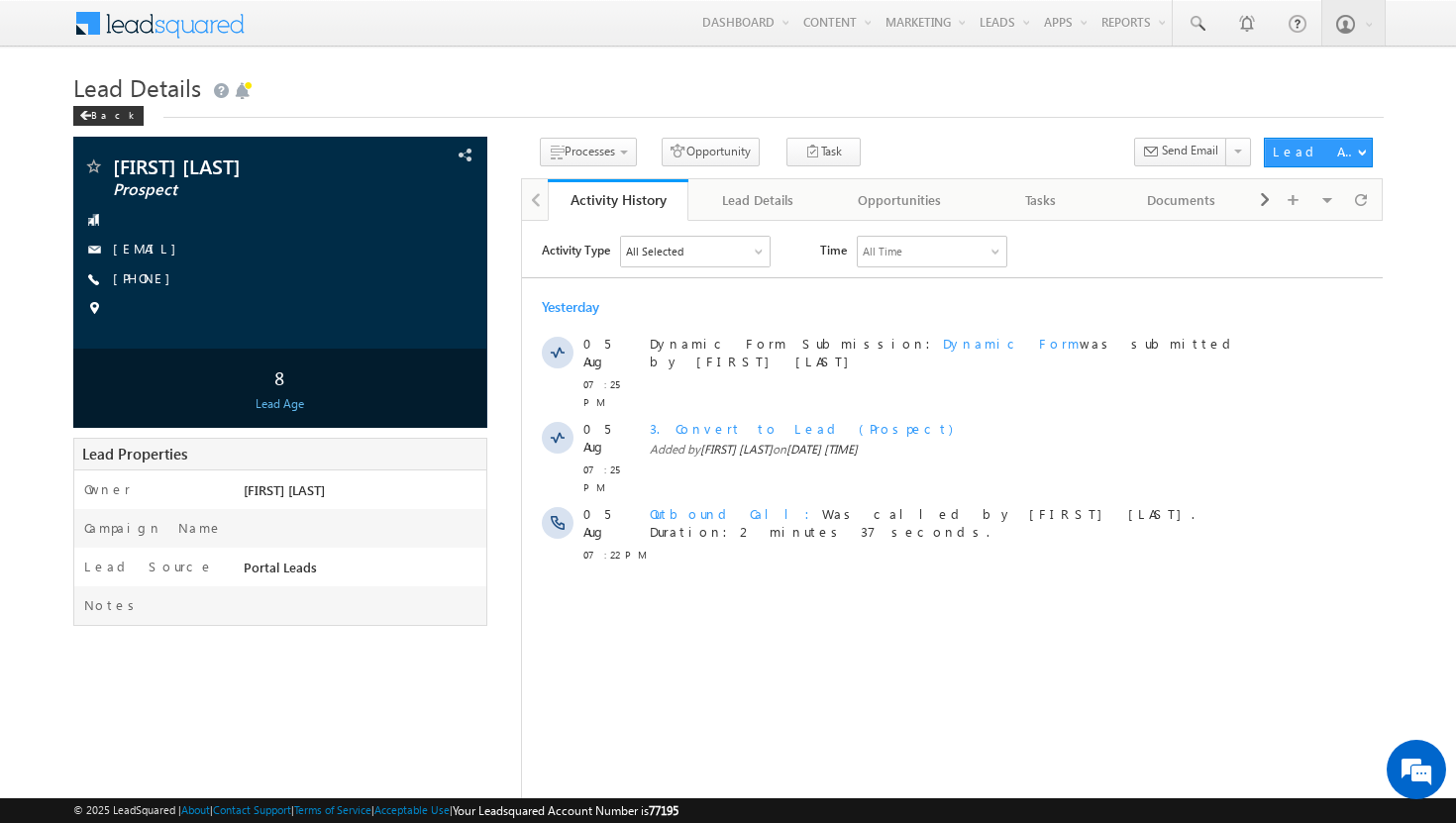 scroll, scrollTop: 0, scrollLeft: 0, axis: both 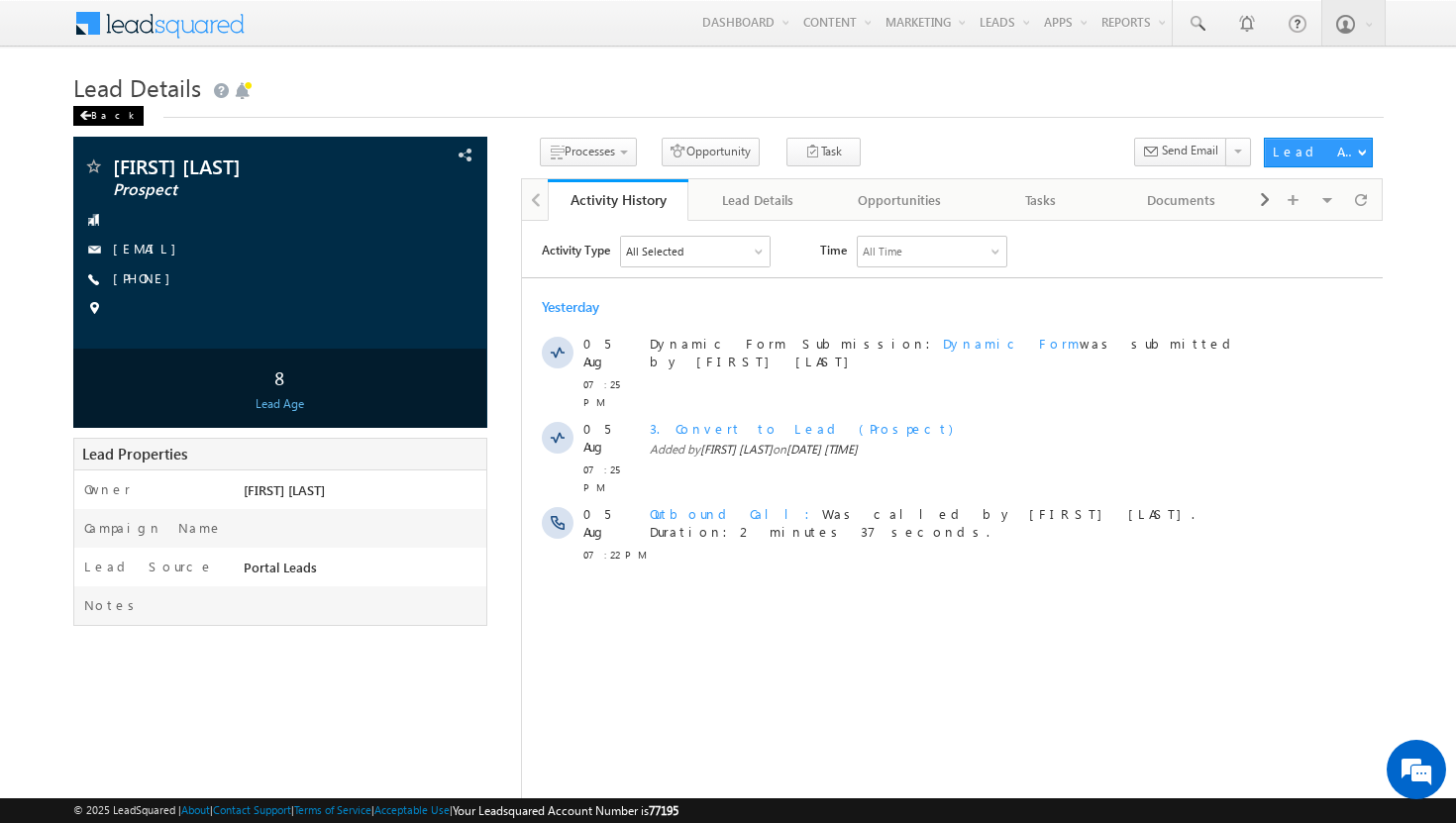 click on "Back" at bounding box center [108, 116] 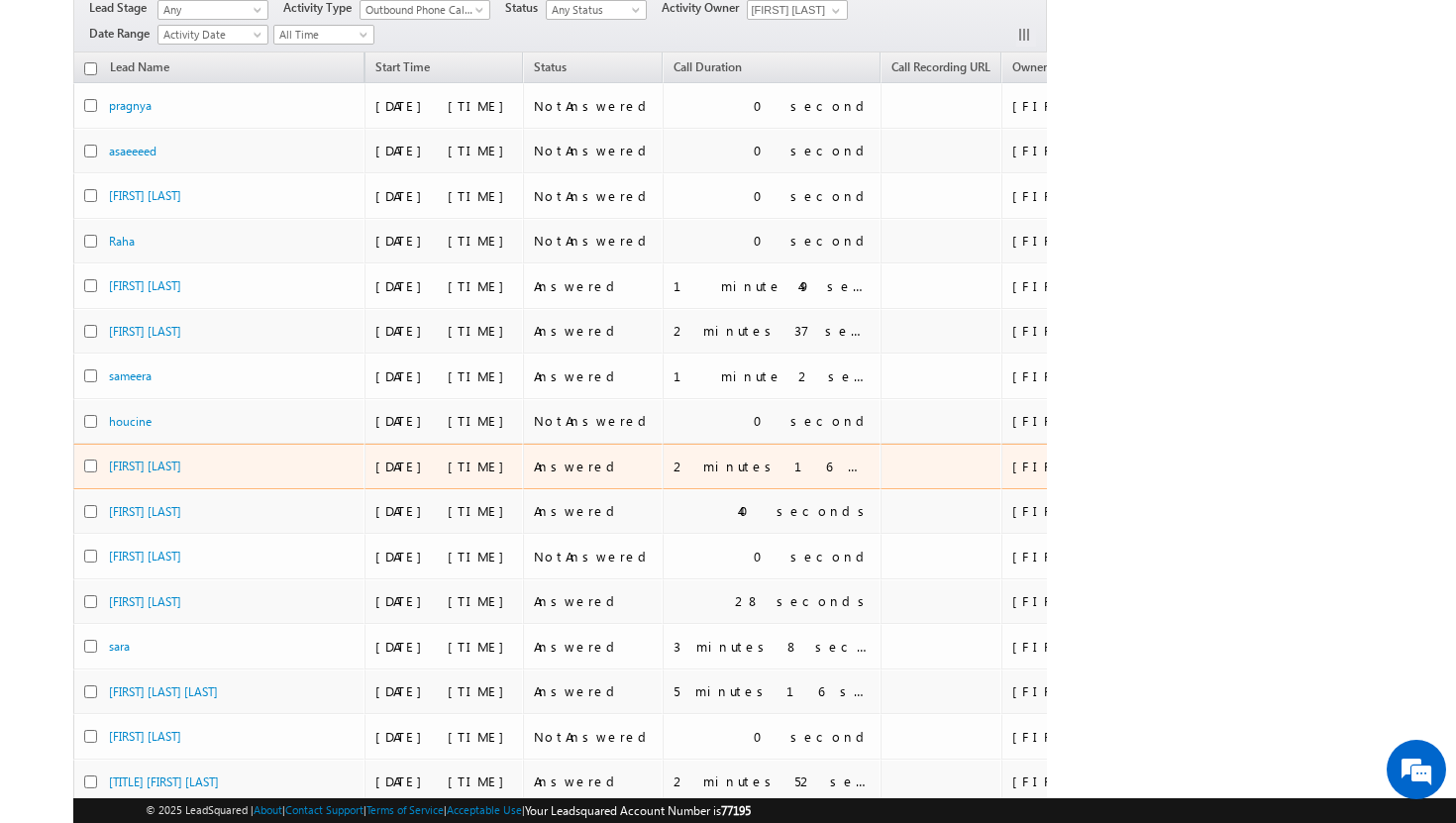 scroll, scrollTop: 193, scrollLeft: 0, axis: vertical 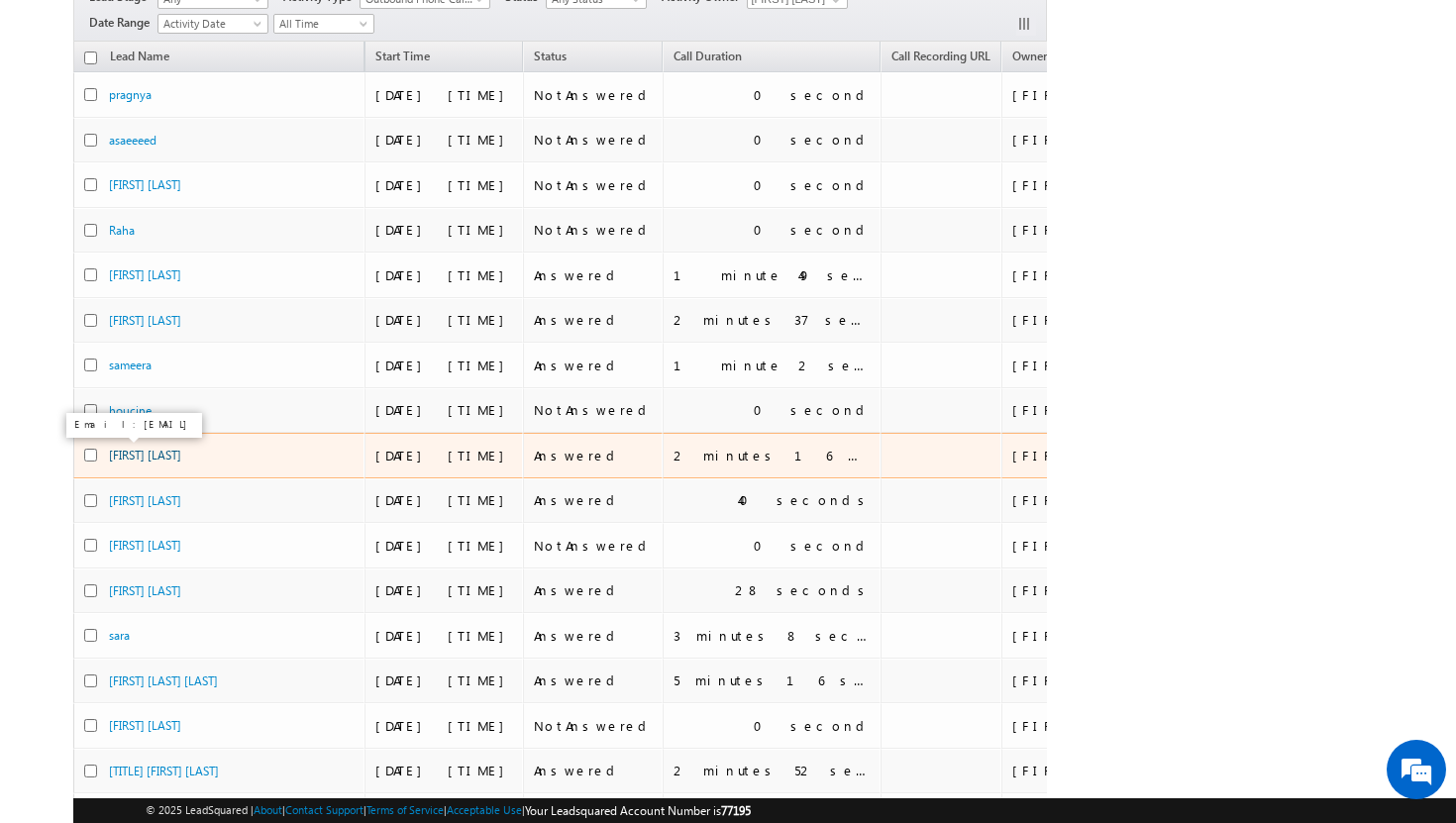 click on "madhav gurav" at bounding box center (145, 455) 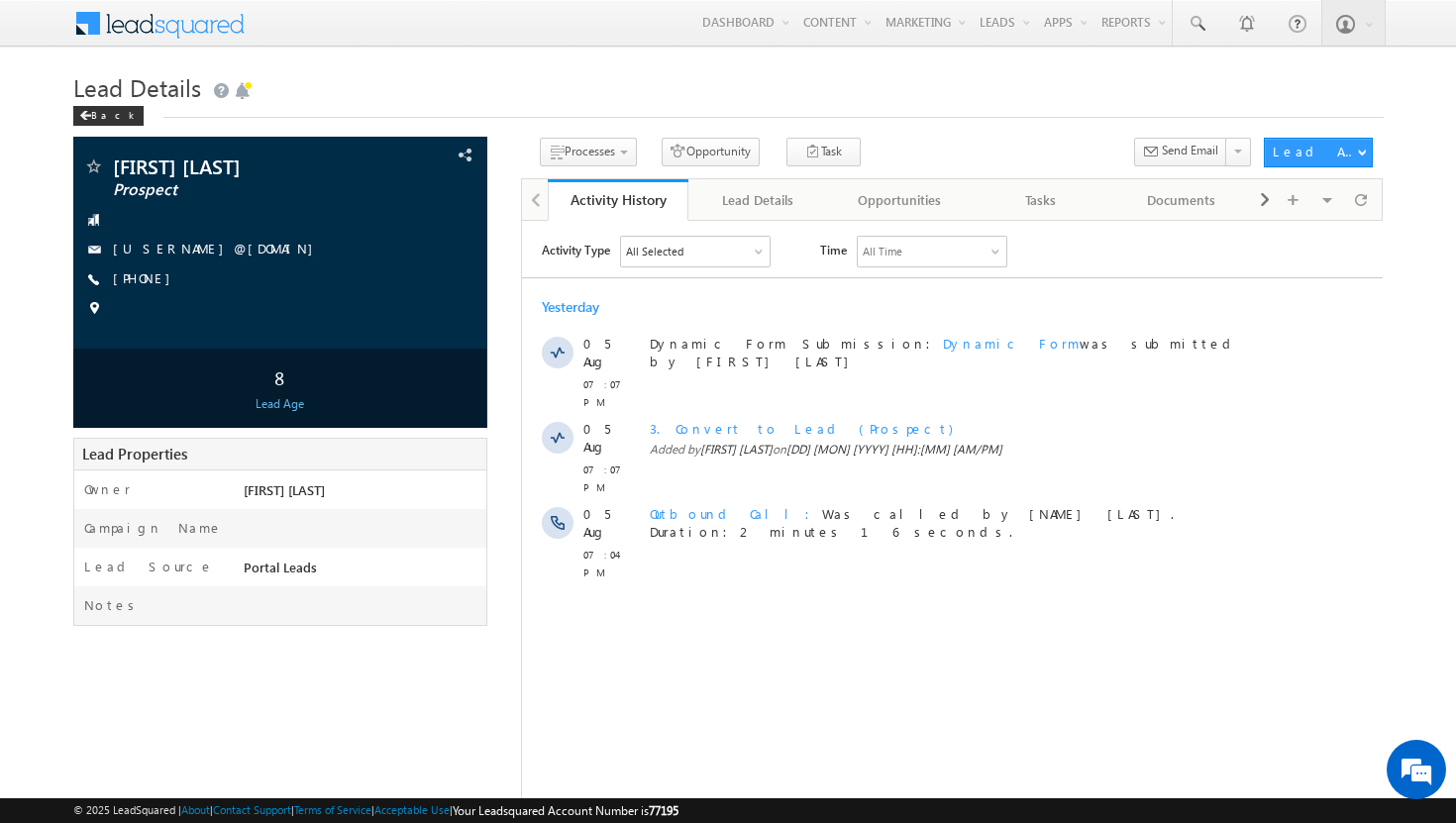 scroll, scrollTop: 0, scrollLeft: 0, axis: both 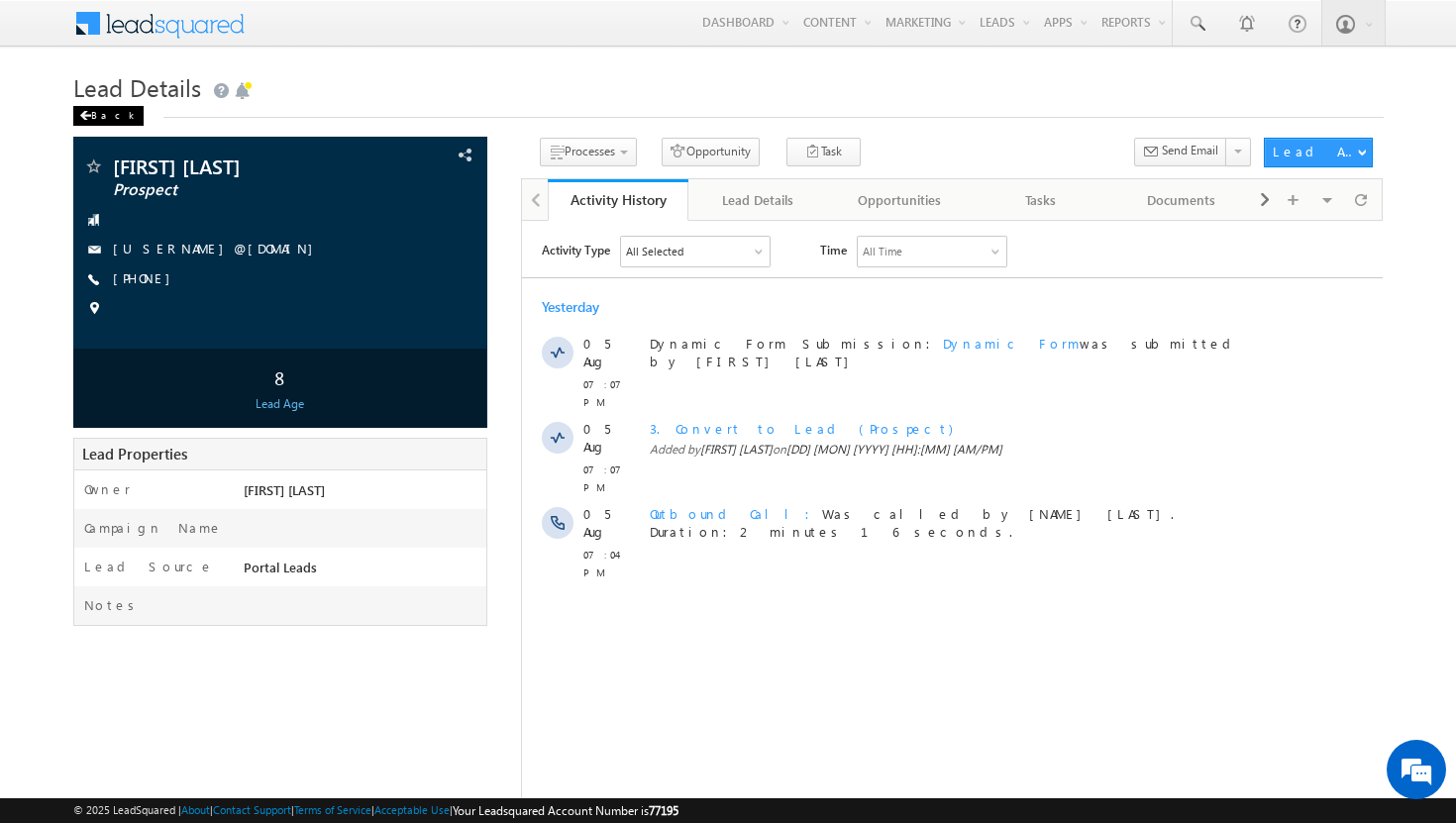 click on "Back" at bounding box center [108, 116] 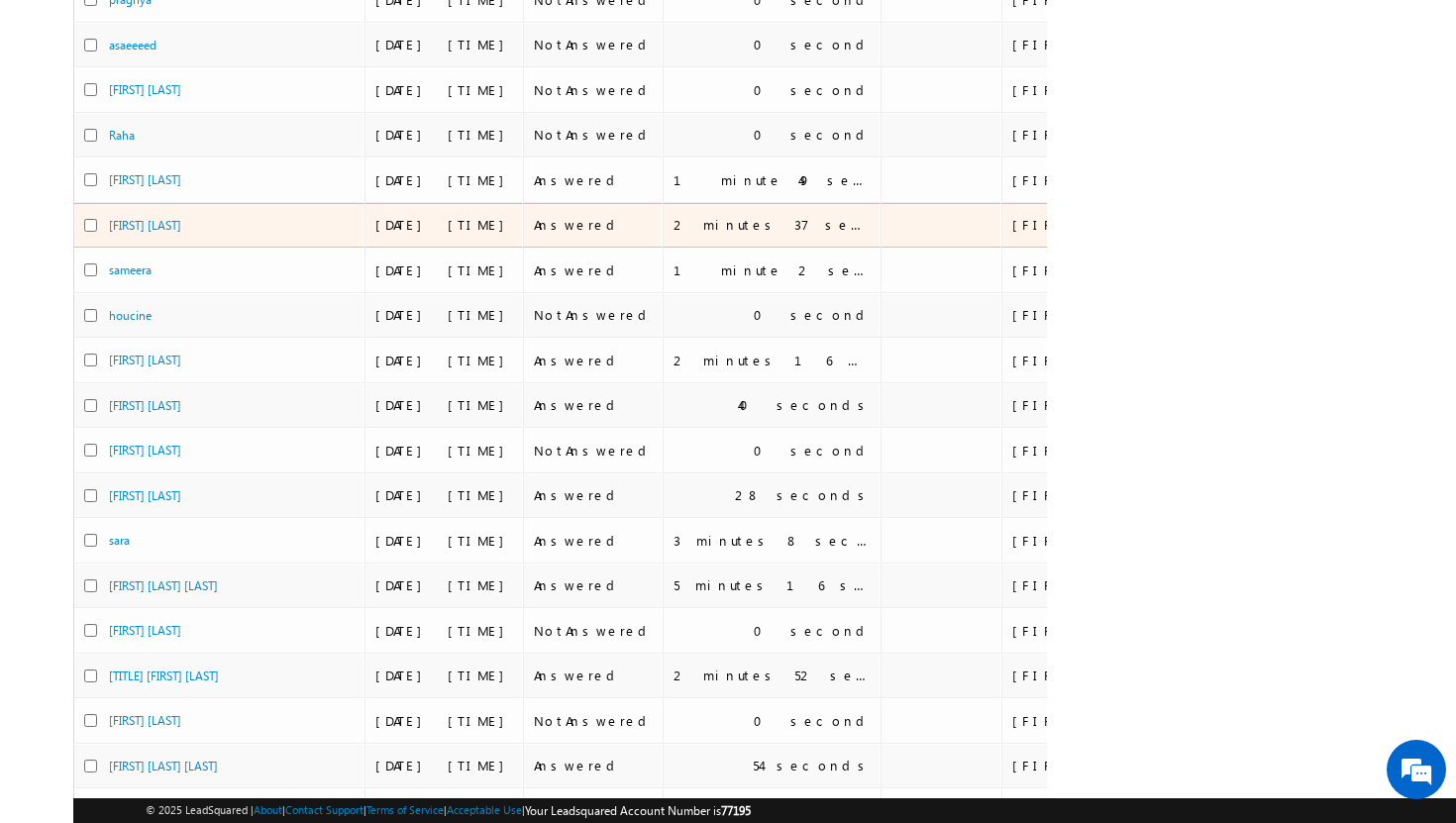 scroll, scrollTop: 297, scrollLeft: 0, axis: vertical 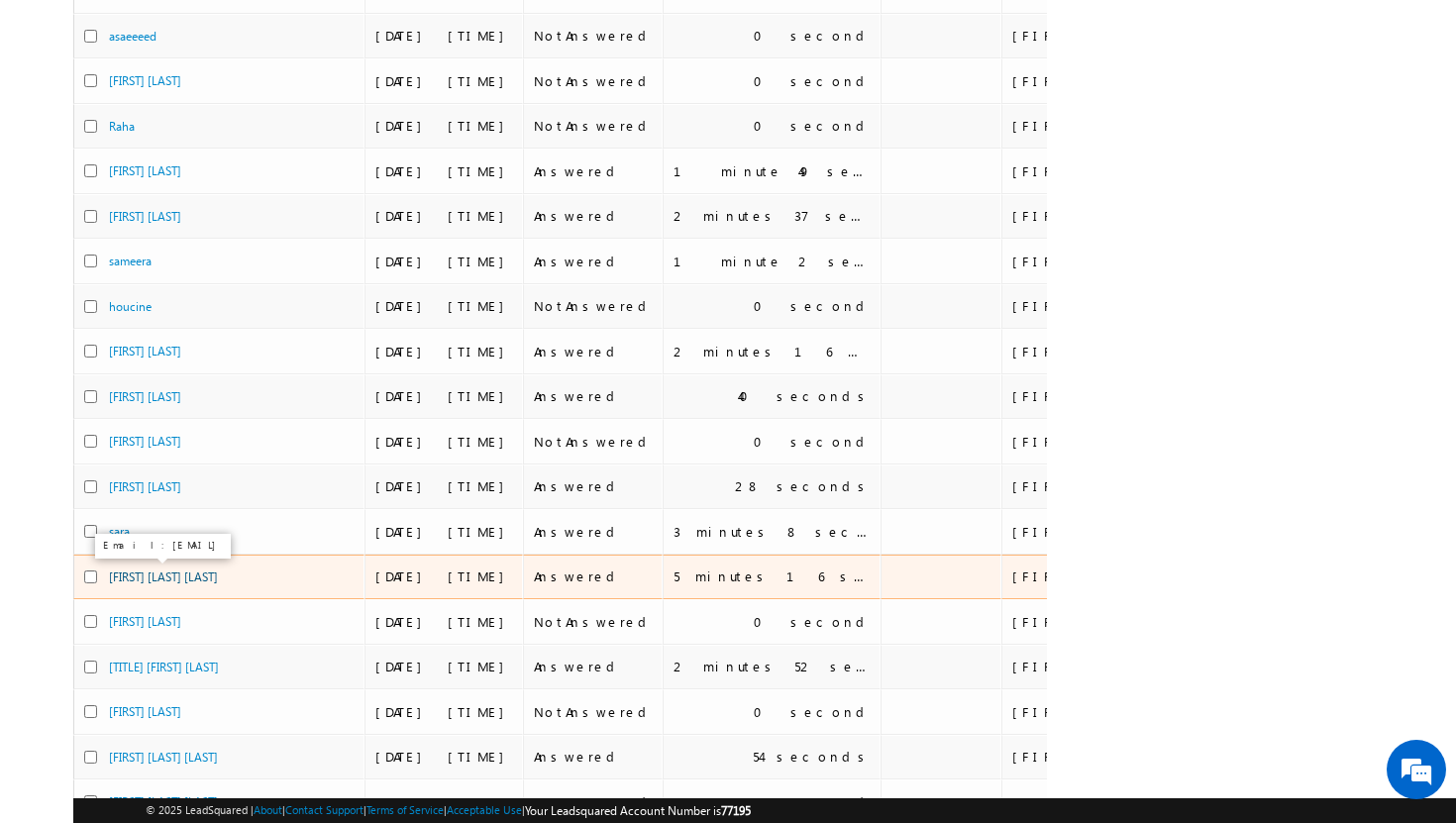 click on "adnan jahangir khan" at bounding box center (163, 576) 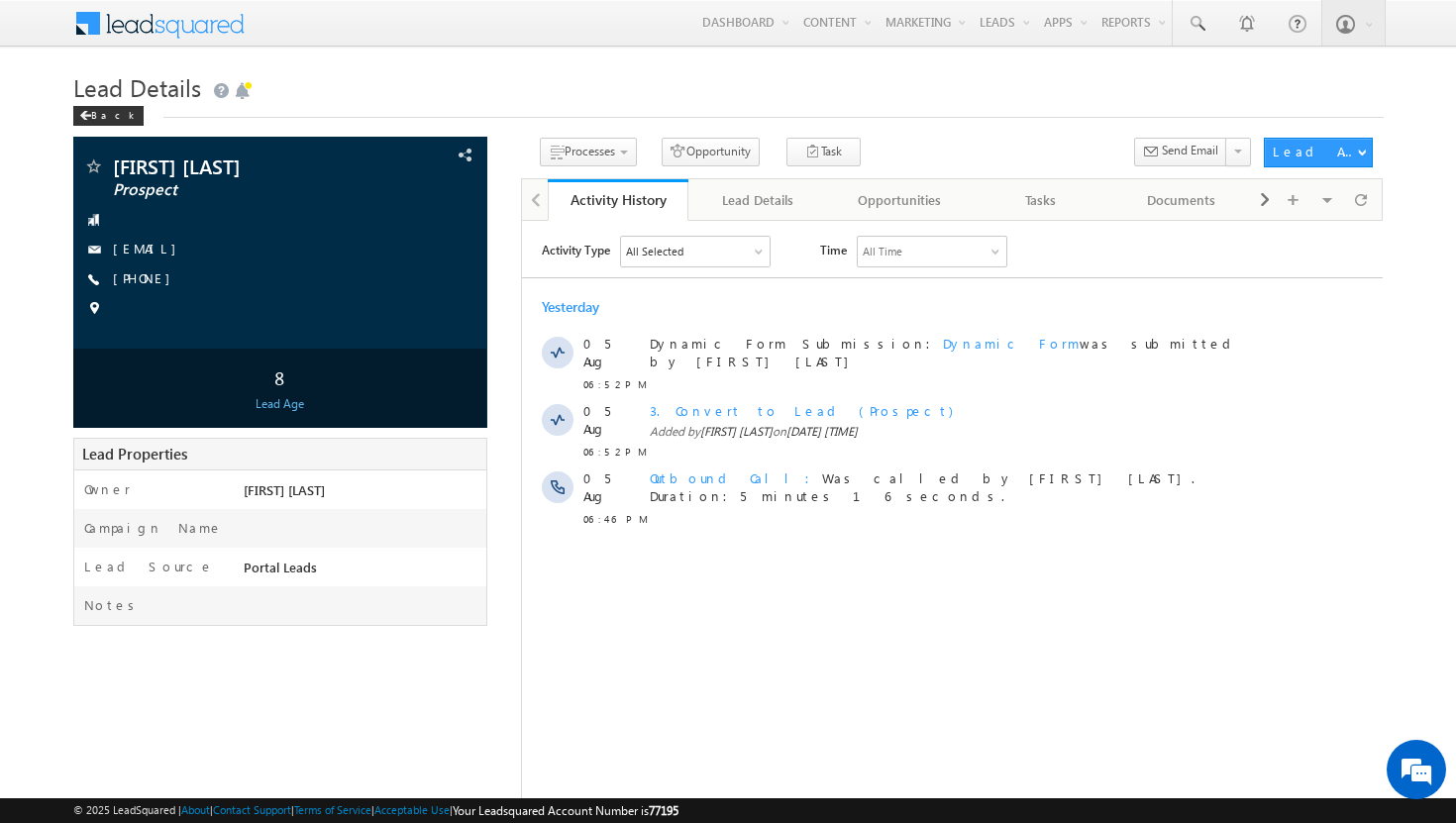 scroll, scrollTop: 0, scrollLeft: 0, axis: both 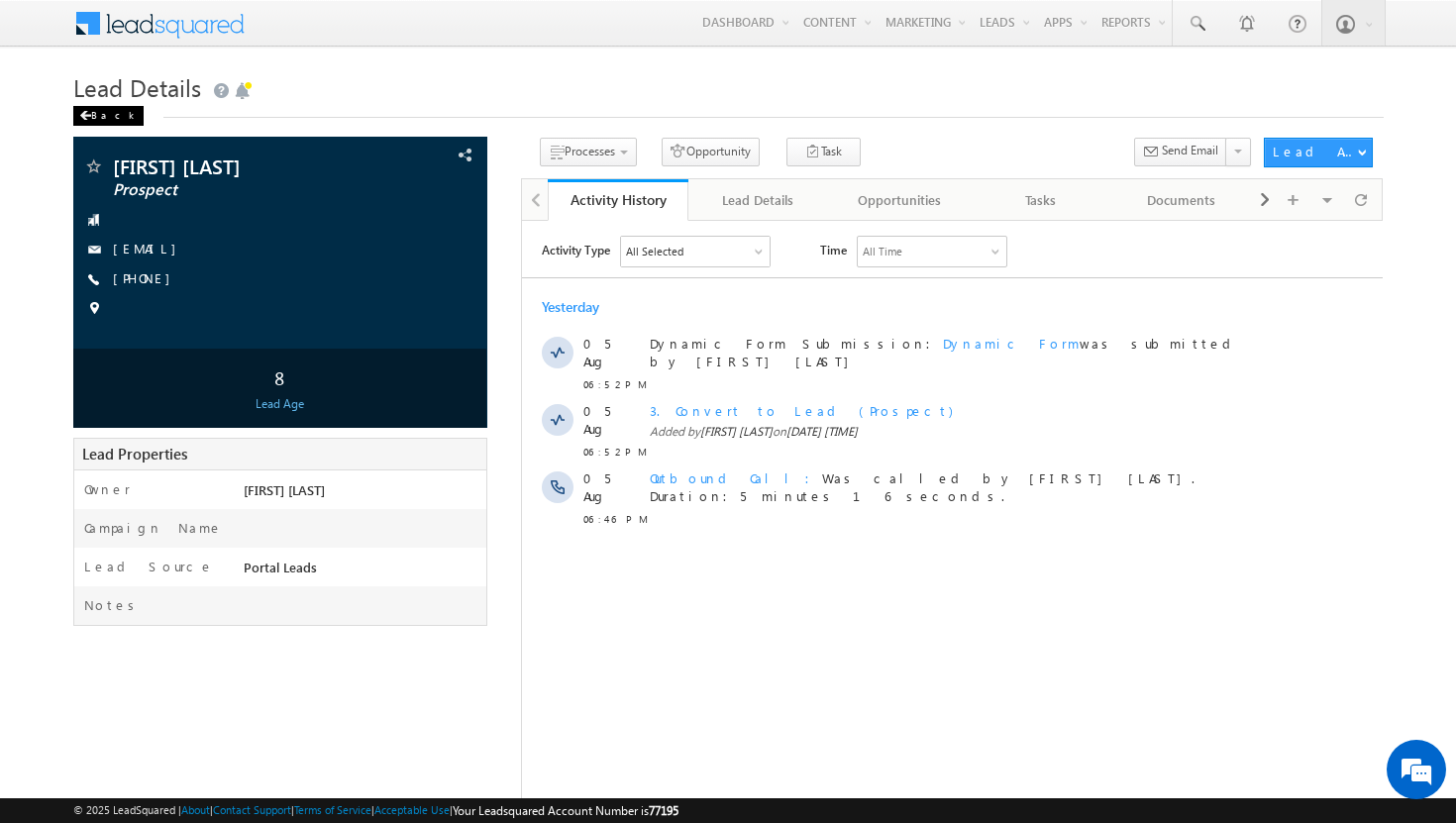 click on "Back" at bounding box center (108, 116) 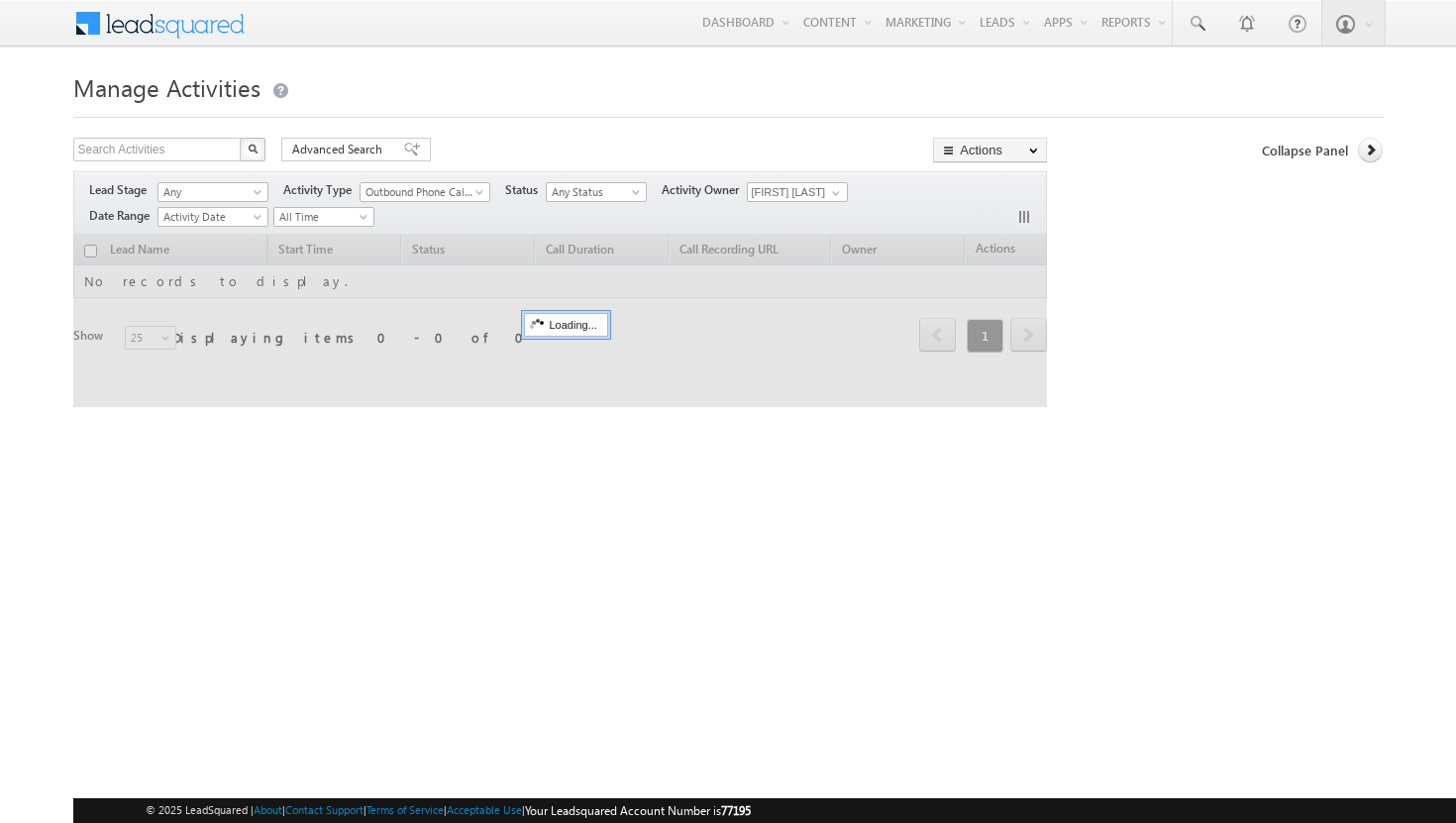 scroll, scrollTop: 0, scrollLeft: 0, axis: both 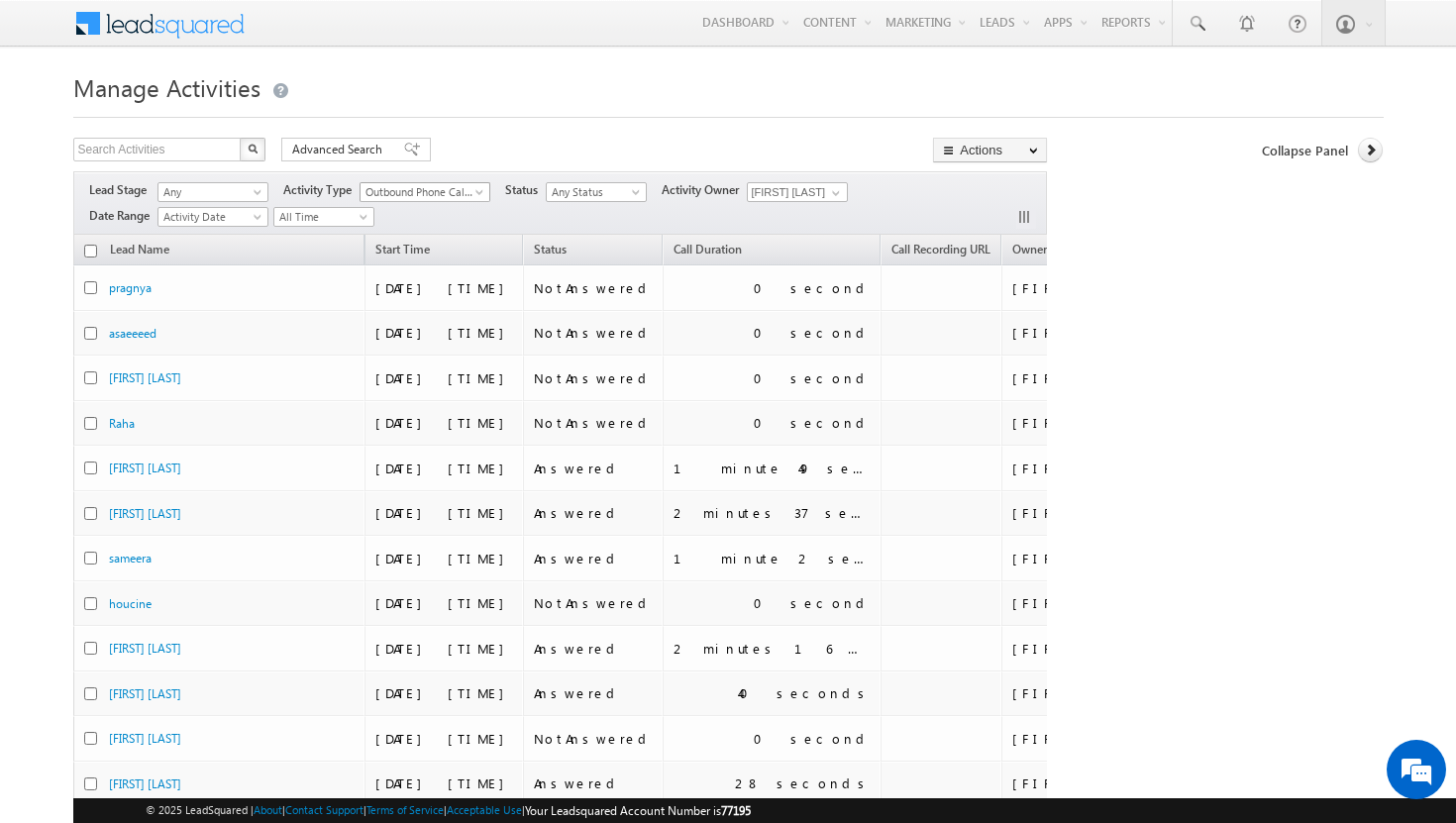 click at bounding box center [481, 196] 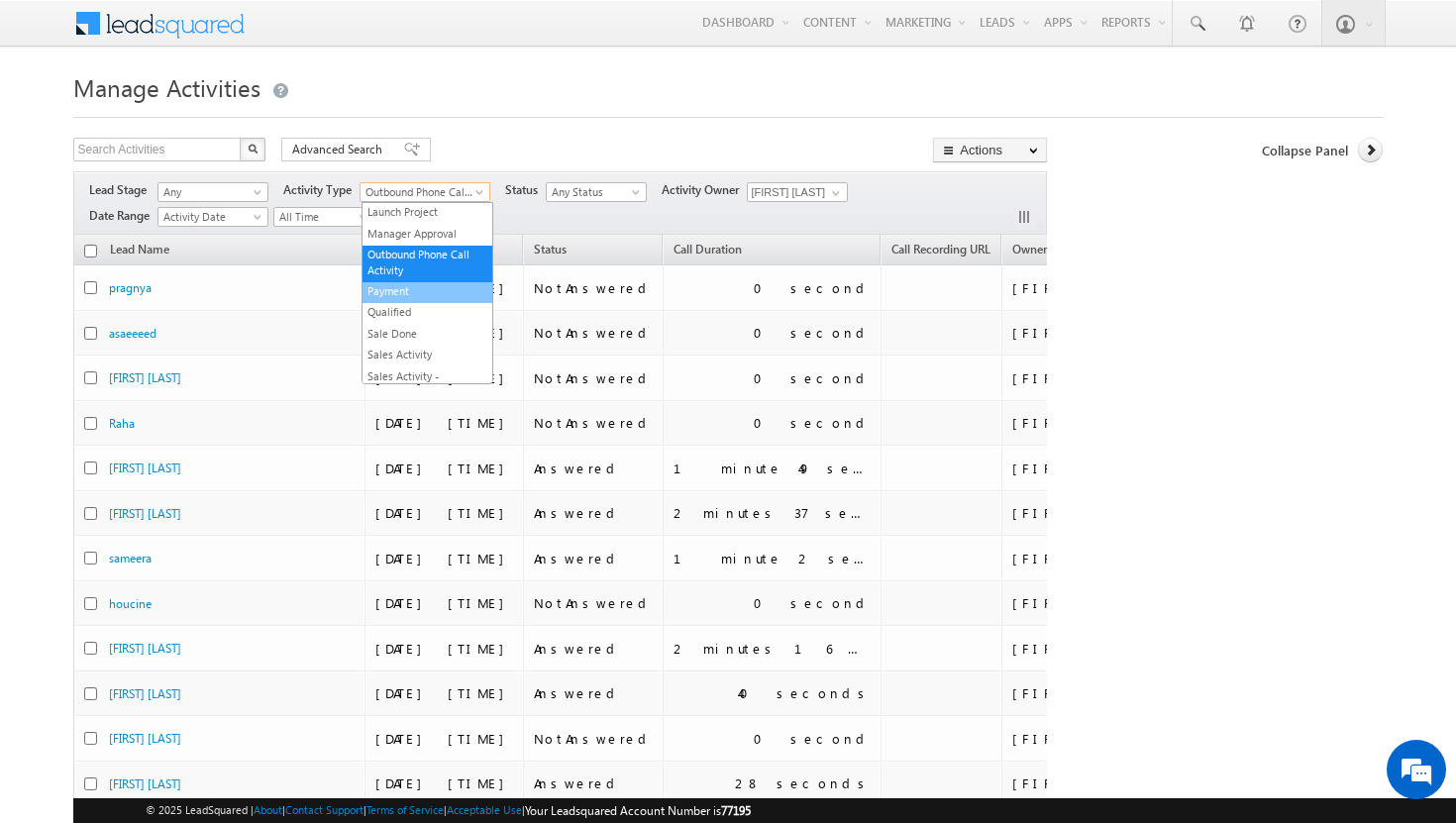scroll, scrollTop: 398, scrollLeft: 0, axis: vertical 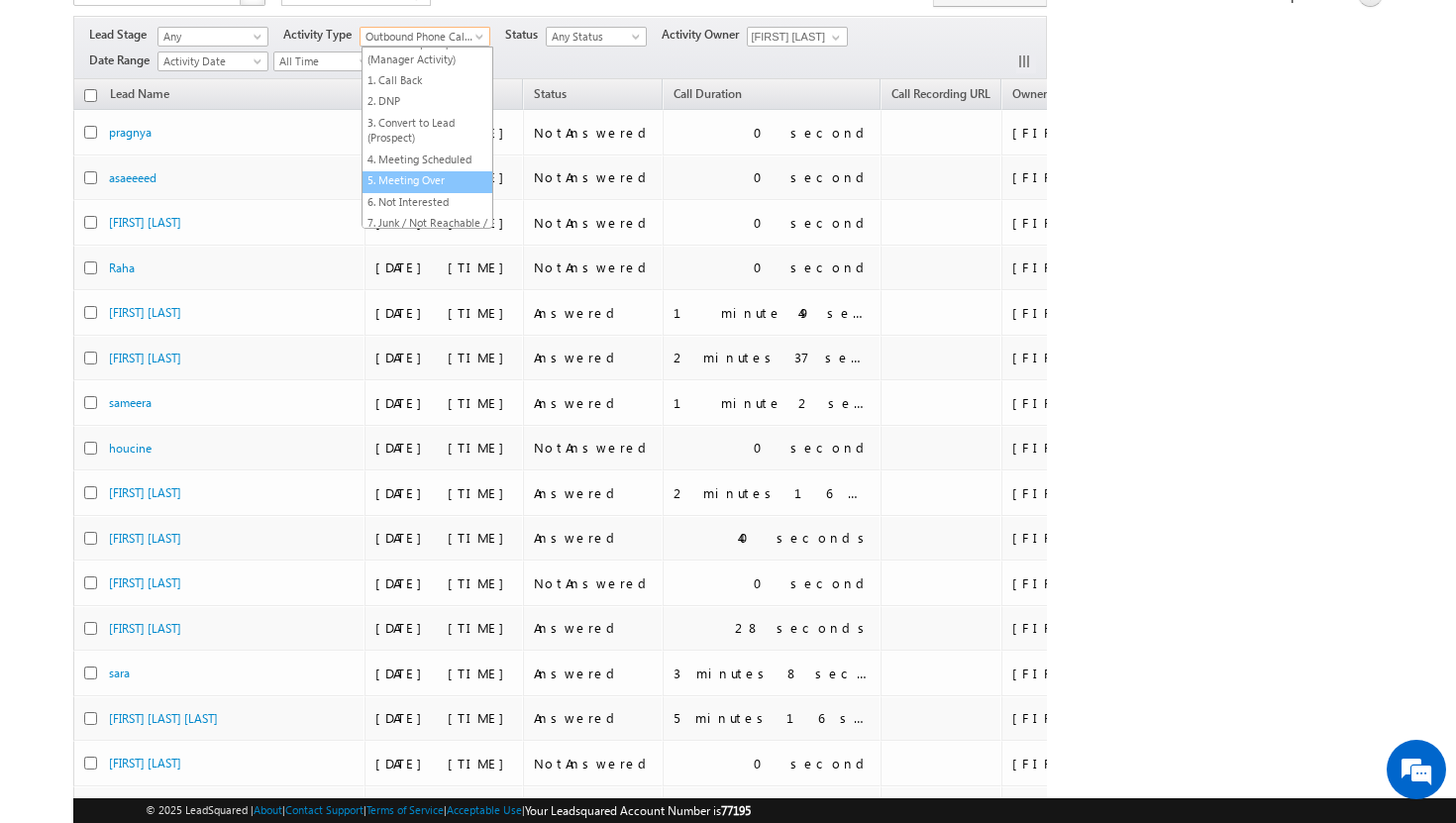 click on "5. Meeting Over" at bounding box center [427, 179] 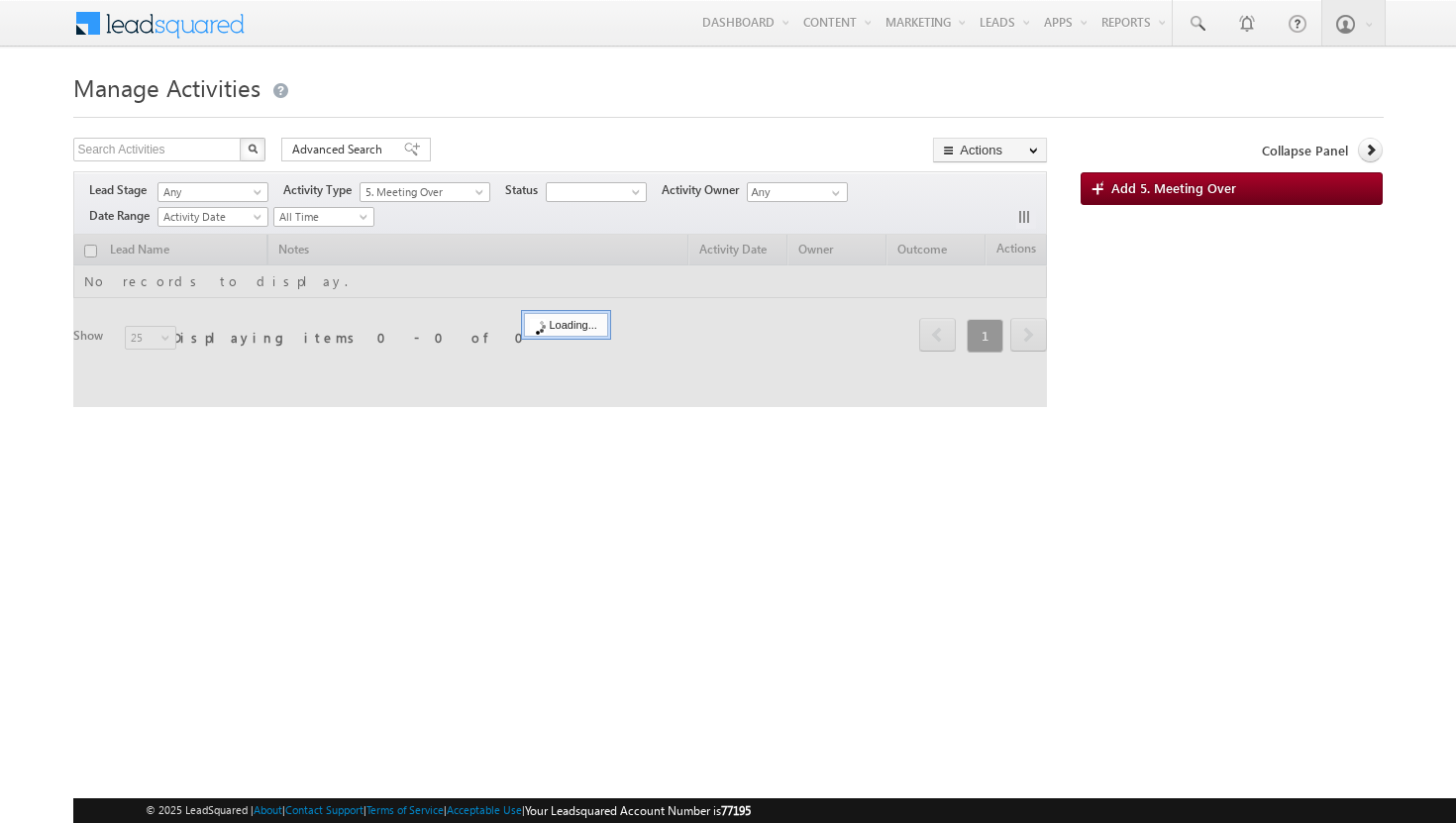 scroll, scrollTop: 0, scrollLeft: 0, axis: both 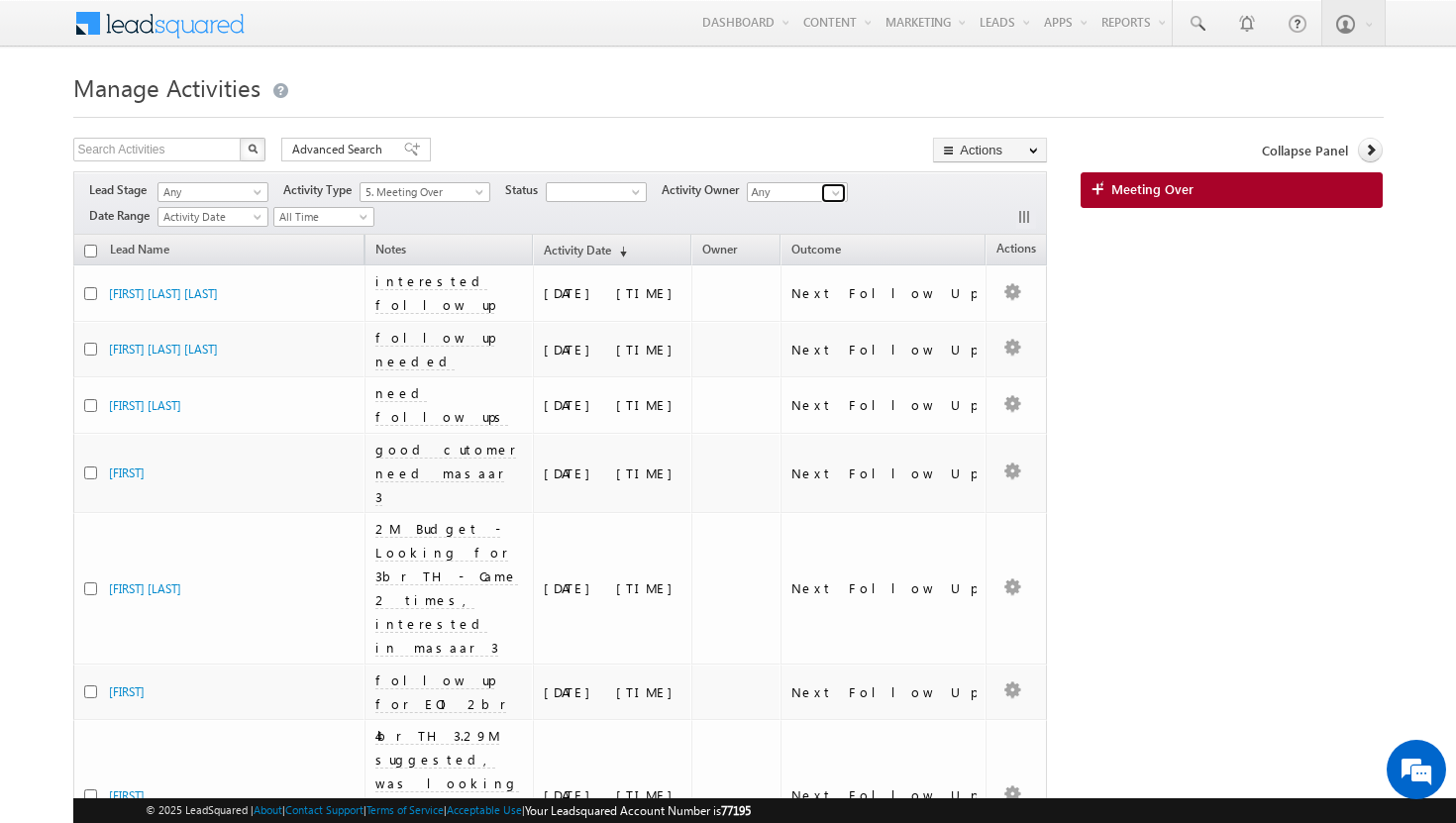 click at bounding box center [836, 193] 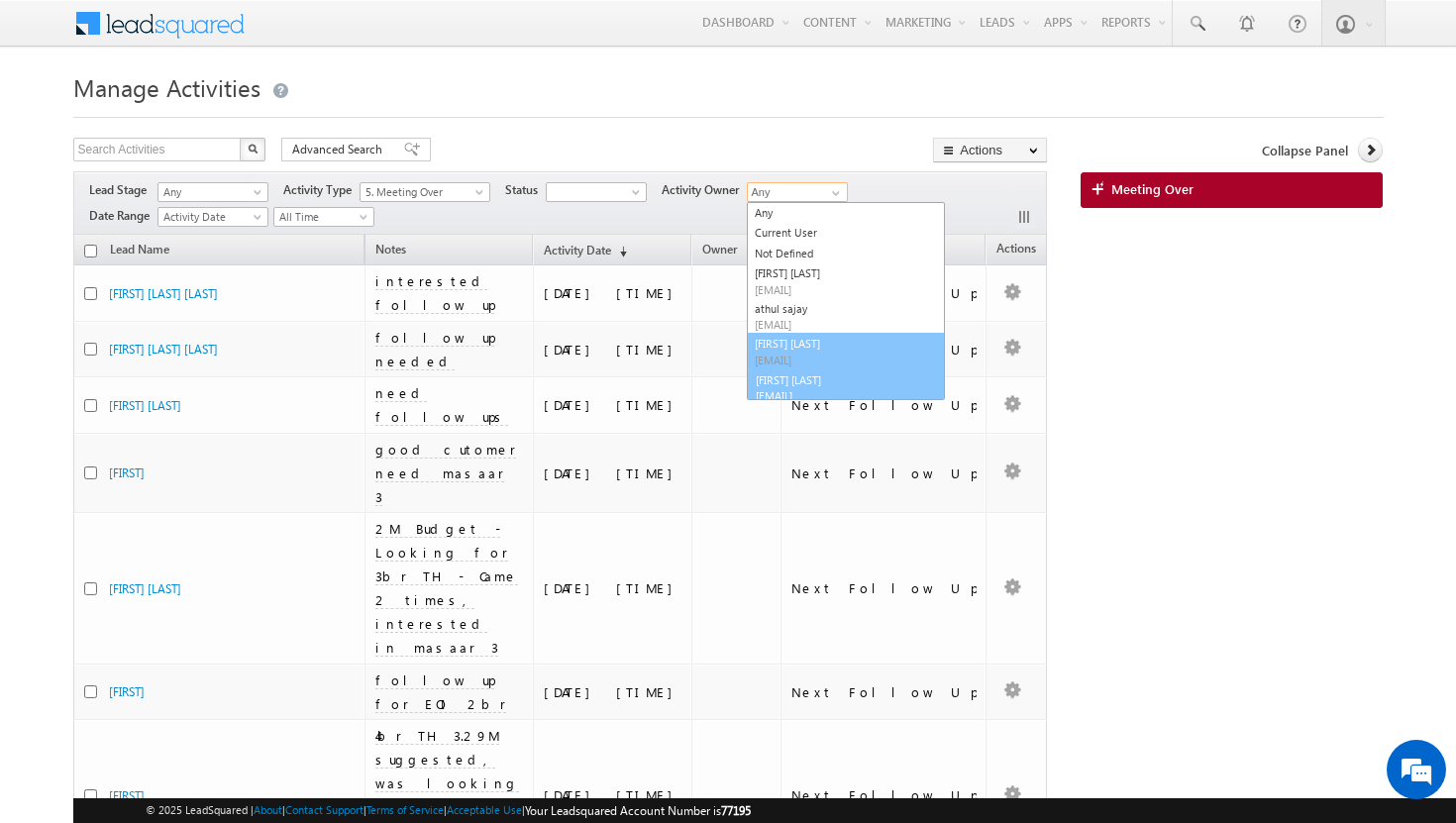 scroll, scrollTop: 8, scrollLeft: 0, axis: vertical 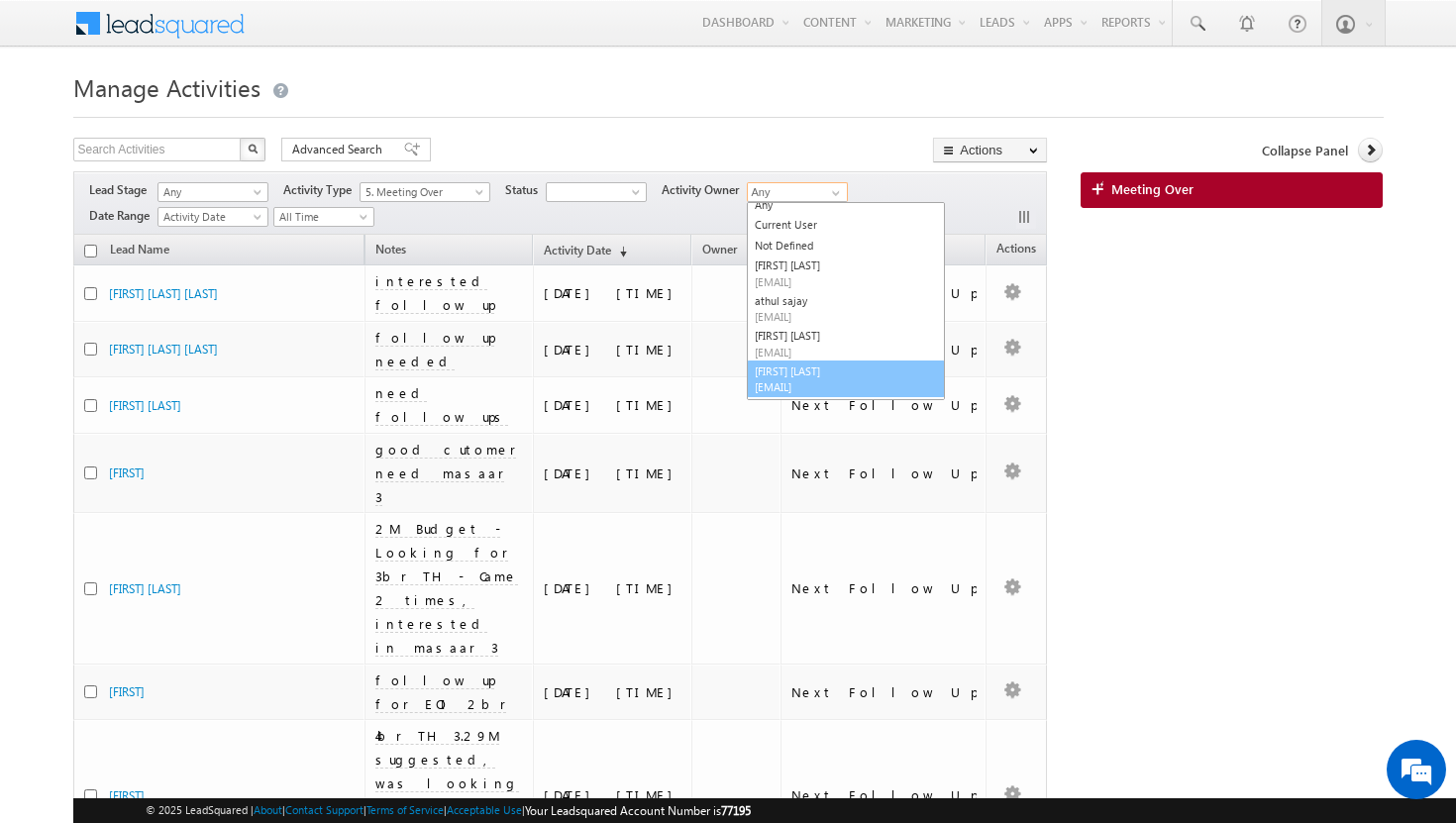 click on "Sadia Zahid   sadia.zahid@indglobal.ae" at bounding box center [846, 379] 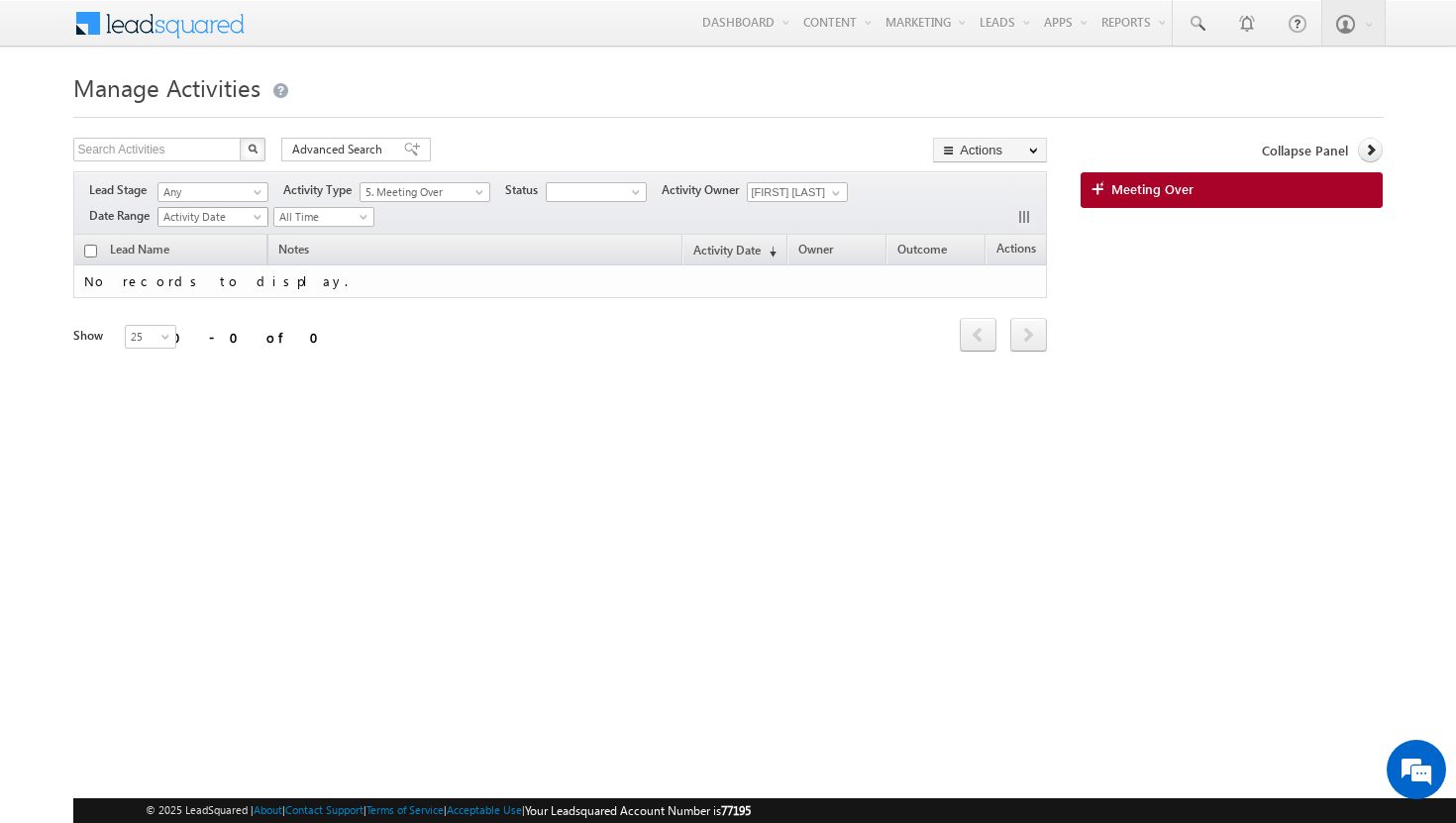 click at bounding box center [260, 221] 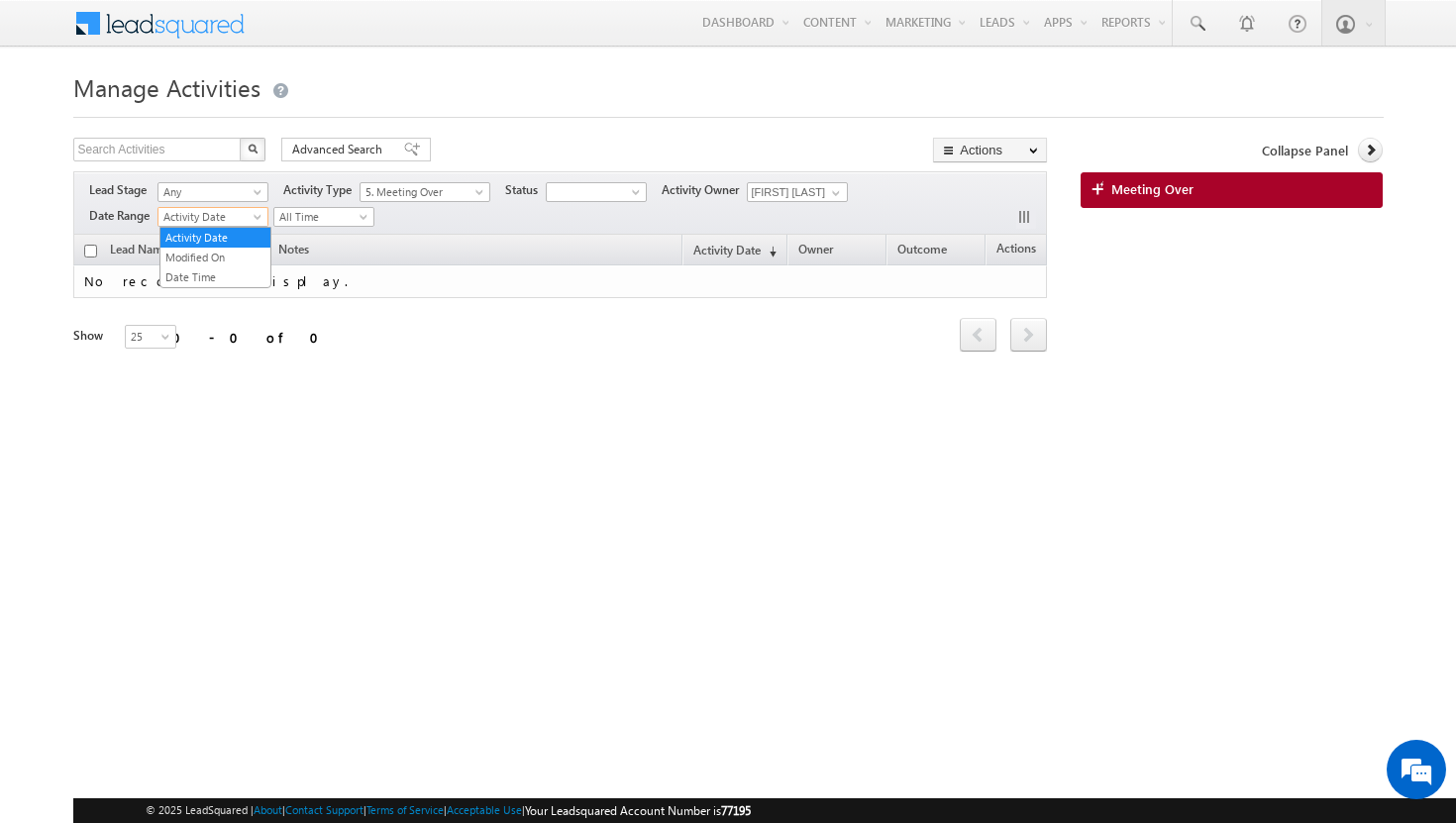 scroll, scrollTop: 0, scrollLeft: 0, axis: both 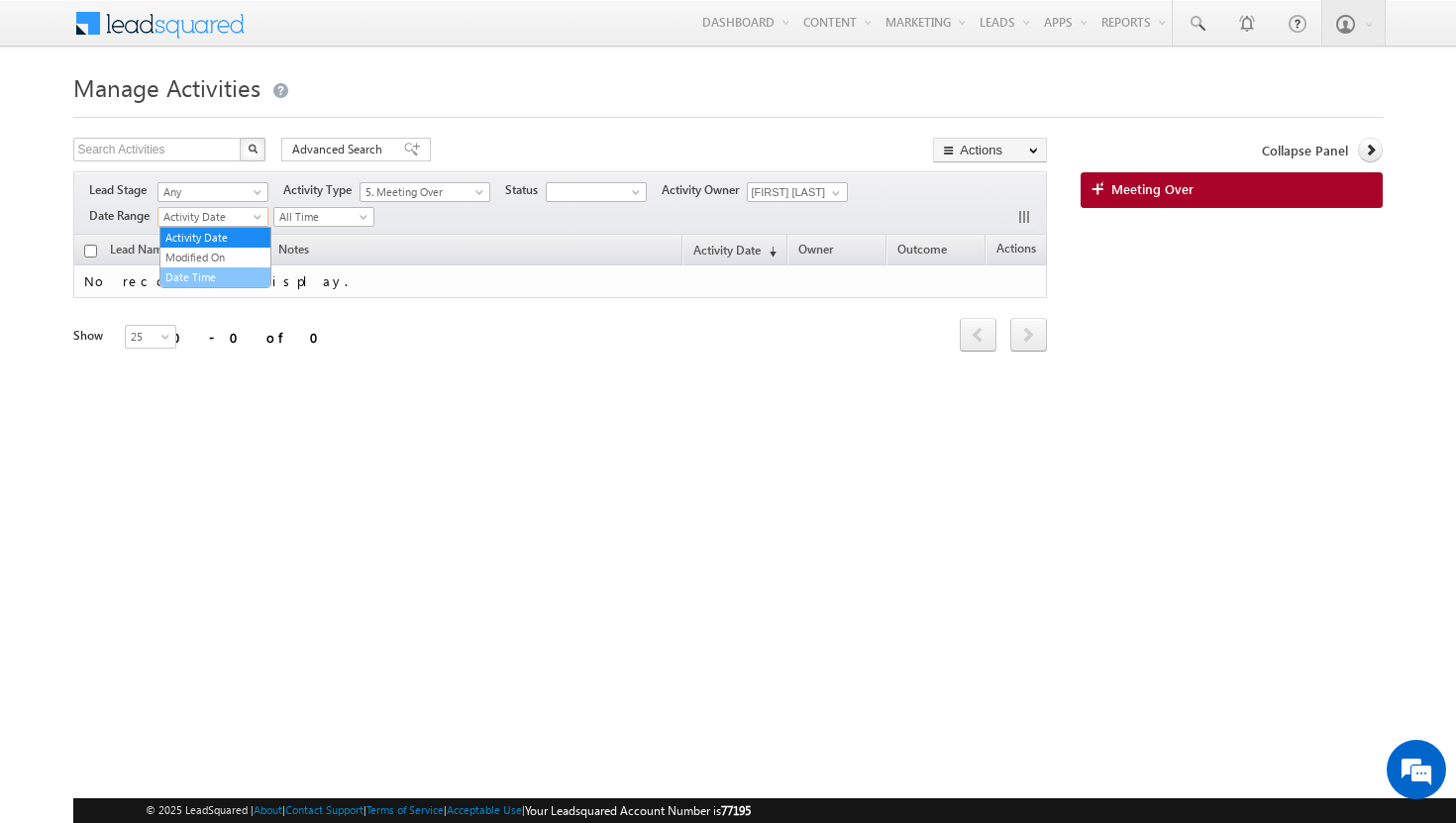 click on "Date Time" at bounding box center [215, 277] 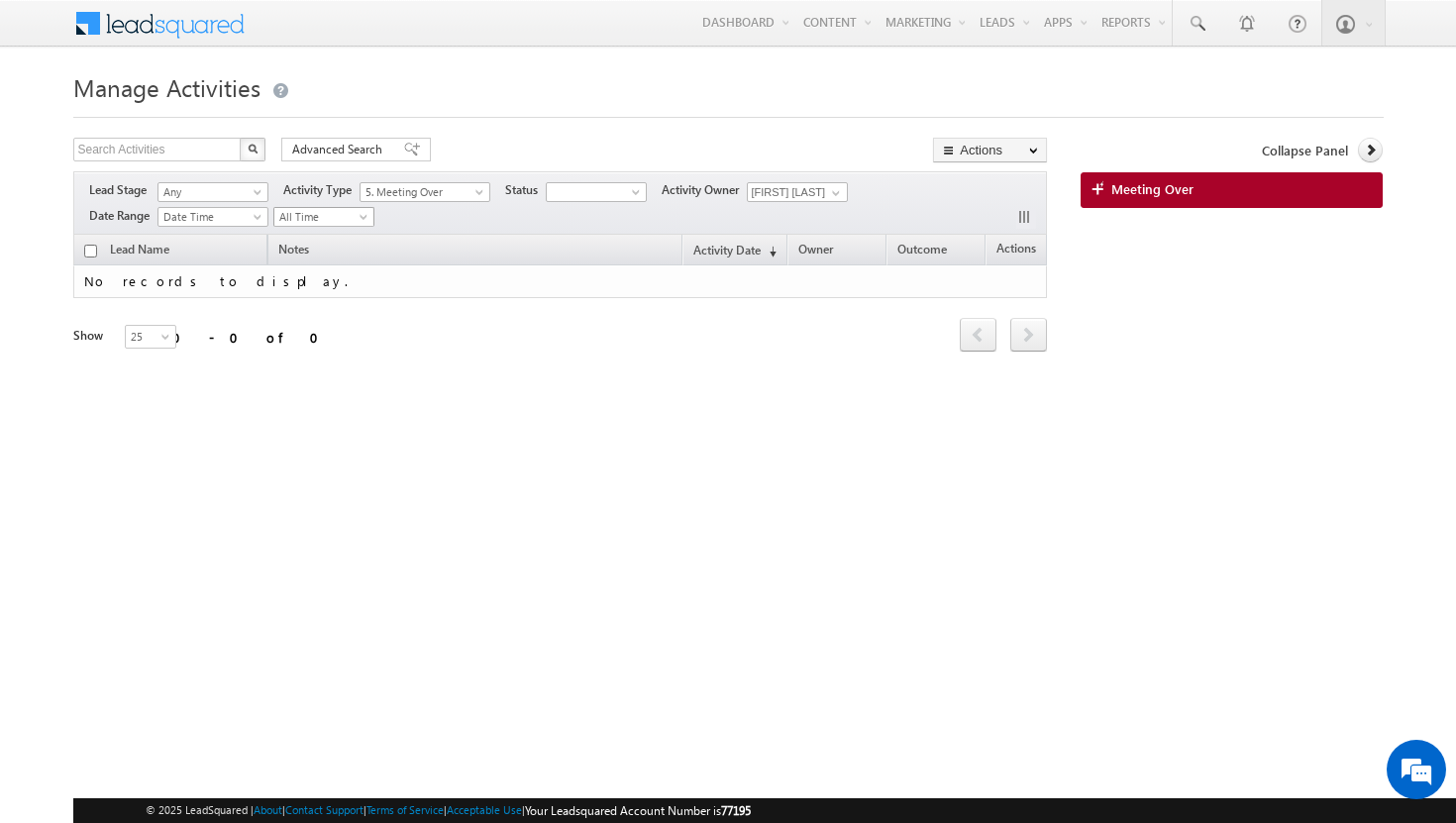click at bounding box center [365, 221] 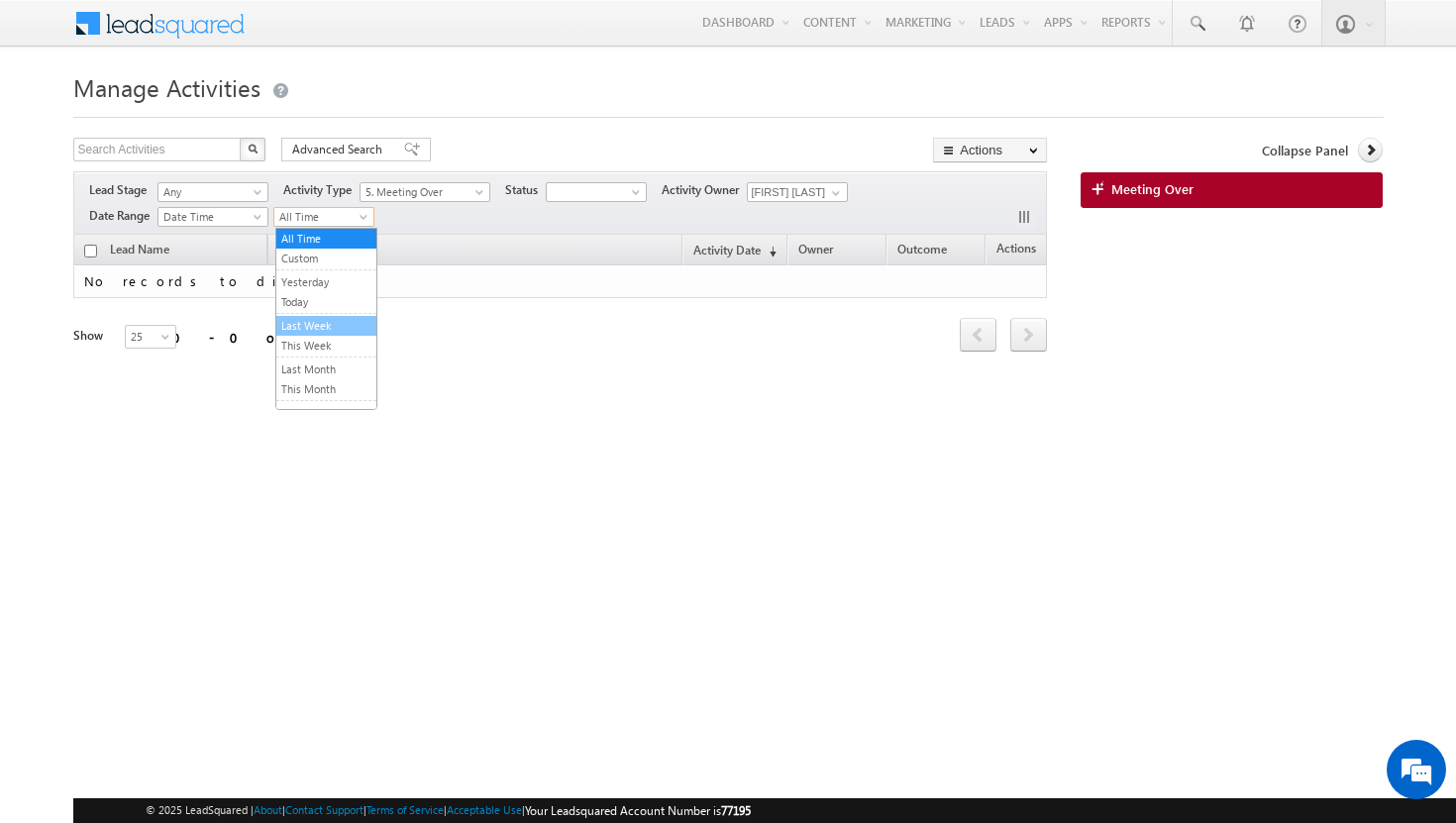 click on "Last Week" at bounding box center [326, 326] 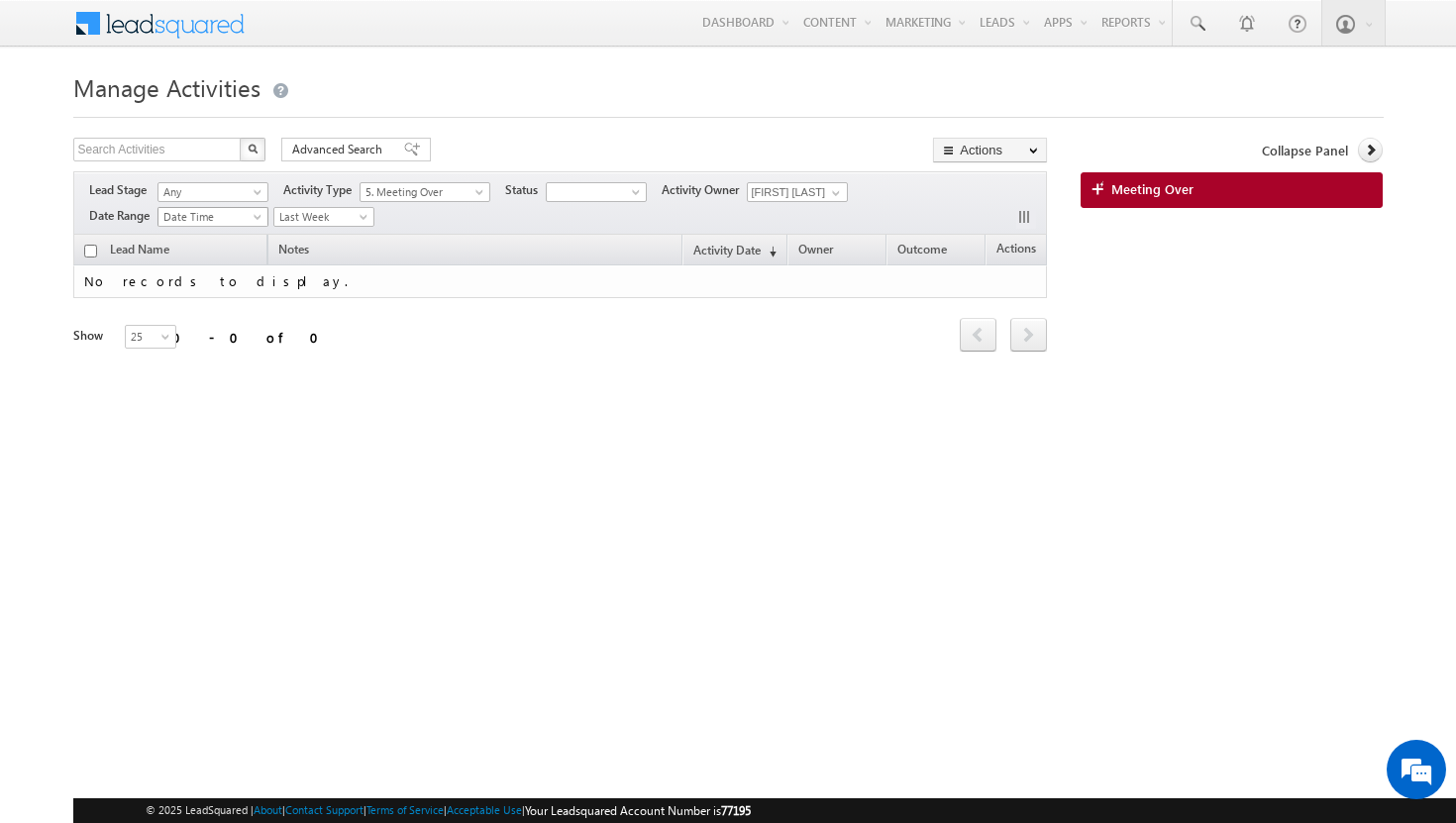 click at bounding box center (260, 221) 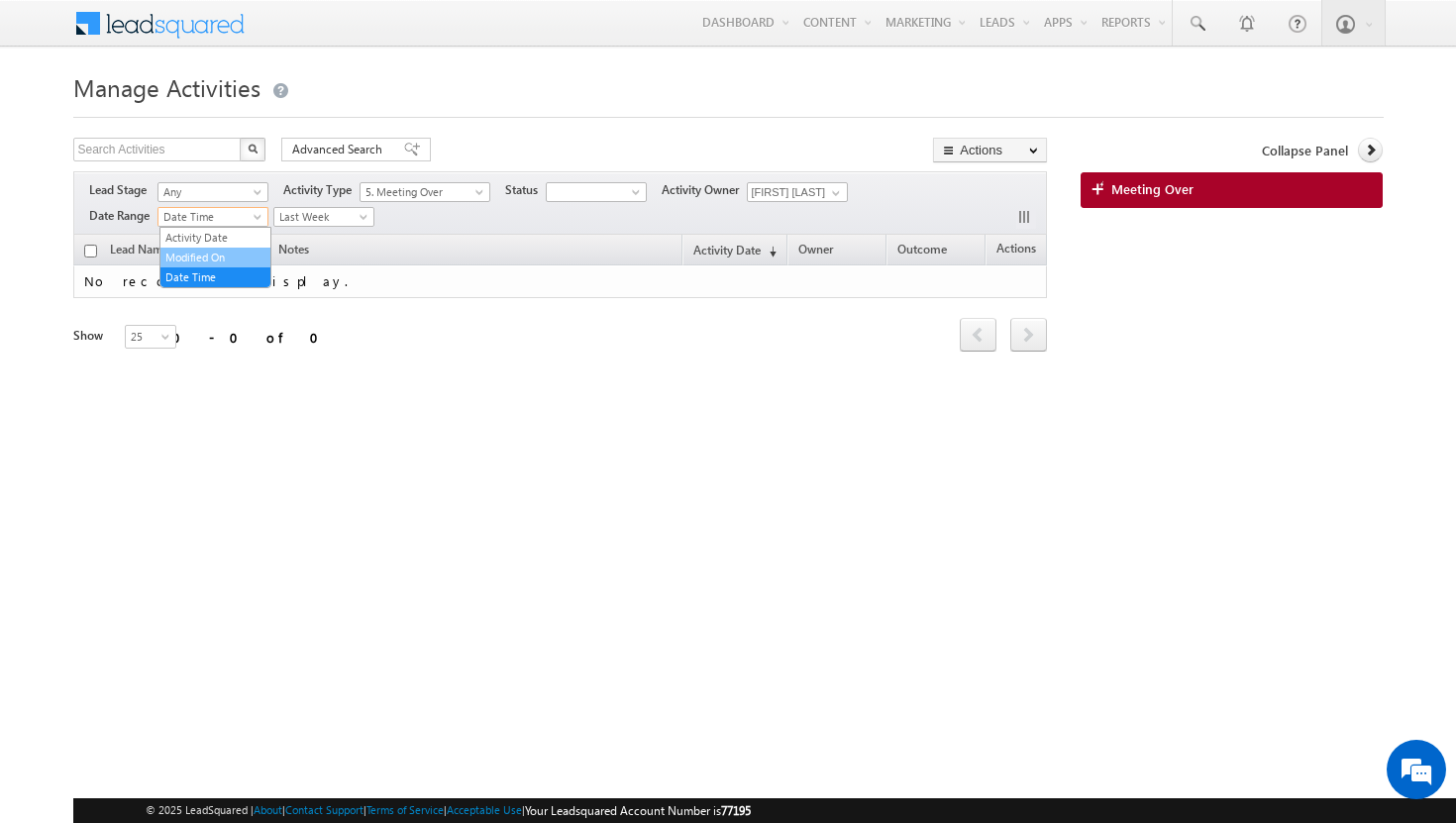 click on "Modified On" at bounding box center [215, 257] 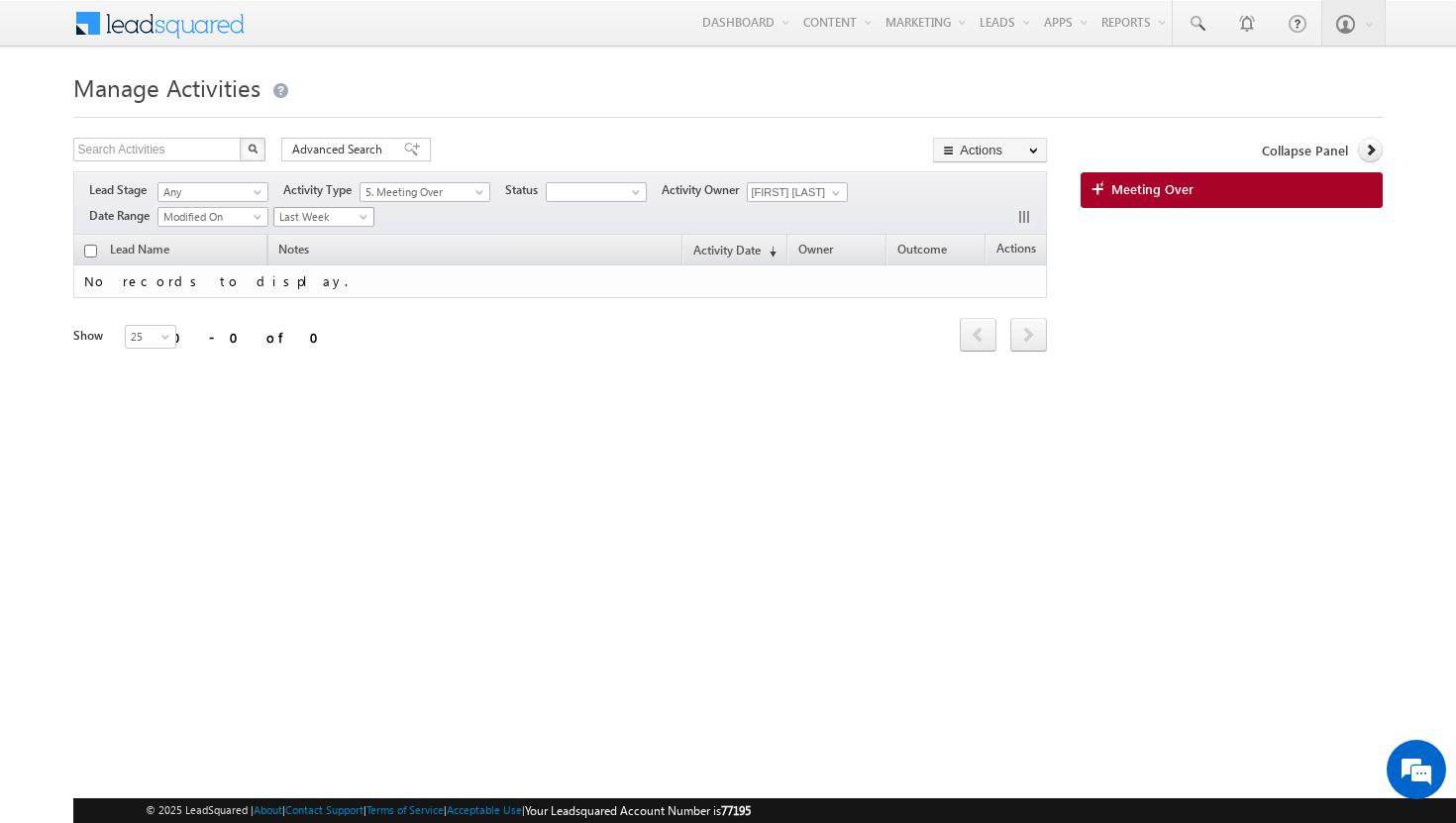 click on "Last Week" at bounding box center [321, 217] 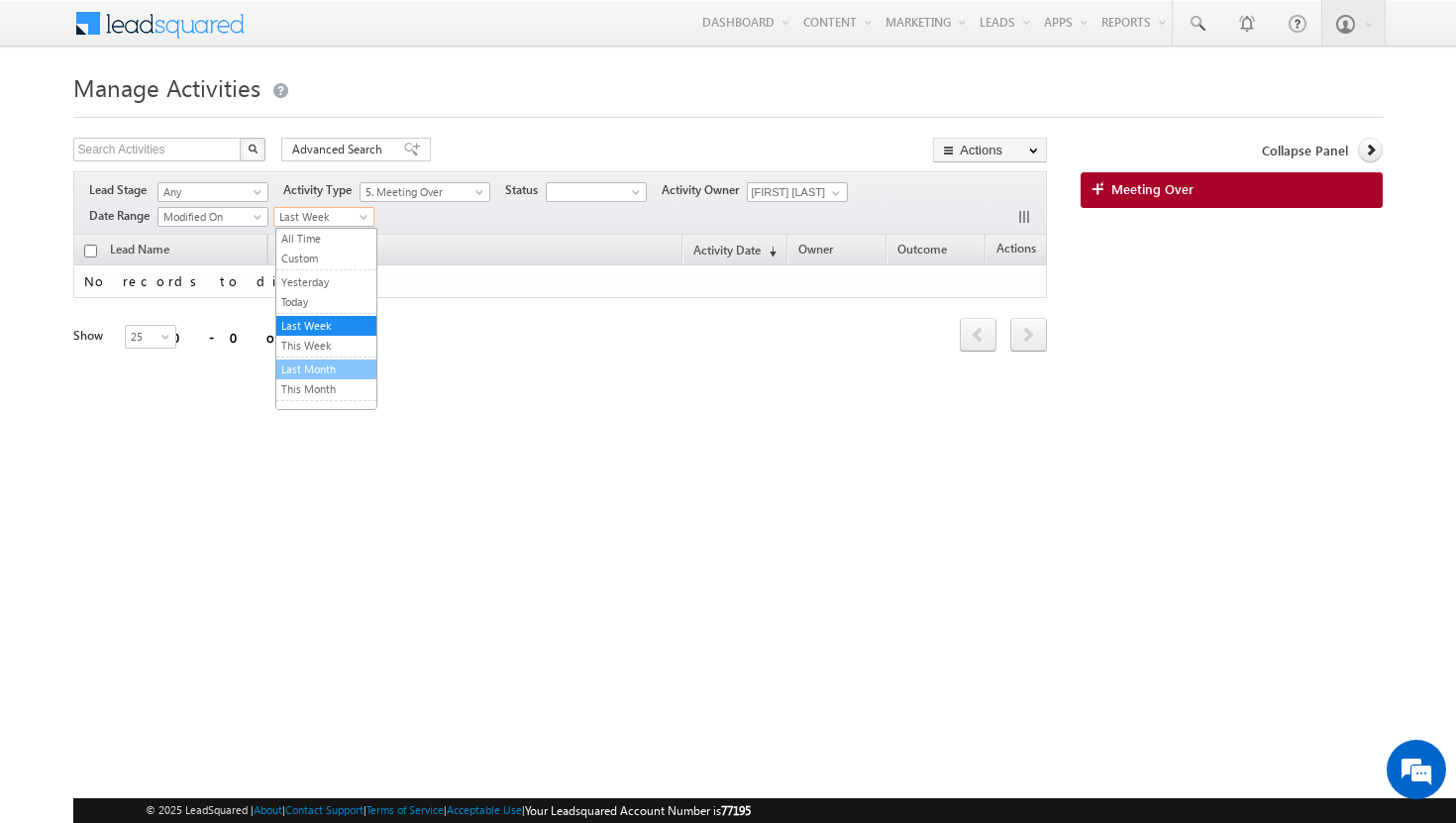 click on "Last Month" at bounding box center (326, 369) 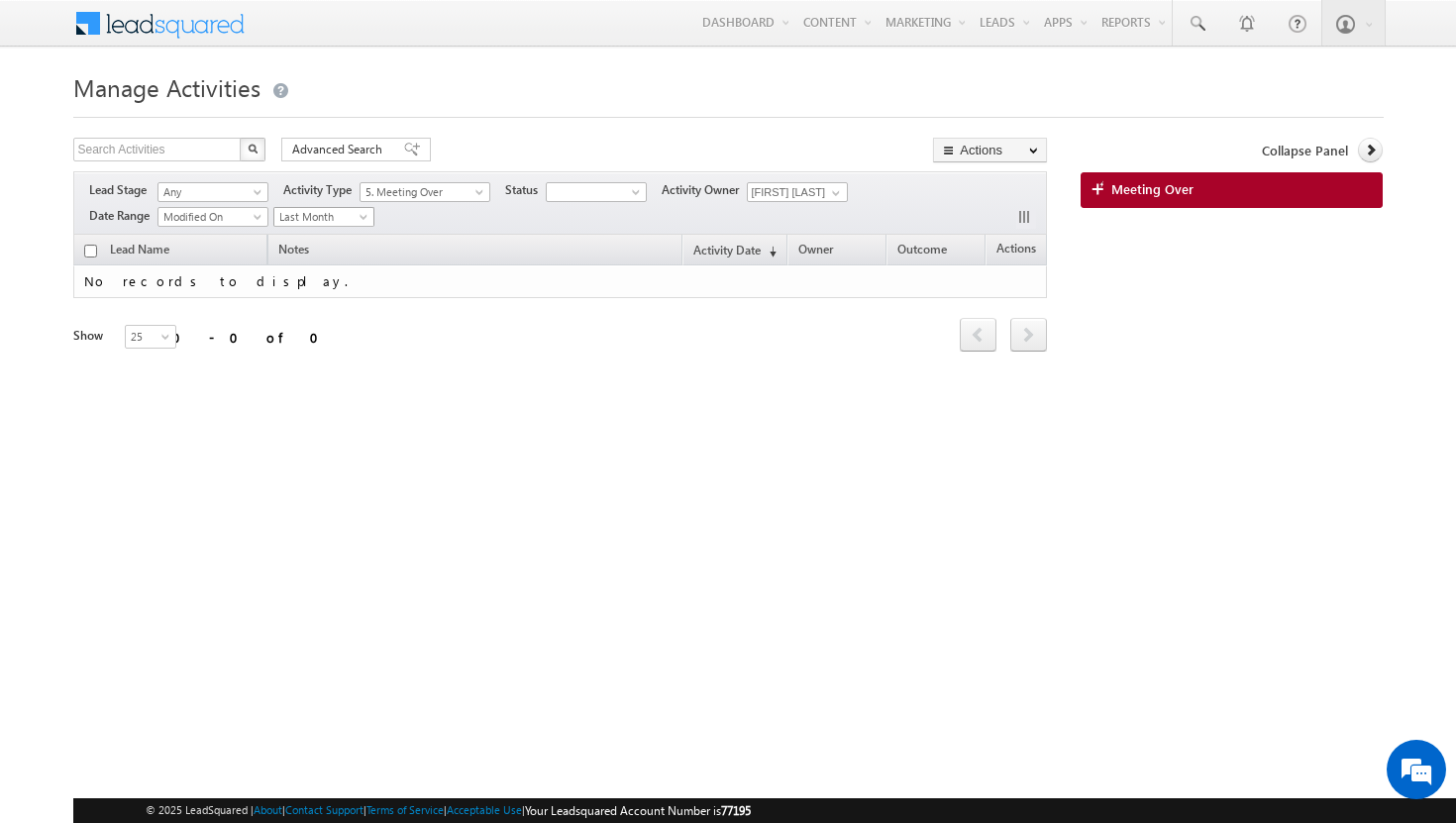 click at bounding box center [365, 221] 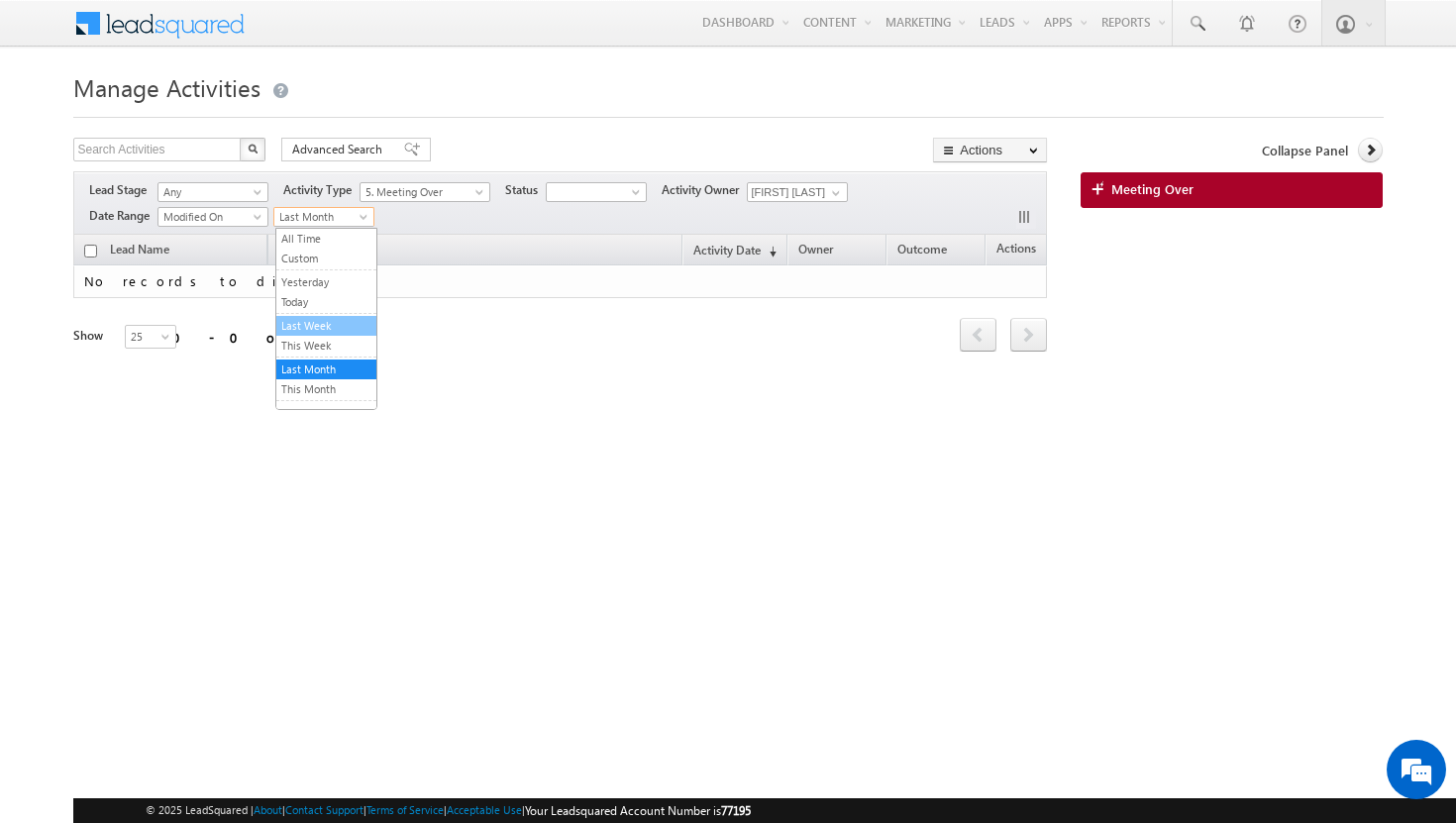 click on "Last Week" at bounding box center [326, 326] 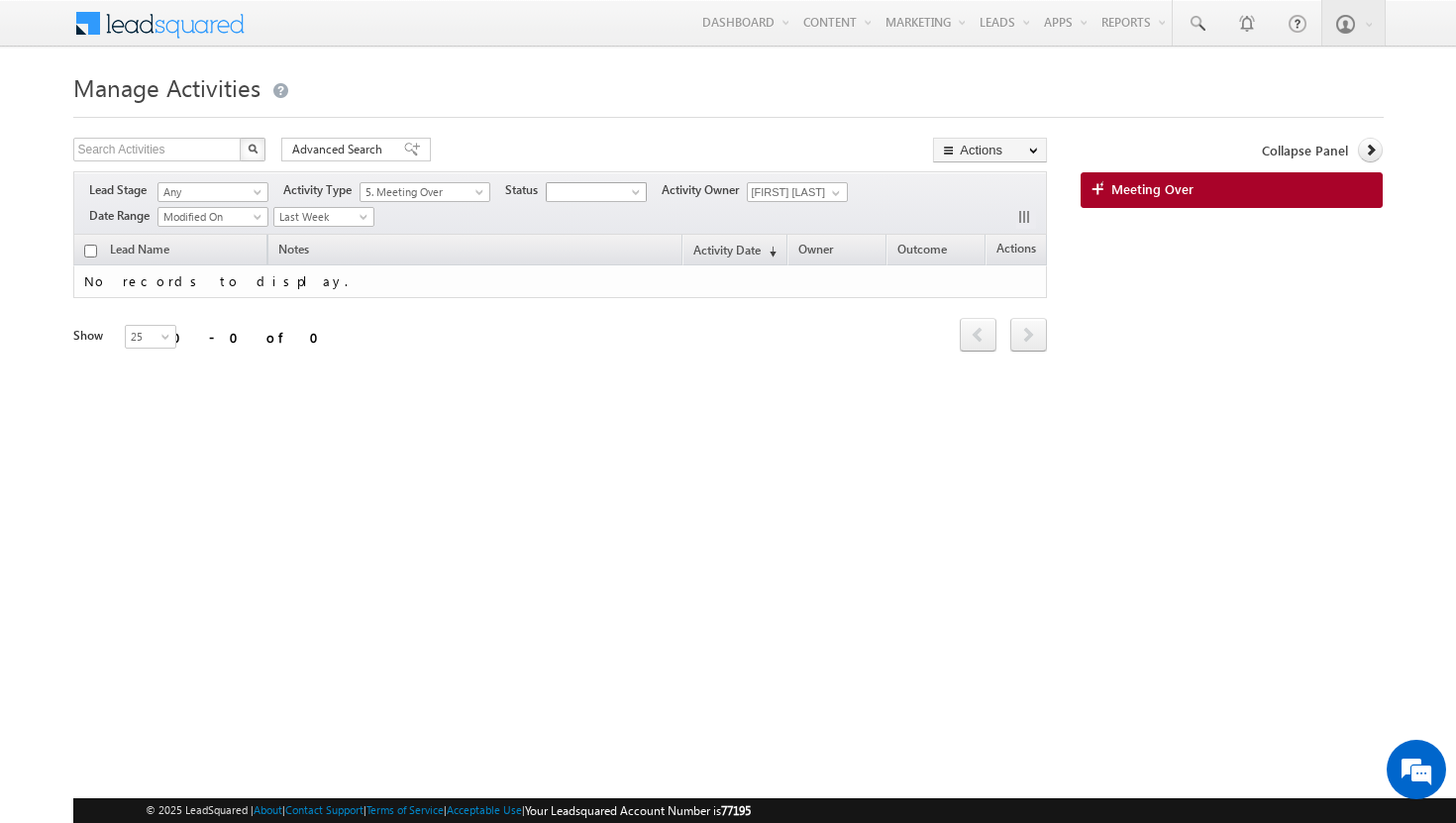 click at bounding box center [638, 196] 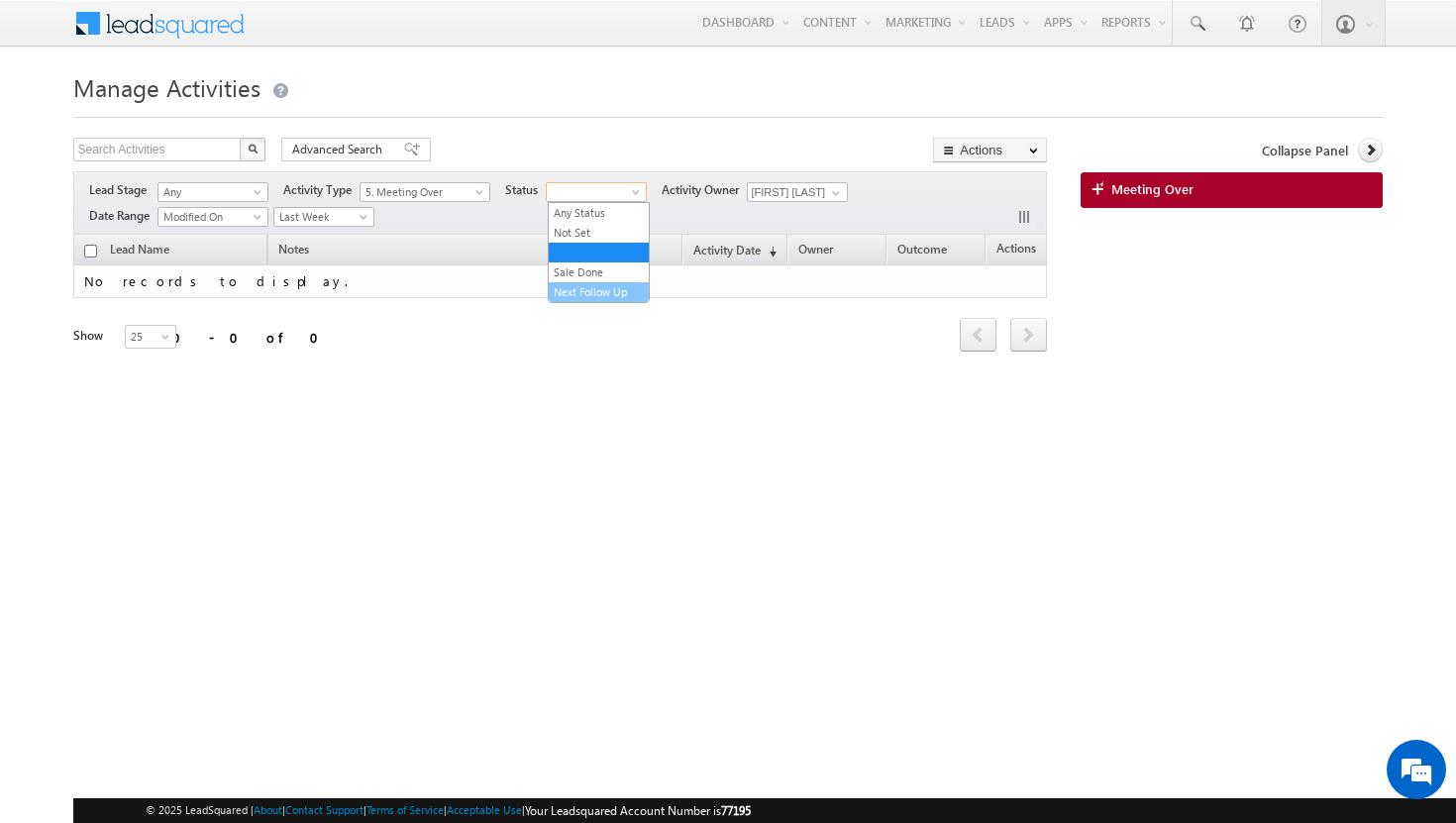 click on "Next Follow Up" at bounding box center (598, 292) 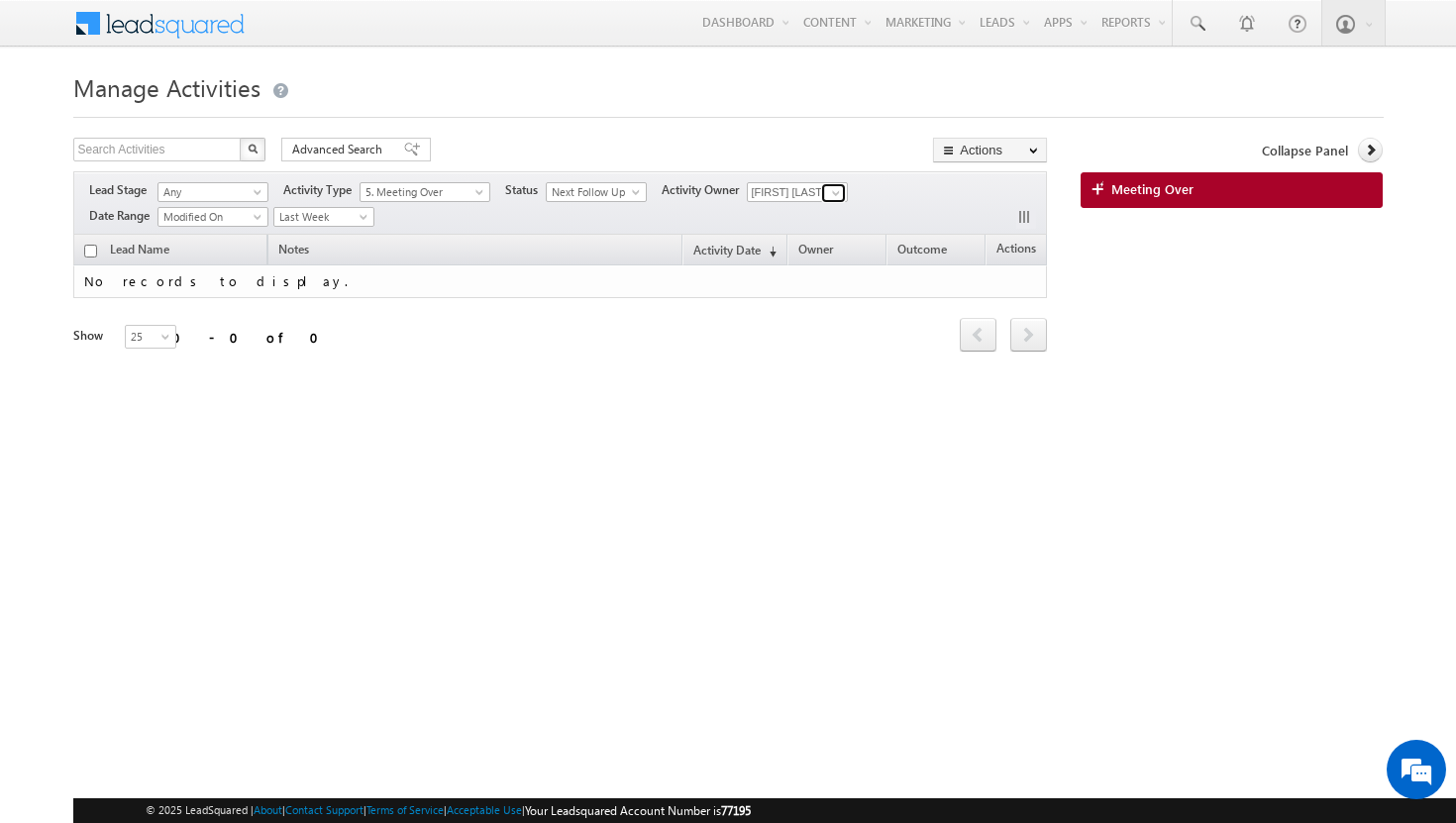 click at bounding box center [836, 193] 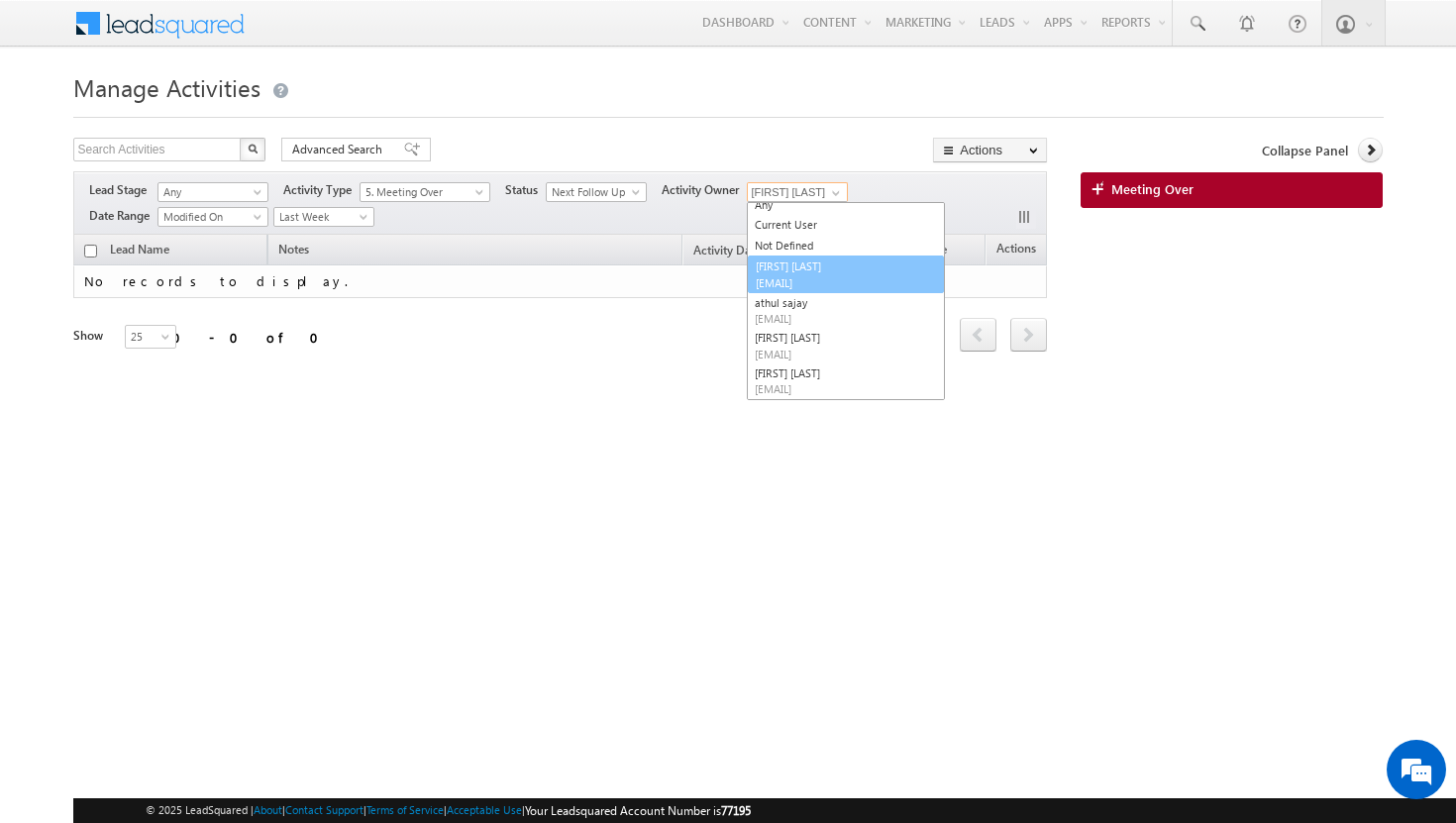 scroll, scrollTop: 0, scrollLeft: 0, axis: both 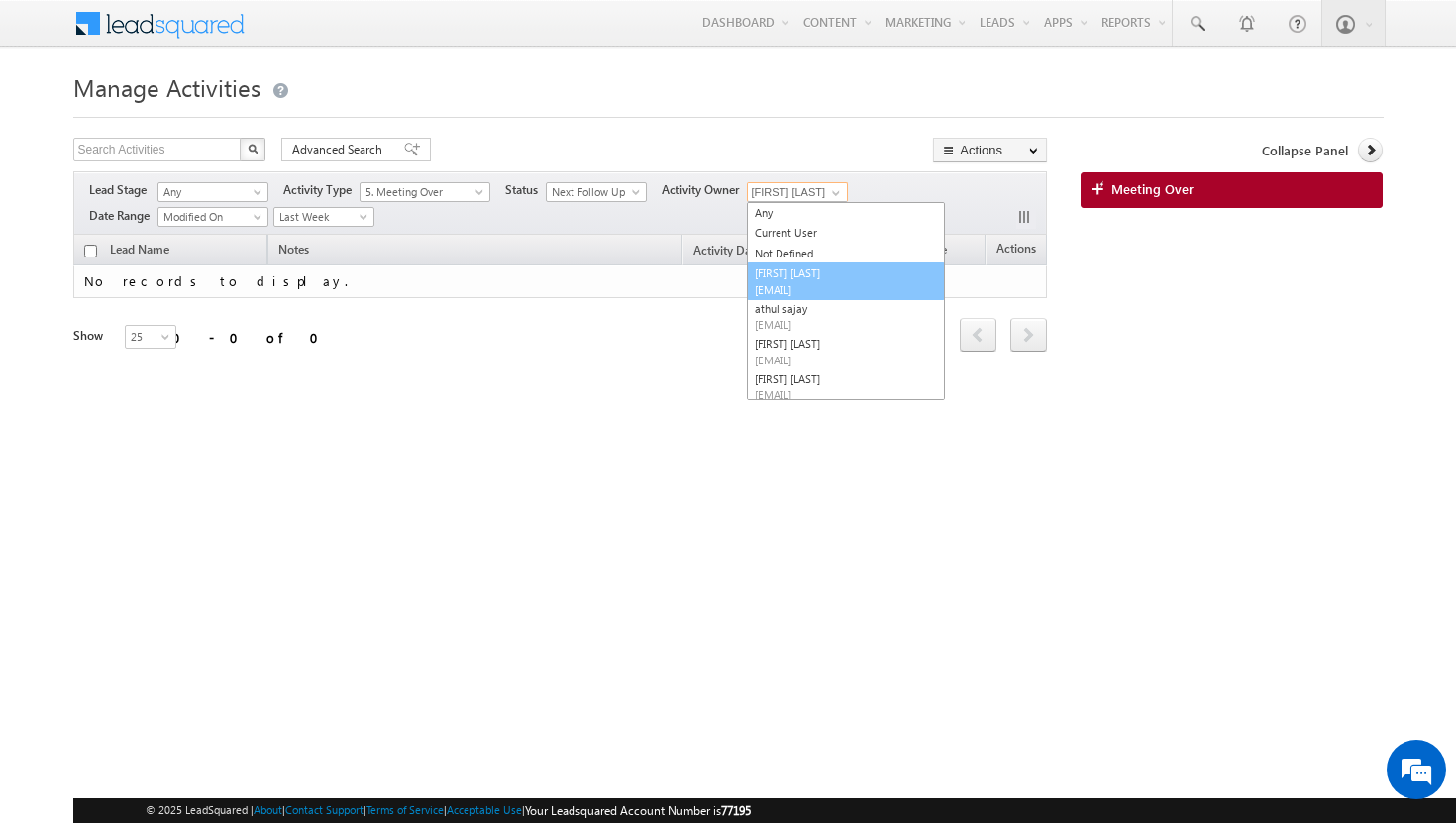 click on "Afeef Mohammad   afeef.mohammad@indglobal.ae" at bounding box center (846, 281) 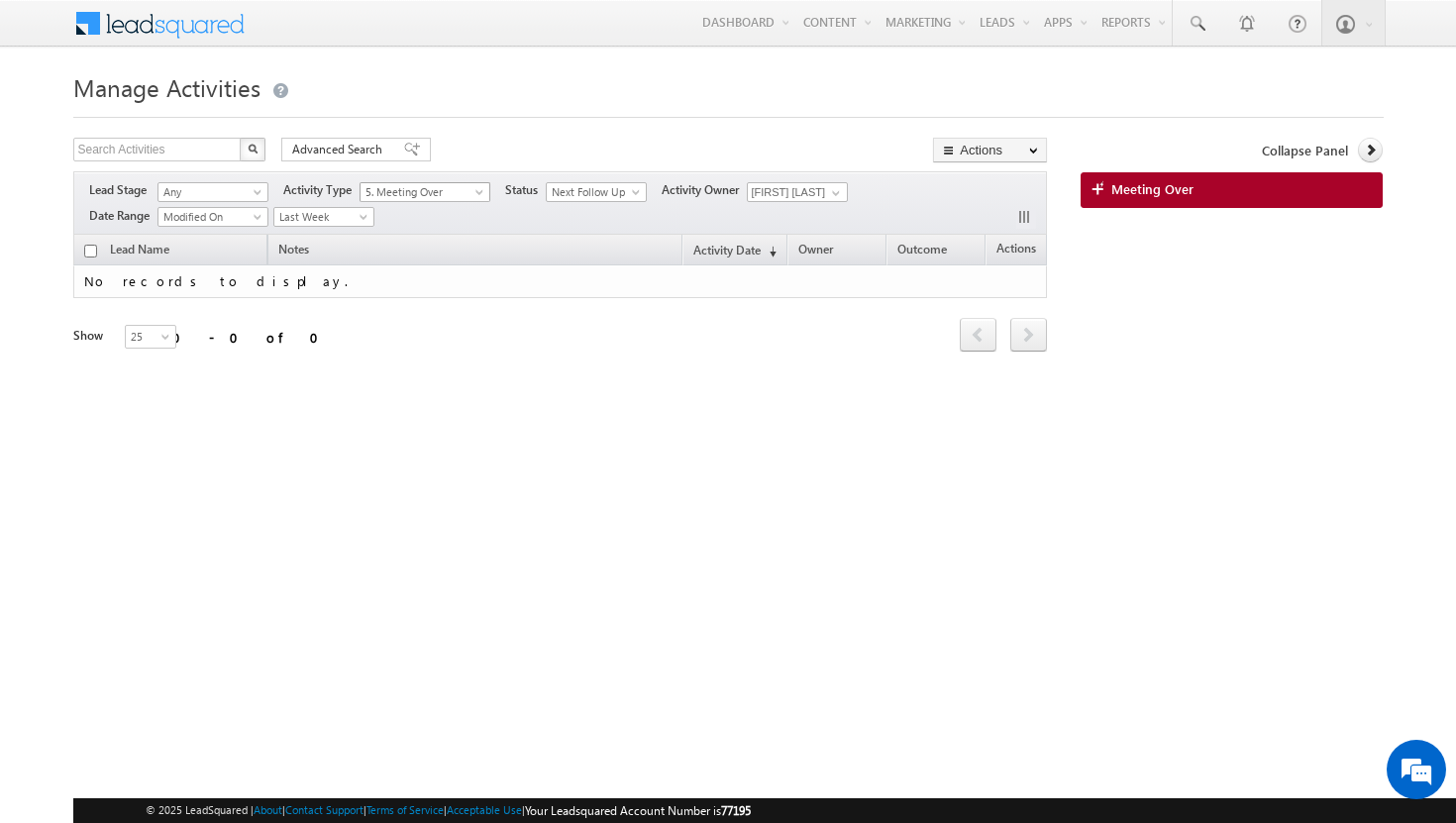 click at bounding box center [481, 196] 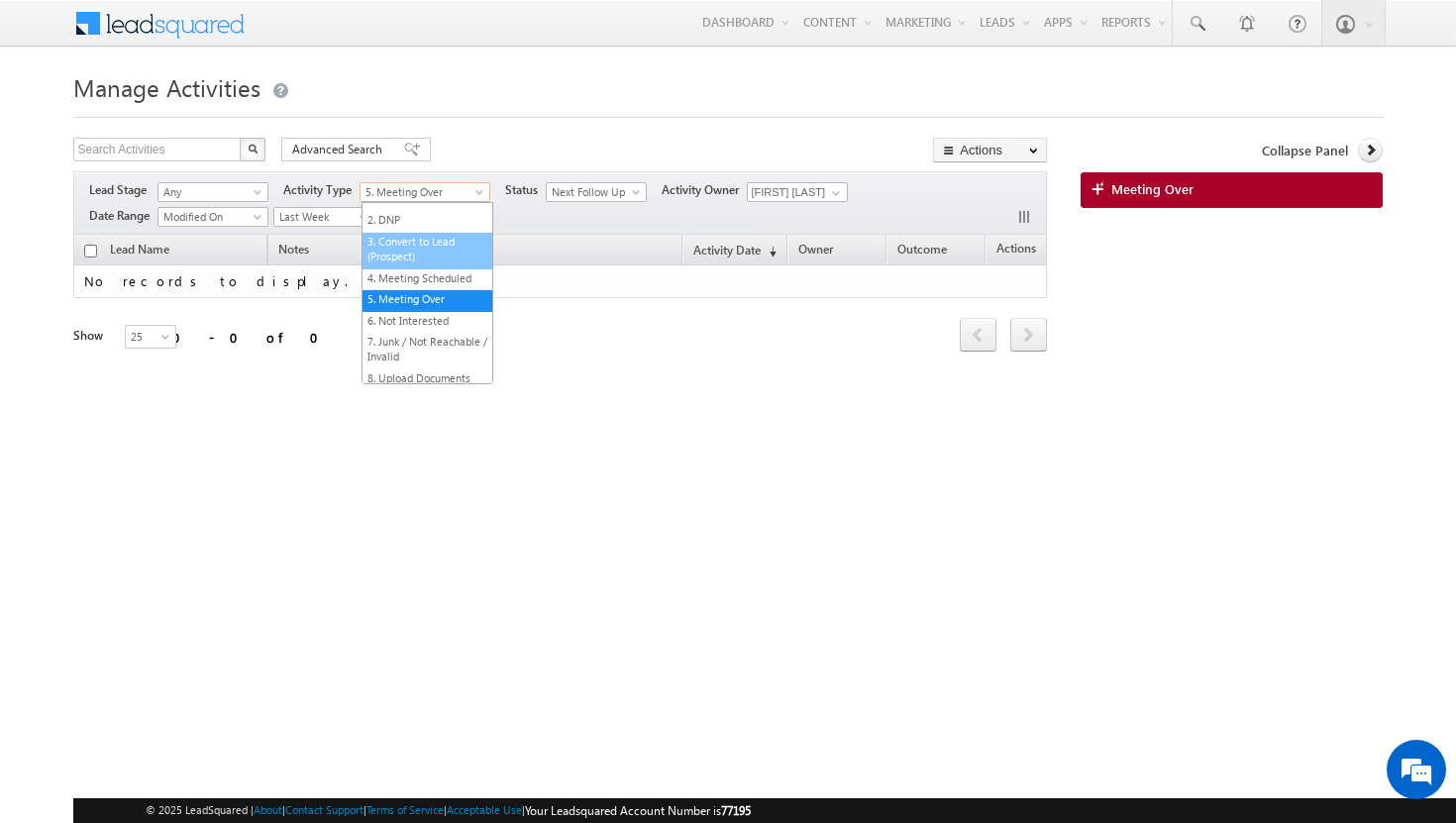 scroll, scrollTop: 0, scrollLeft: 0, axis: both 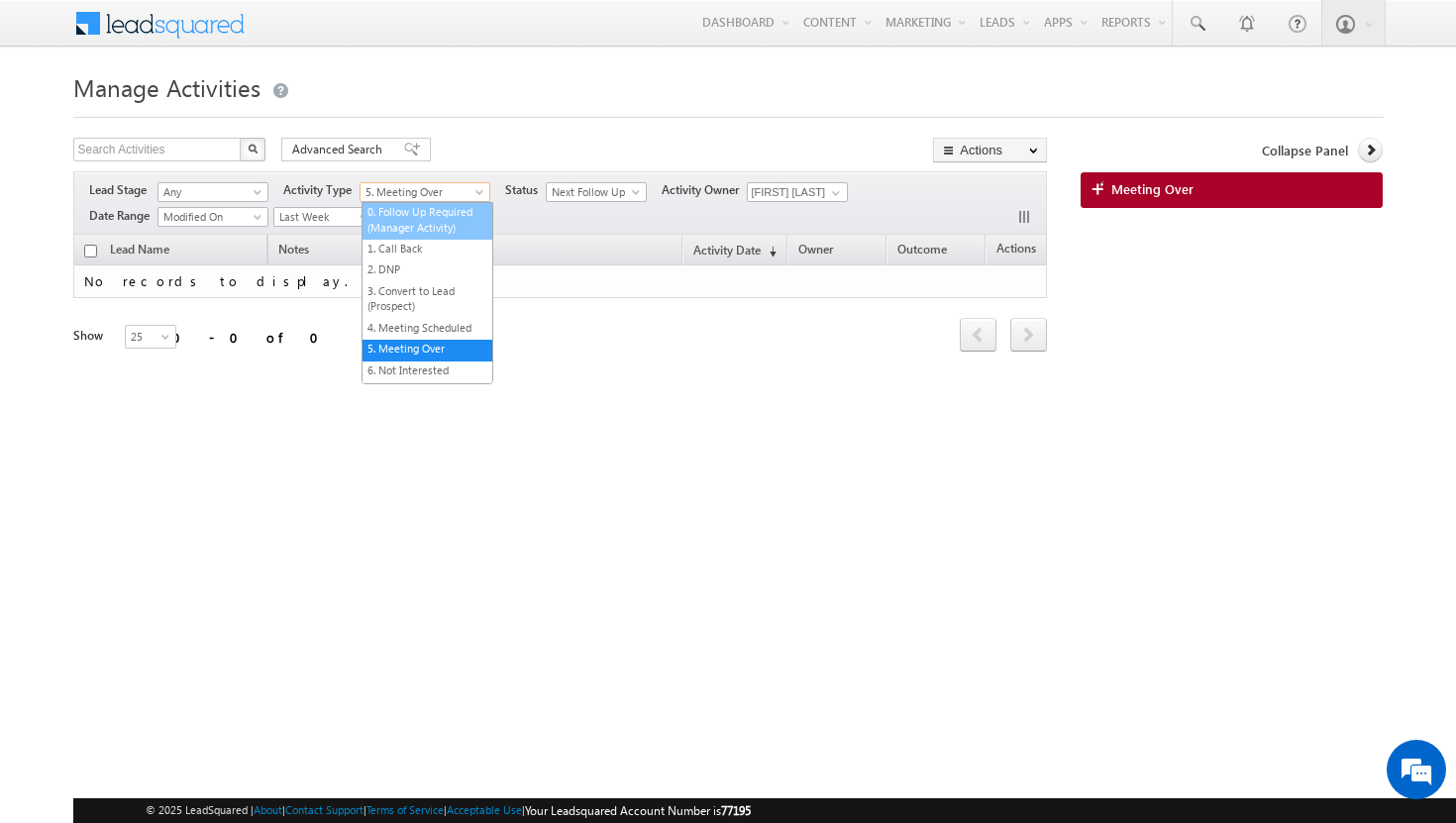 click on "0. Follow Up Required (Manager Activity)" at bounding box center [427, 219] 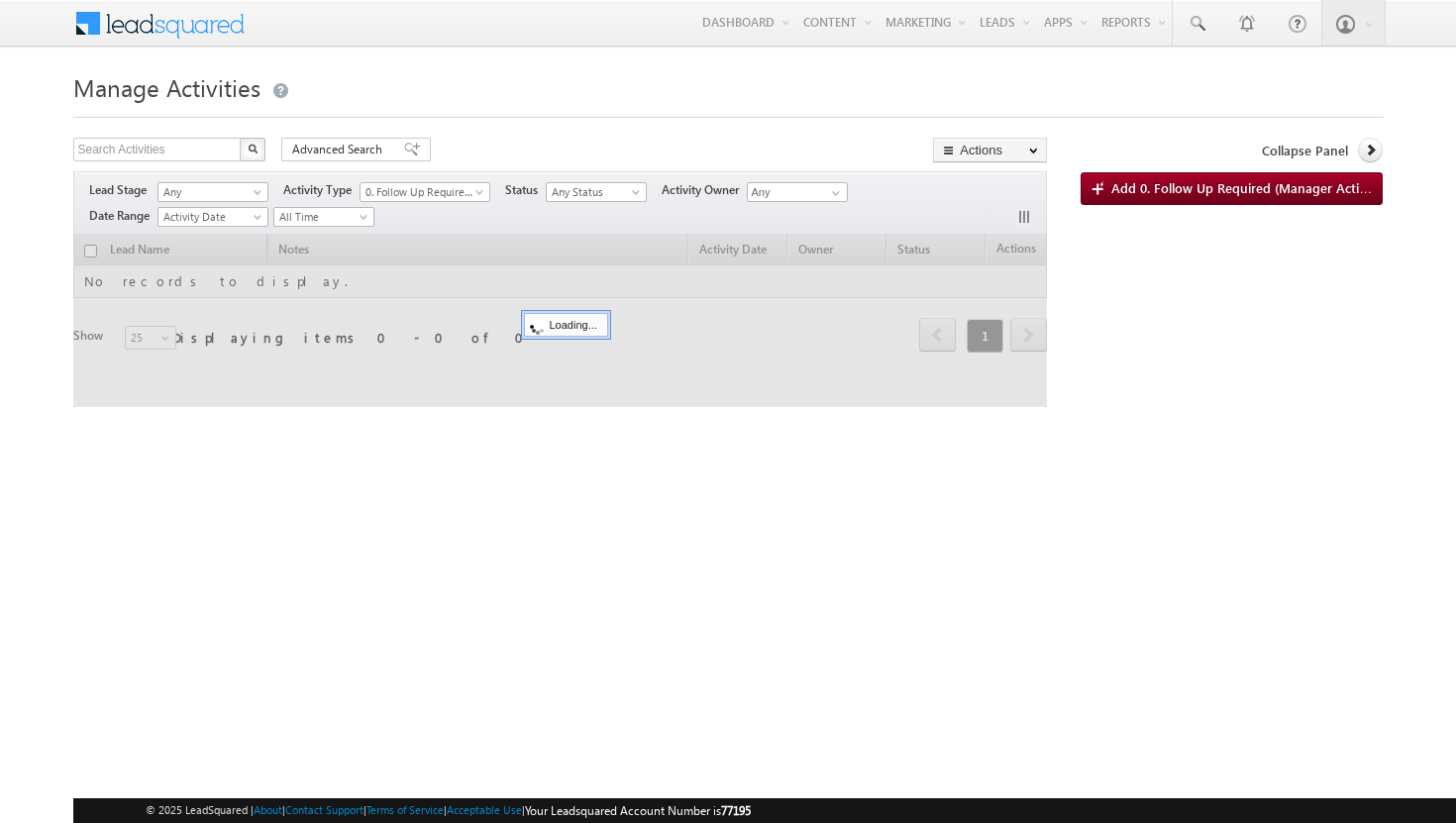 scroll, scrollTop: 0, scrollLeft: 0, axis: both 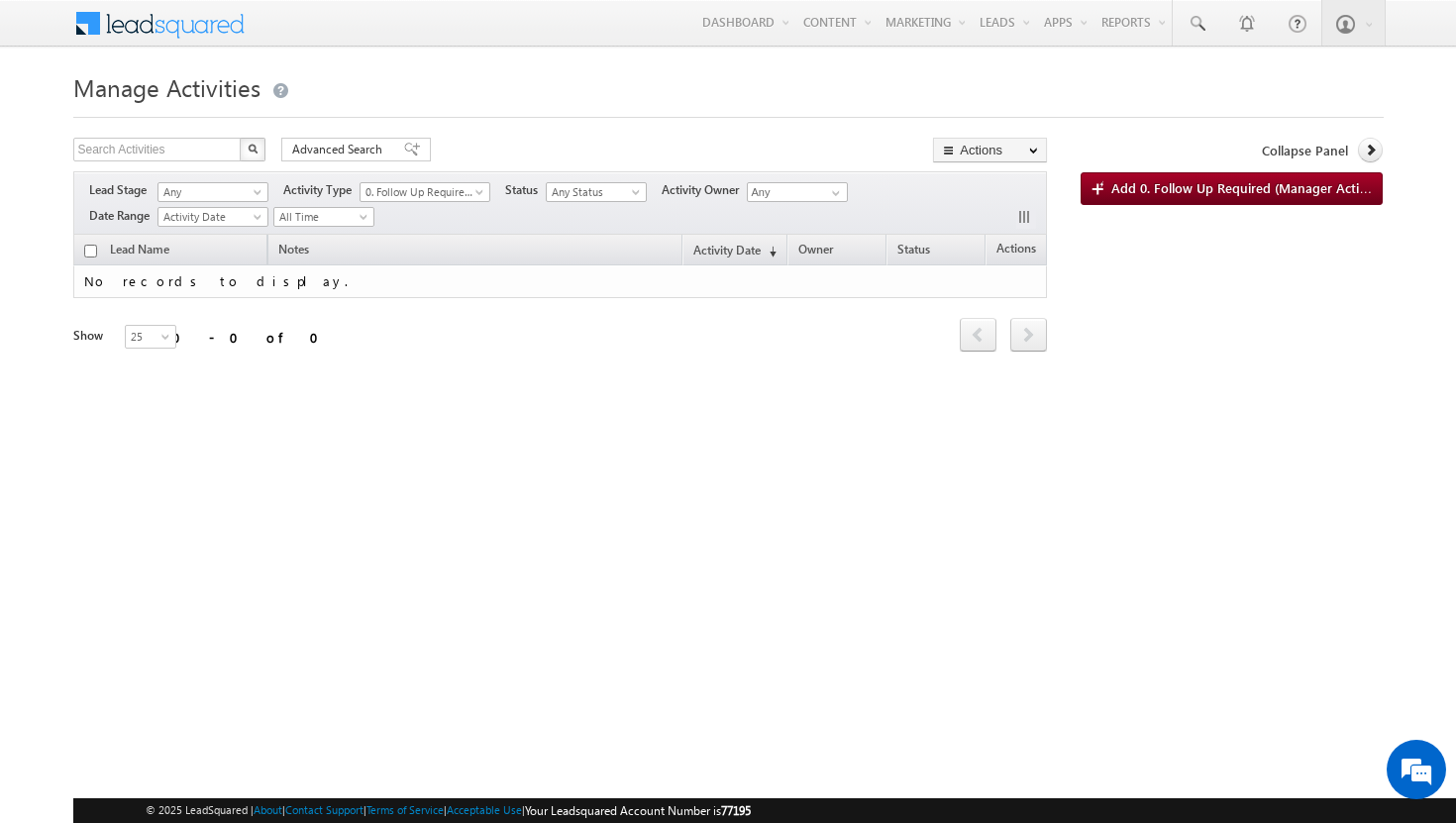 click on "Lead Stage
Any
Any
Activity Type
0. Follow Up Required (Manager Activity)
1. Call Back
2. DNP
3. Convert to Lead (Prospect)
4. Meeting Scheduled
5. Meeting Over
6. Not Interested
7. Junk / Not Reachable / Invalid
8. Upload Documents
Calendly
Compliance activity
Document Generation
Facebook Lead Ads Submissions
Finance Task
Inbound Phone Call Activity
Launch Project
Manager Approval
Outbound Phone Call Activity
Payment
Qualified
Sale Done
Sales Activity
Sales Activity - Cancelled
0. Follow Up Required (Manager Activity)
Status
Any Status
Not Set" at bounding box center [561, 203] 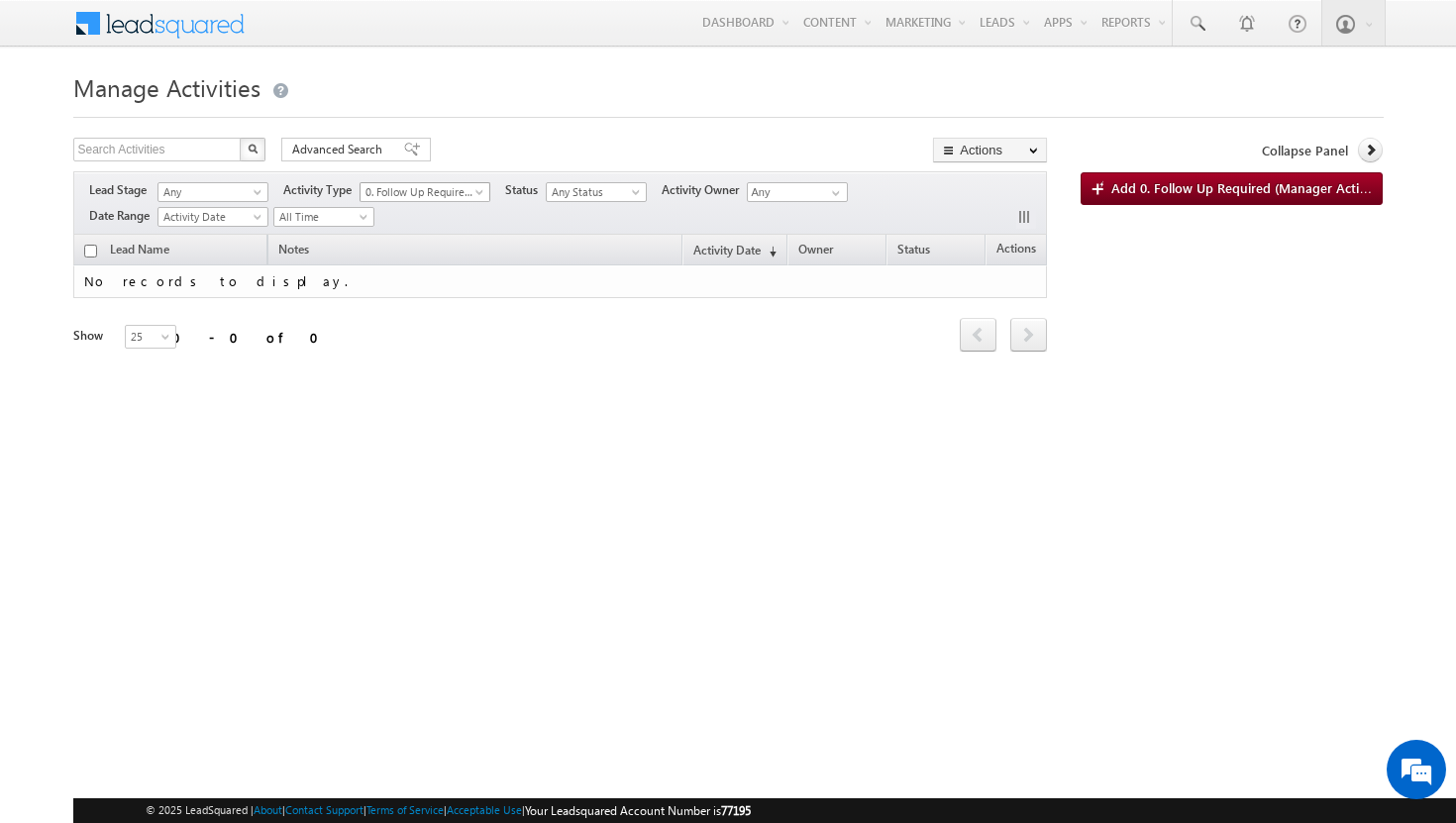 click at bounding box center (481, 196) 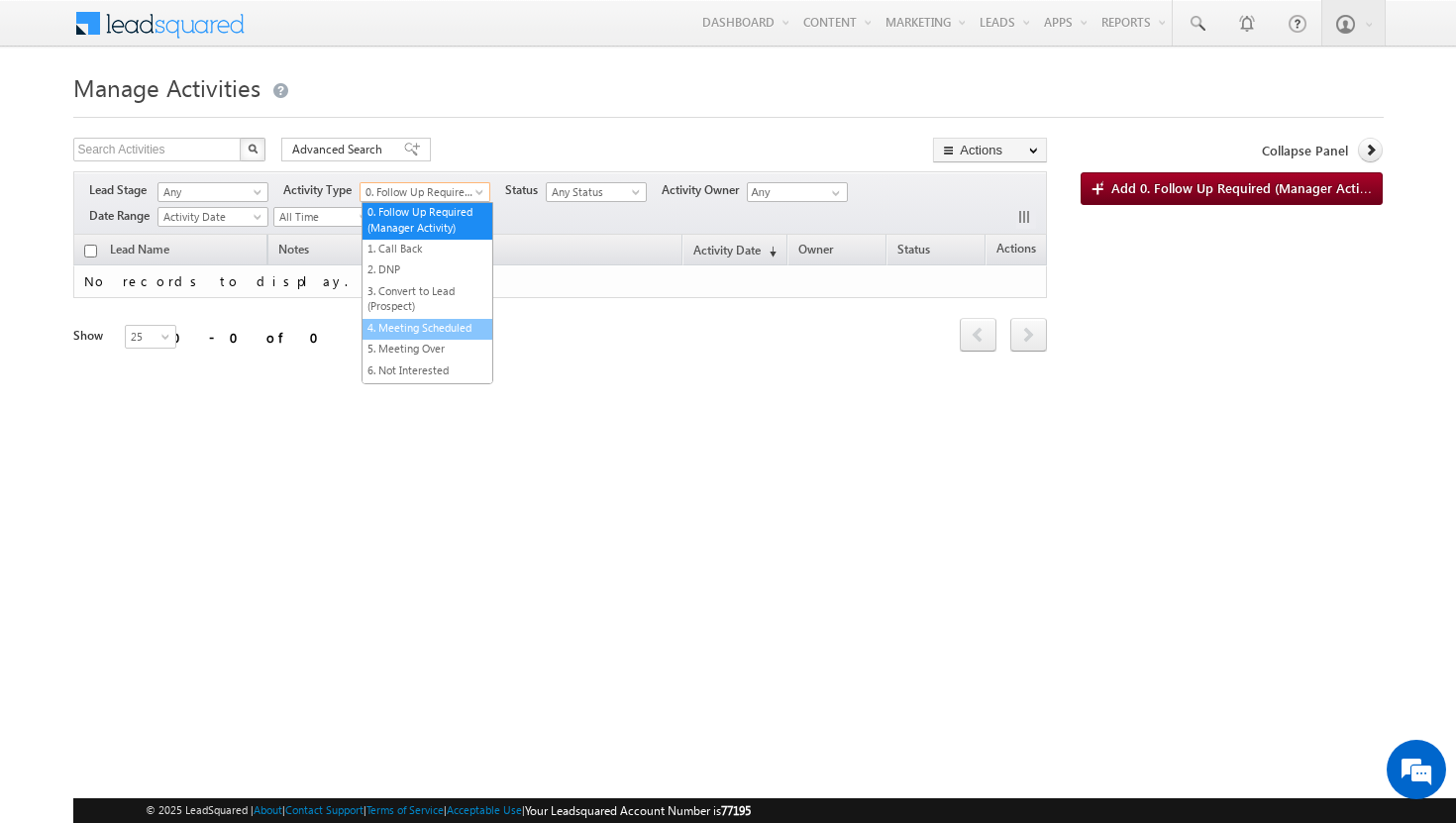 click on "4. Meeting Scheduled" at bounding box center (427, 327) 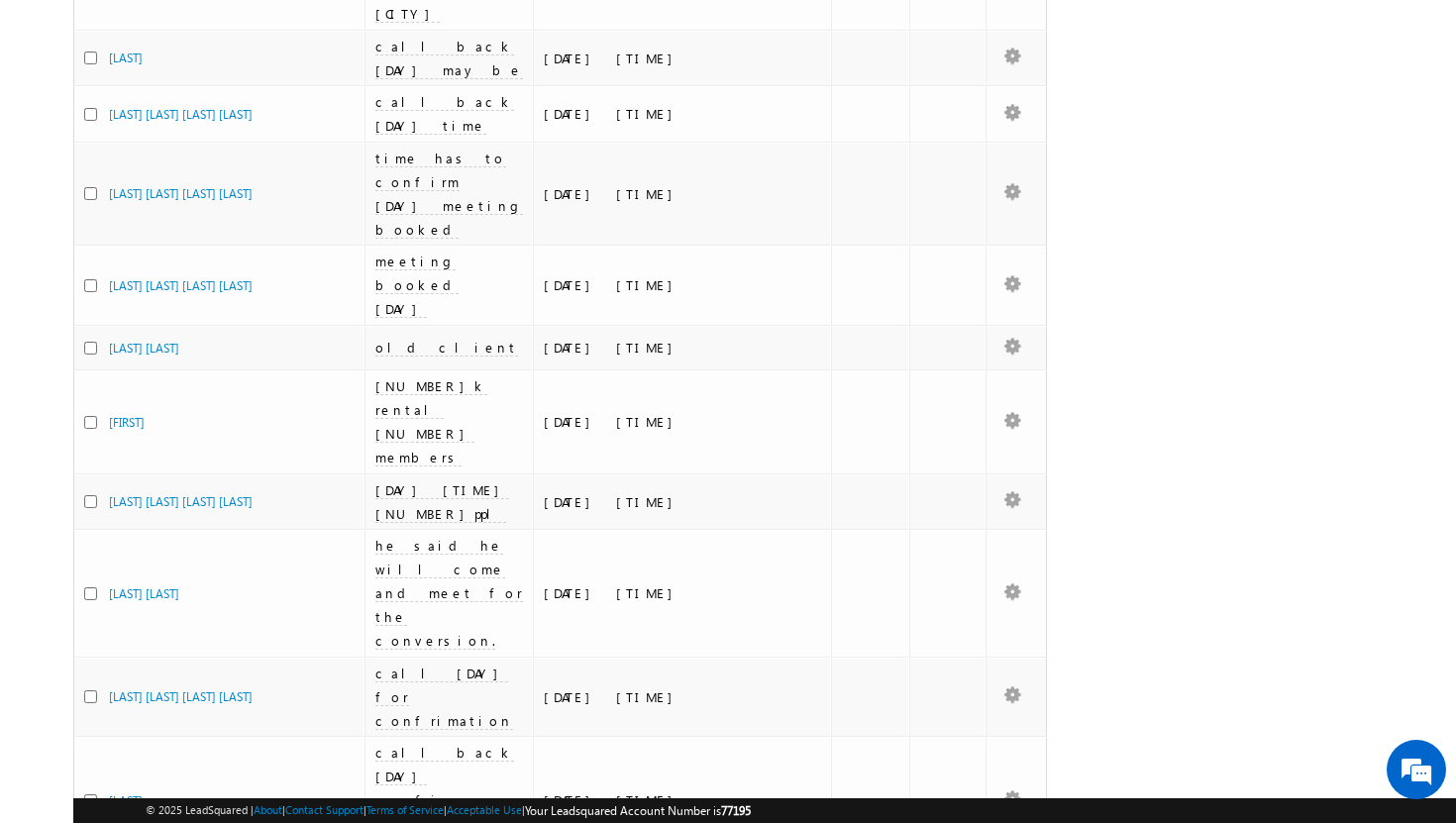 scroll, scrollTop: 595, scrollLeft: 0, axis: vertical 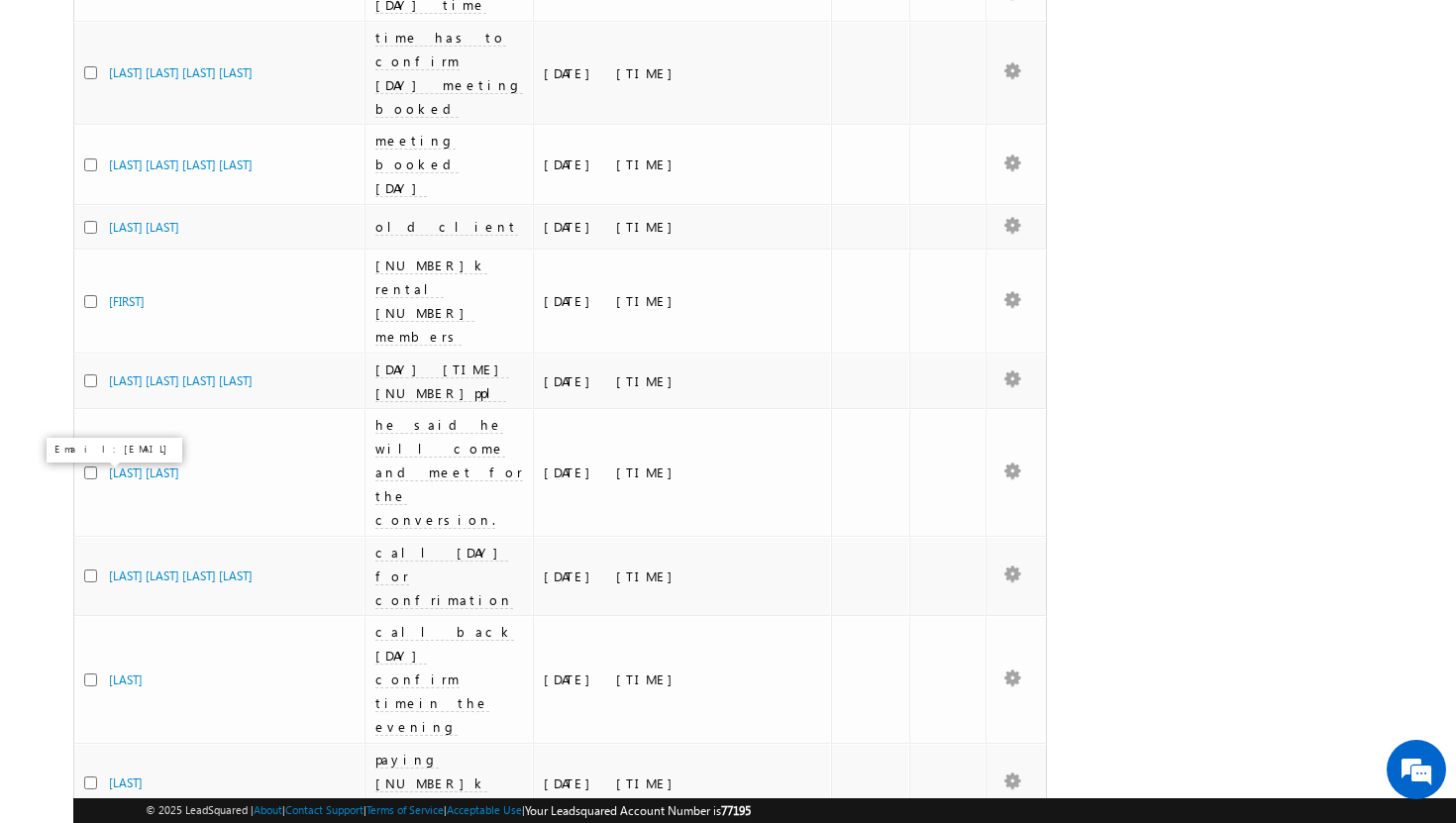 click on "[LAST]" at bounding box center [126, 1146] 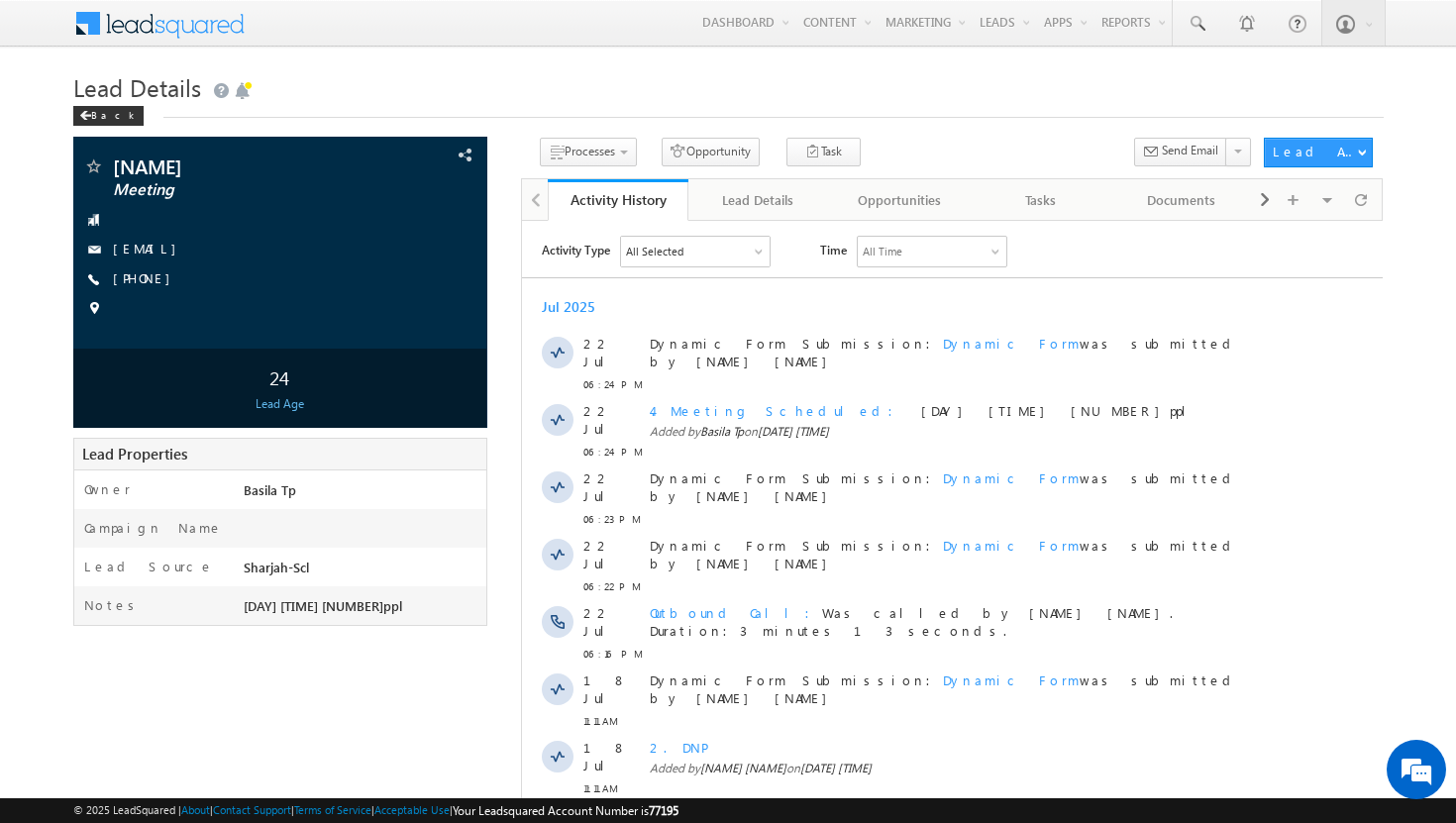scroll, scrollTop: 0, scrollLeft: 0, axis: both 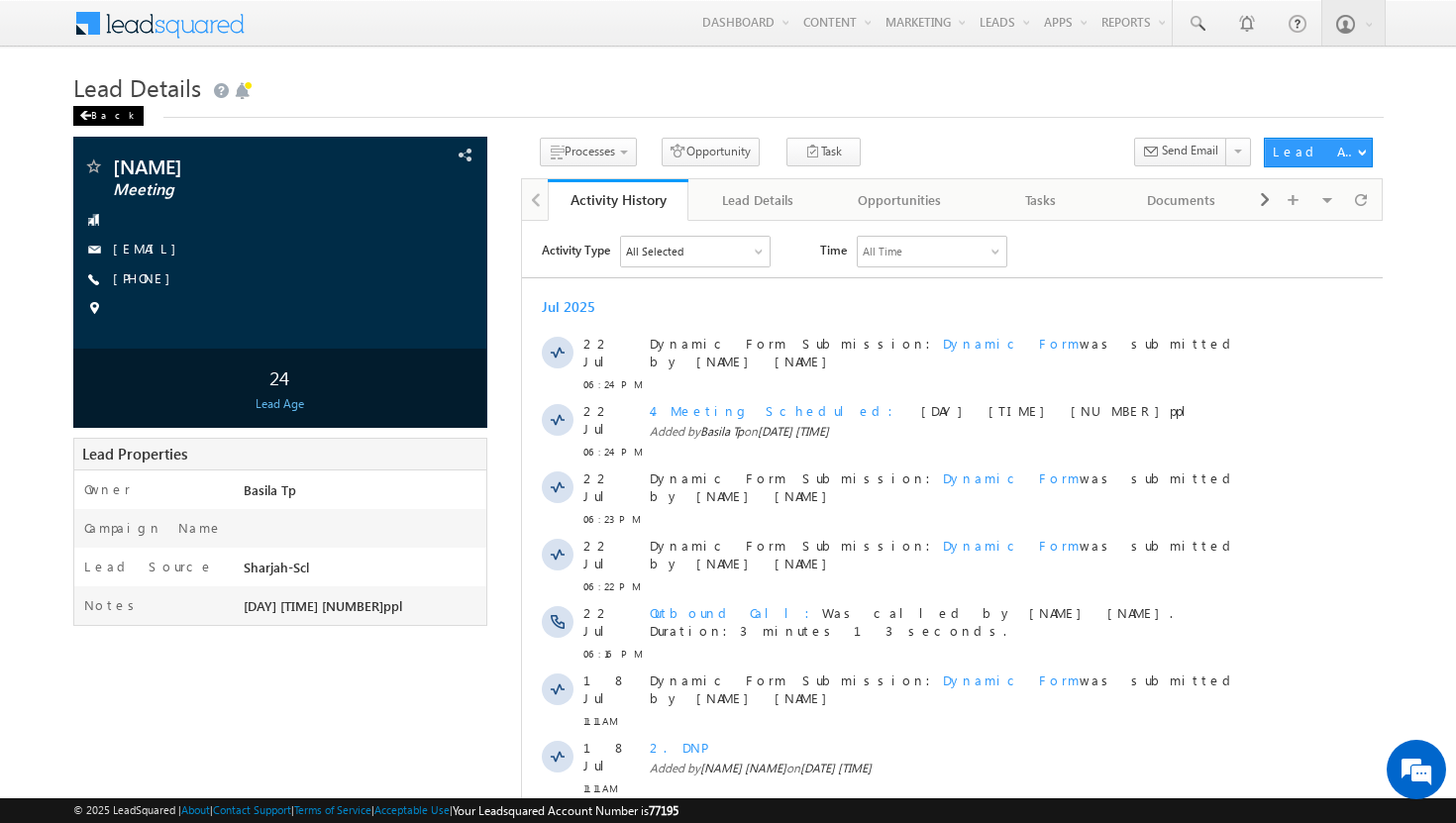 click on "Back" at bounding box center [108, 116] 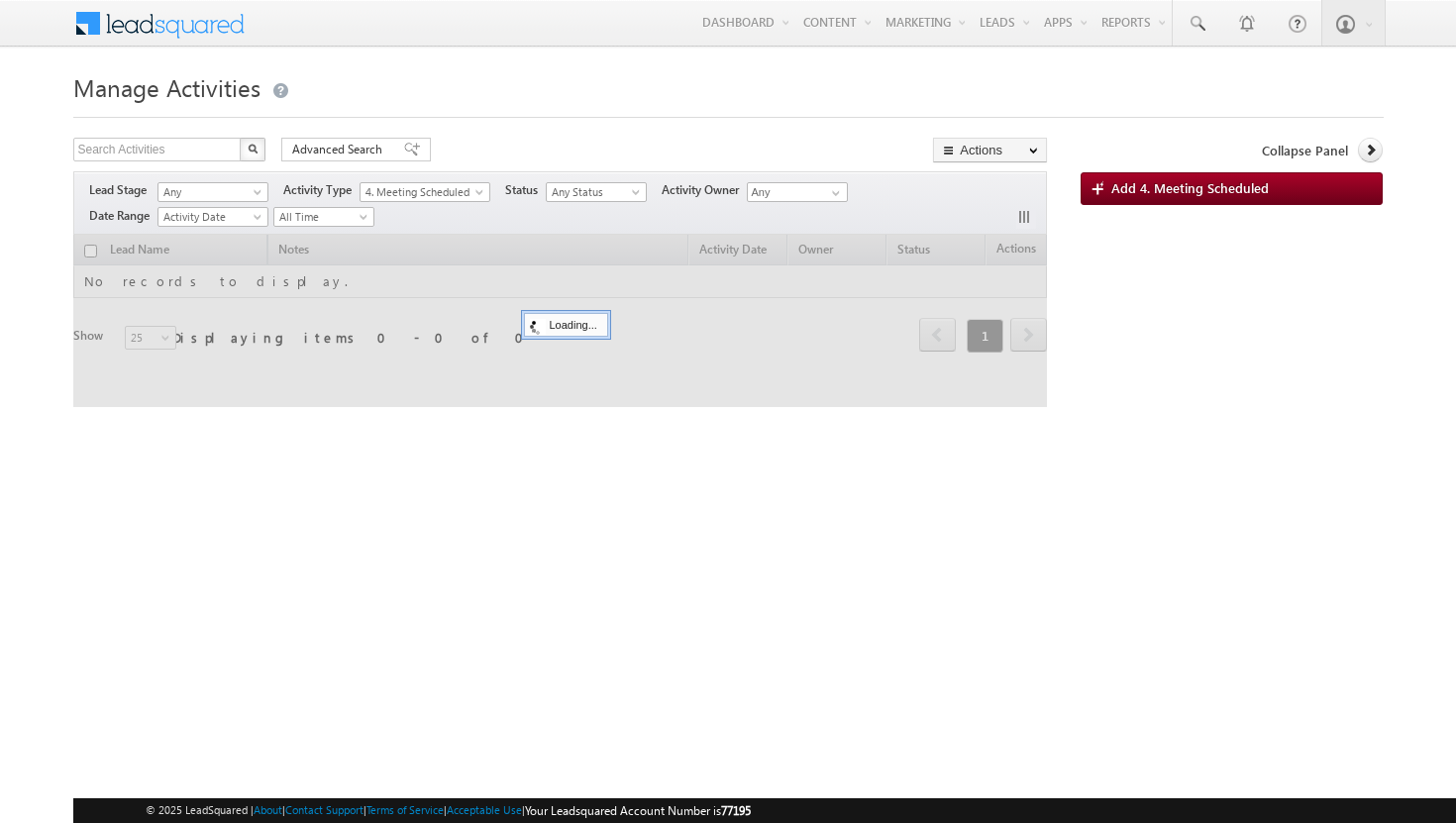 scroll, scrollTop: 0, scrollLeft: 0, axis: both 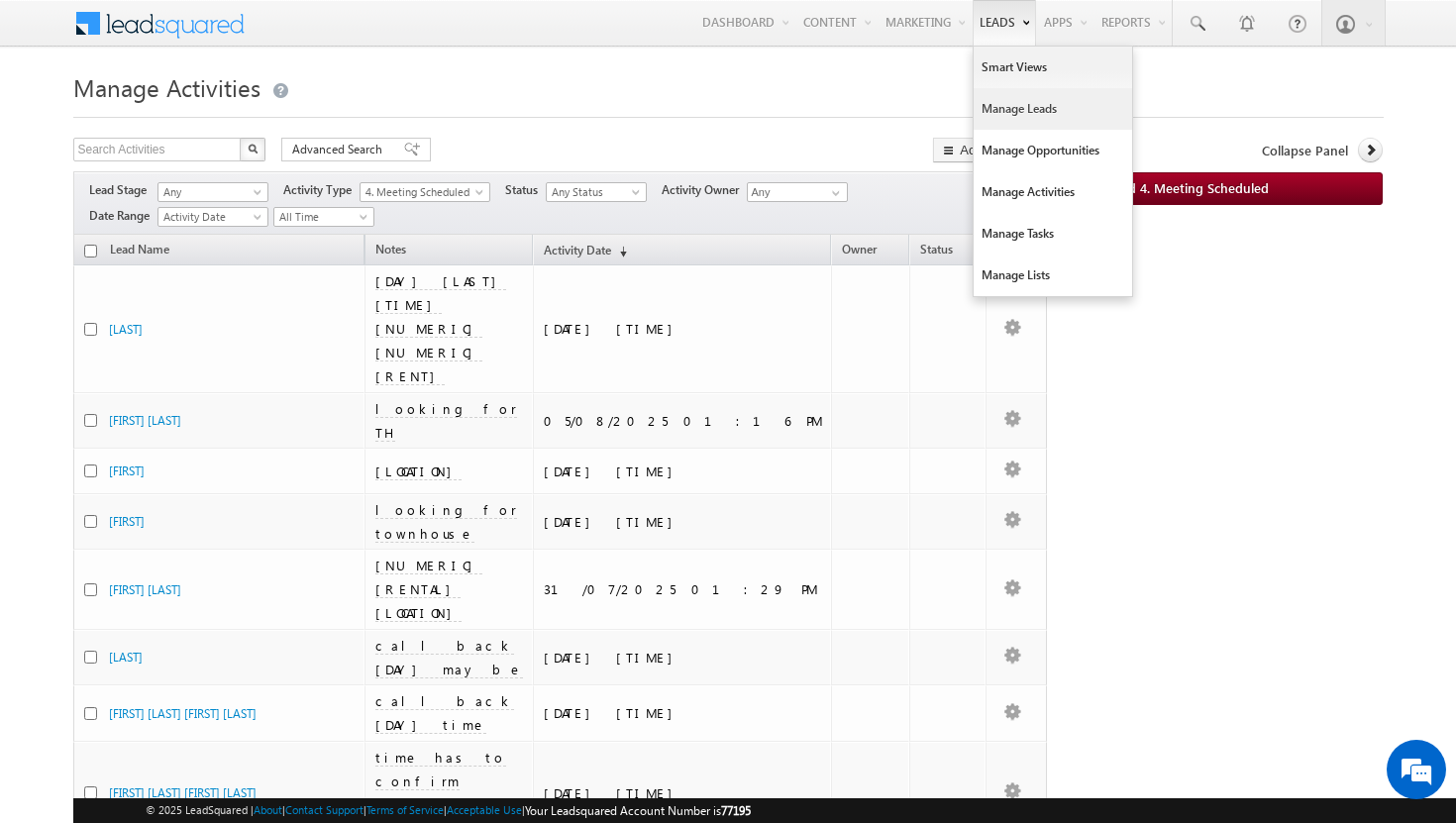 click on "Manage Leads" at bounding box center (1053, 109) 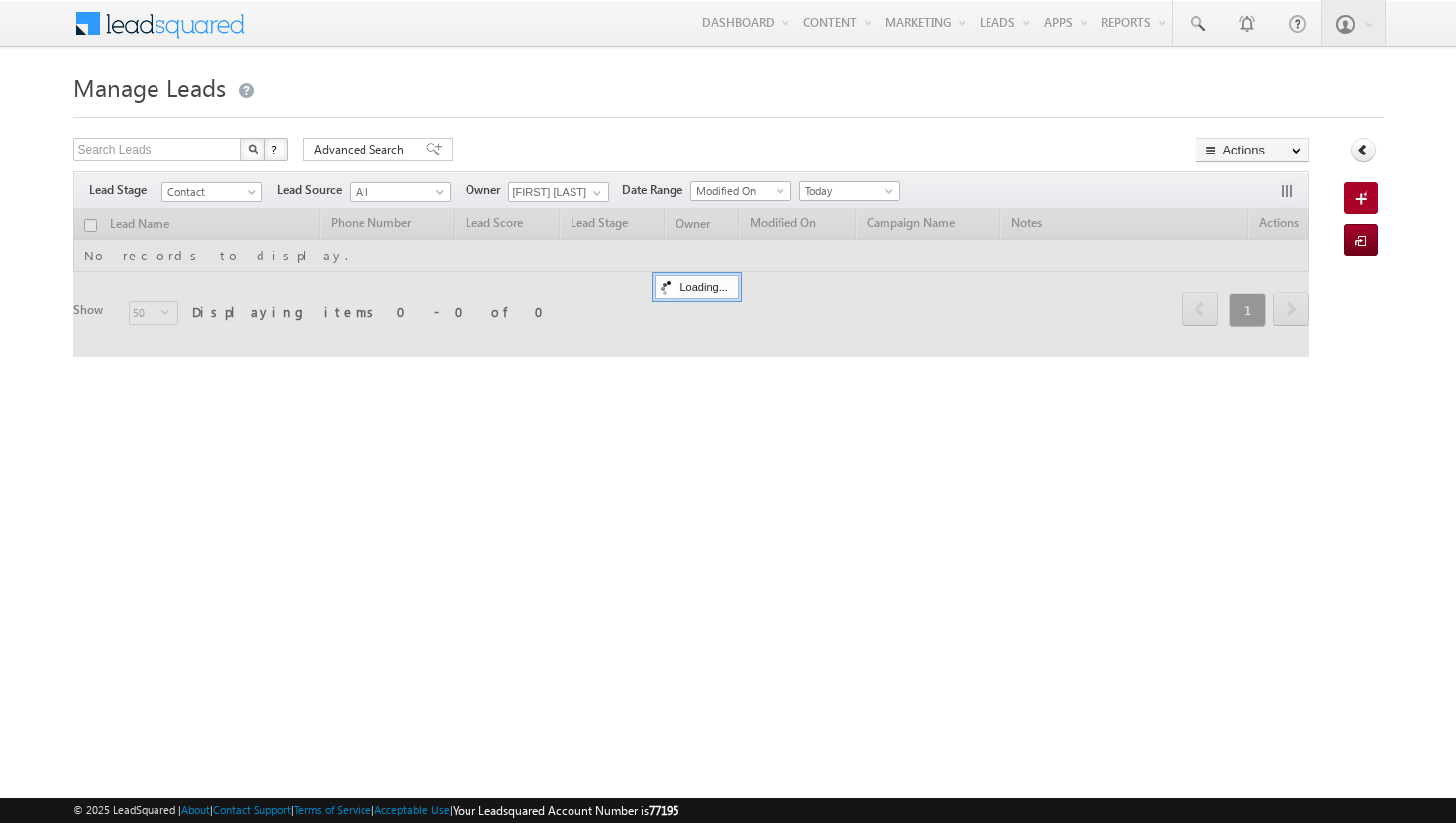 scroll, scrollTop: 0, scrollLeft: 0, axis: both 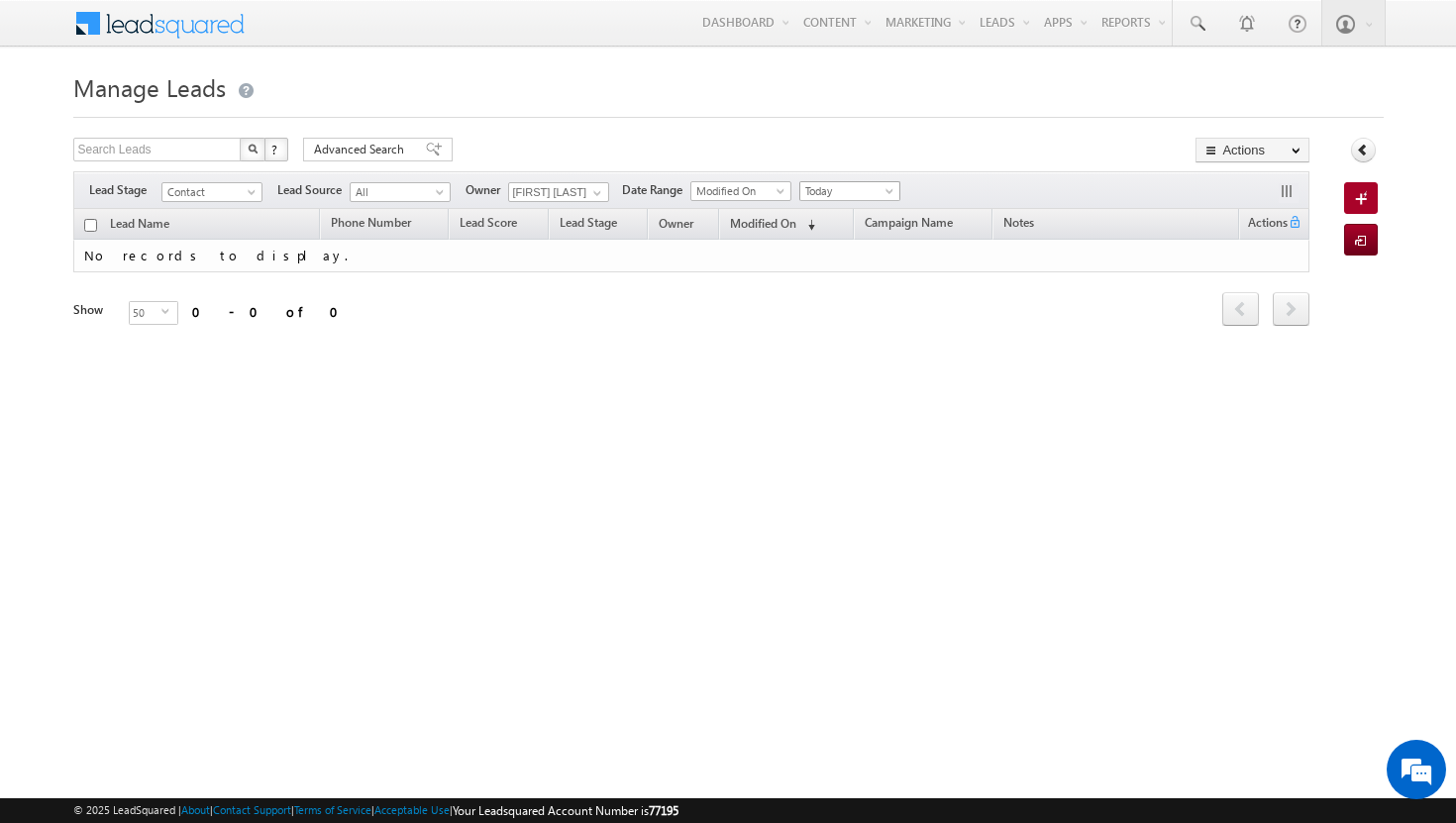 click at bounding box center [891, 195] 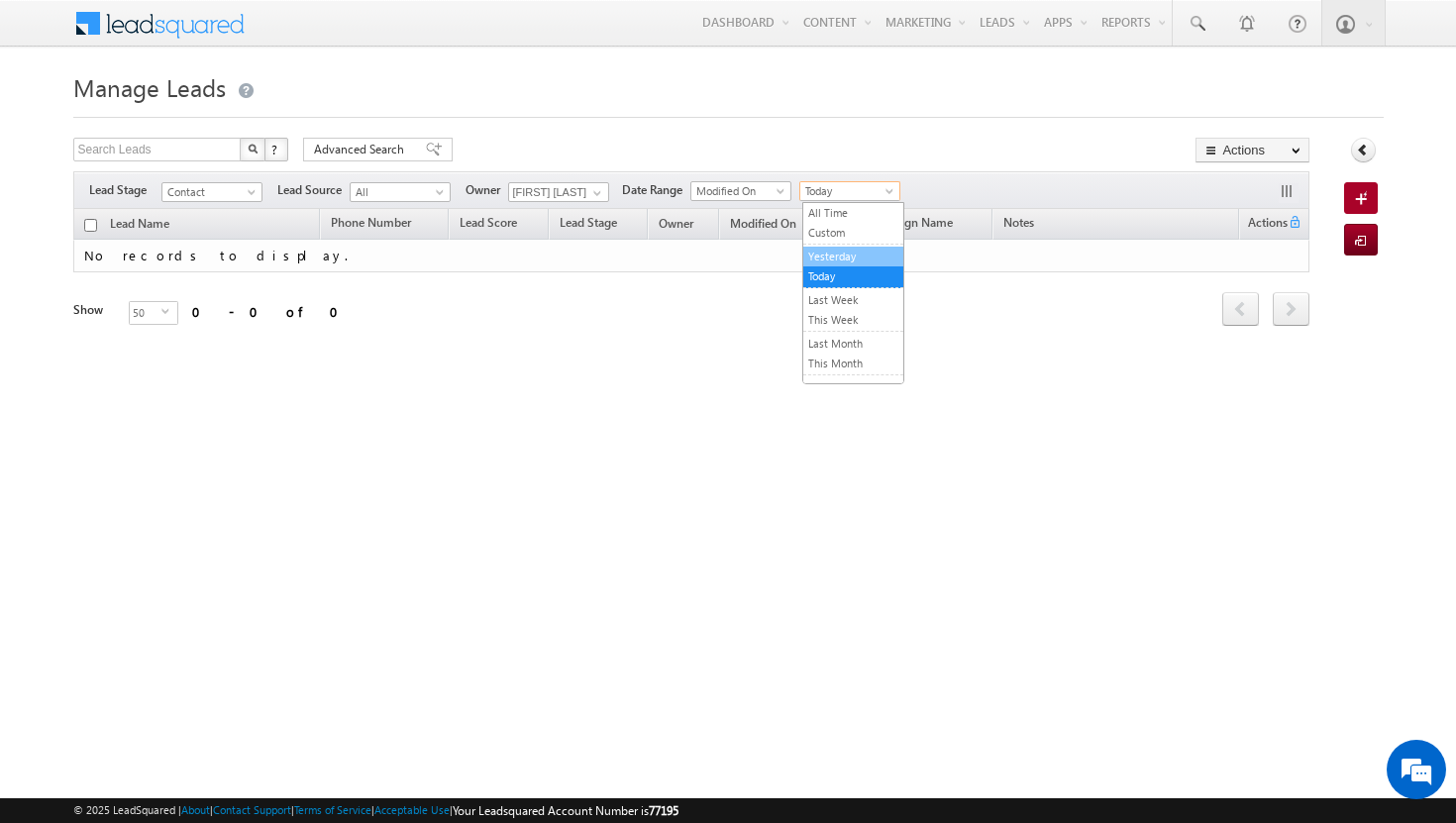 click on "Yesterday" at bounding box center (853, 257) 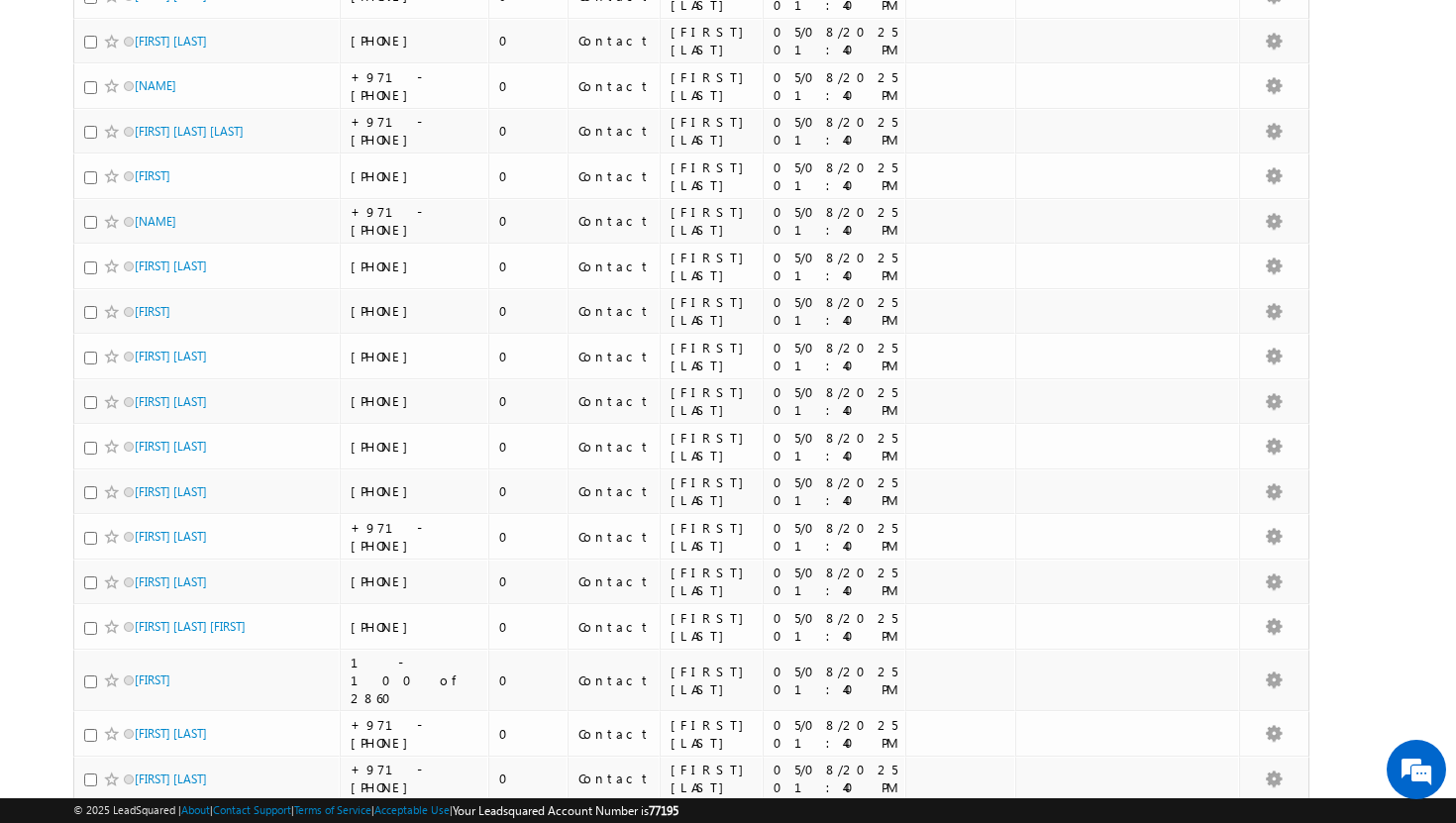 scroll, scrollTop: 1845, scrollLeft: 0, axis: vertical 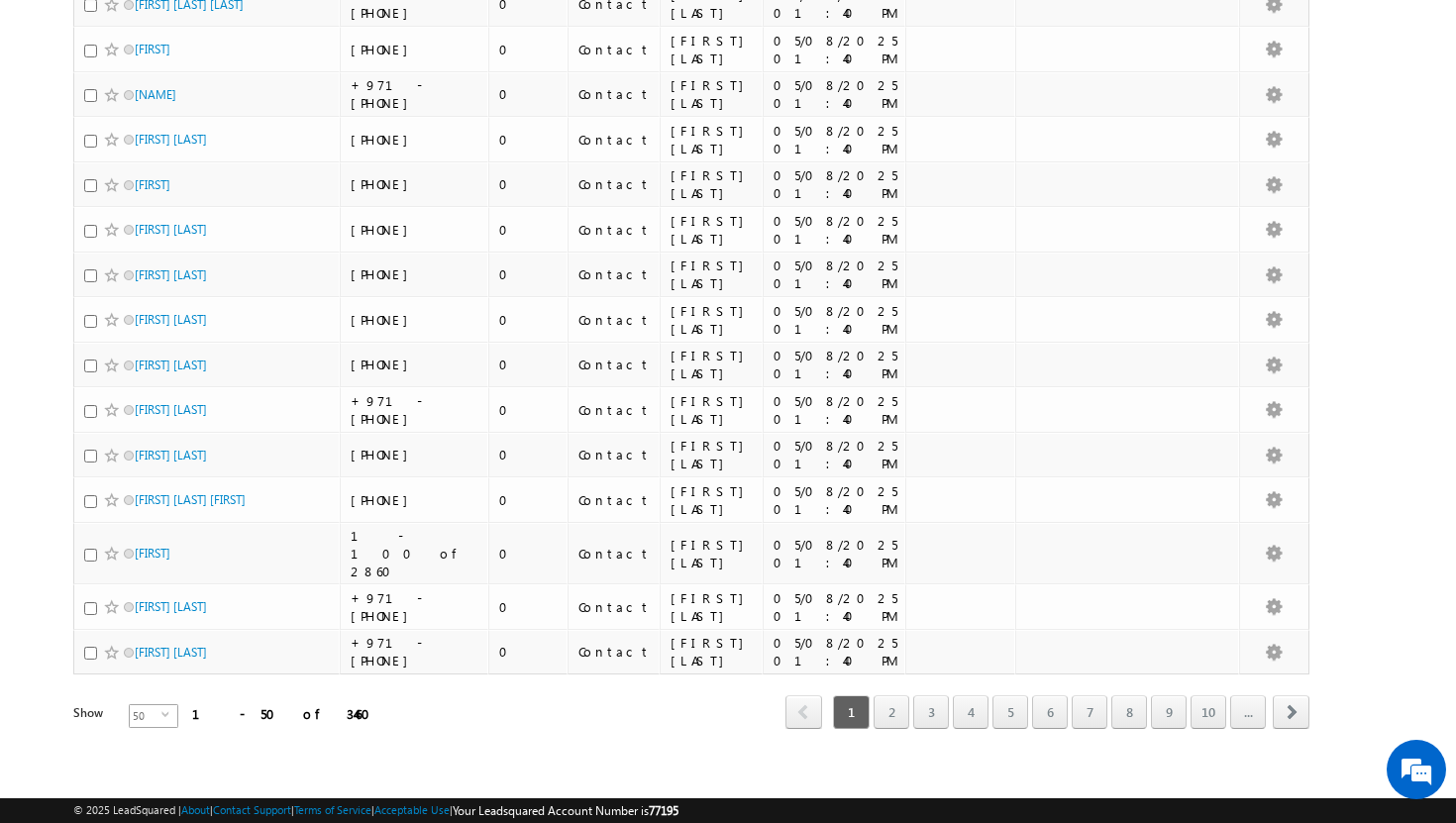 click on "select" at bounding box center (169, 714) 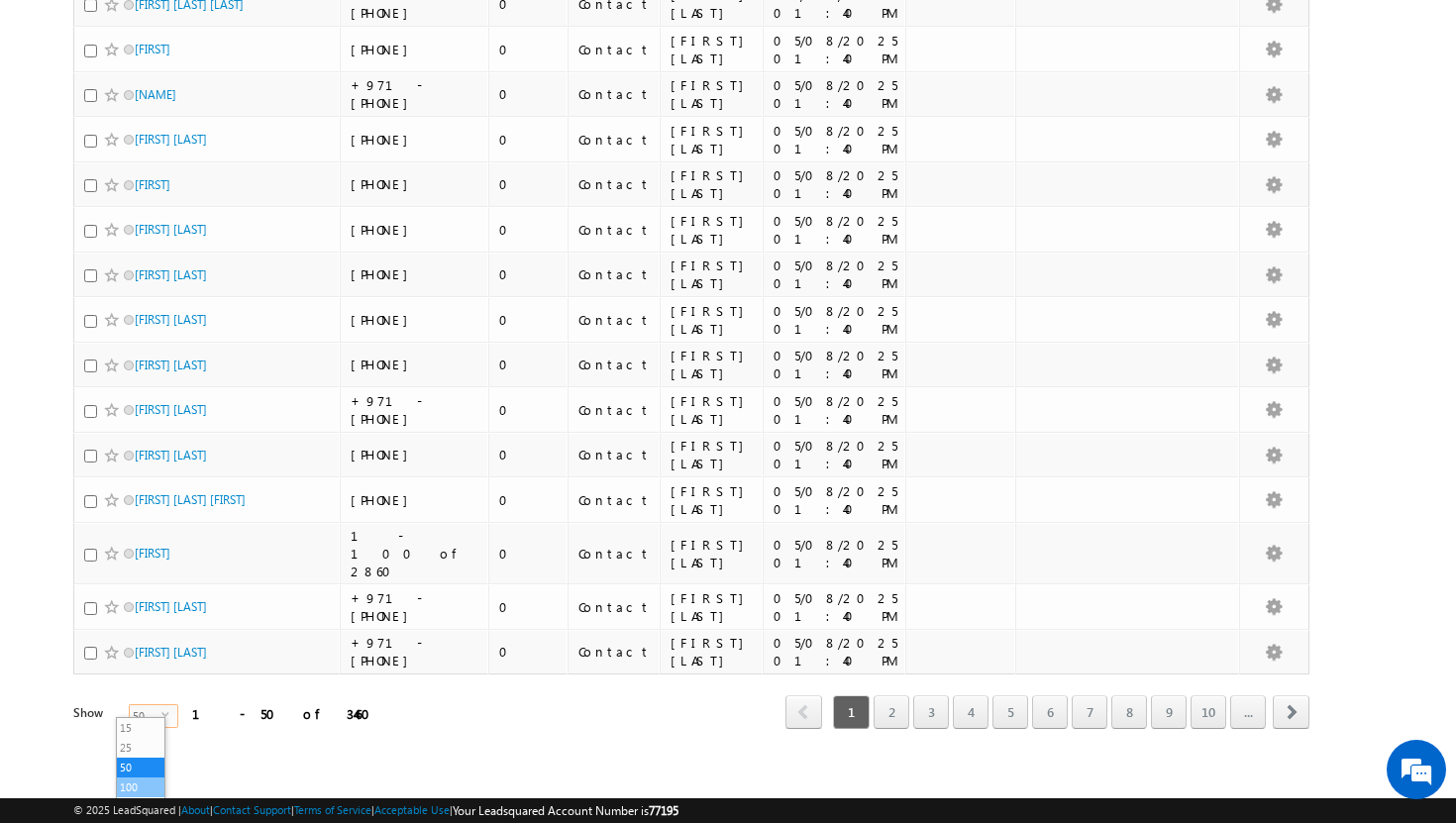 click on "100" at bounding box center [141, 787] 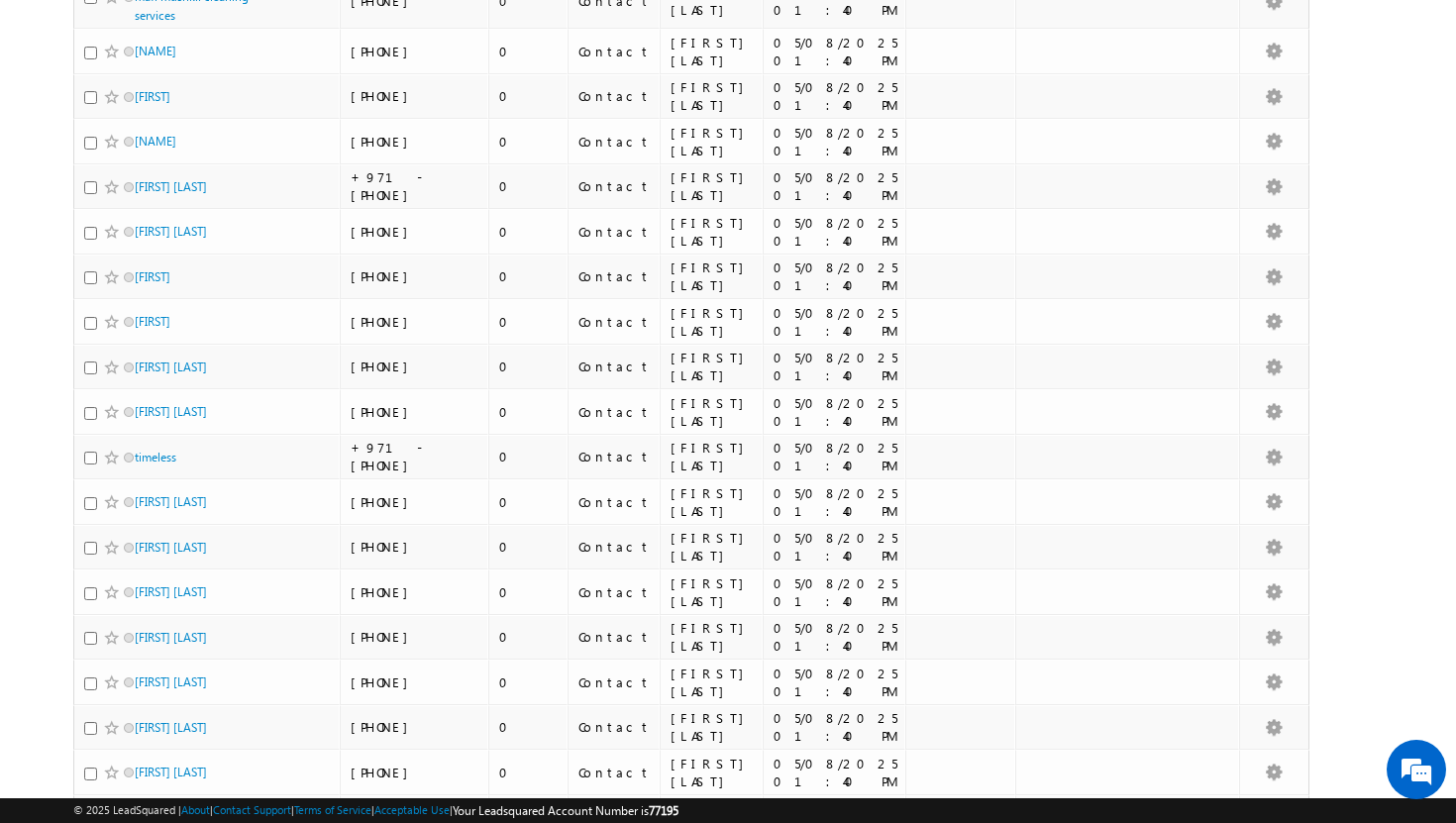 scroll, scrollTop: 0, scrollLeft: 0, axis: both 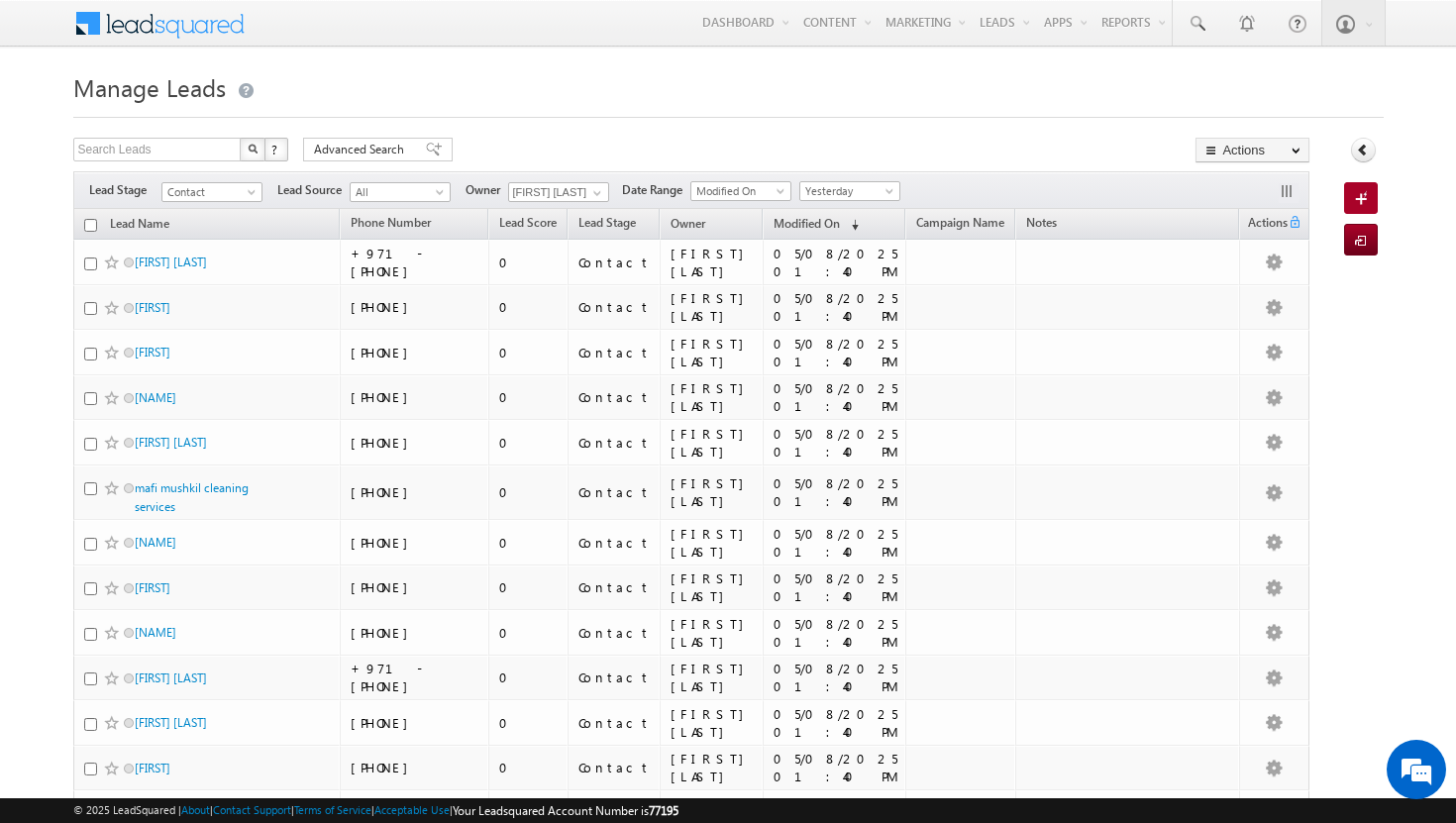 click at bounding box center [90, 225] 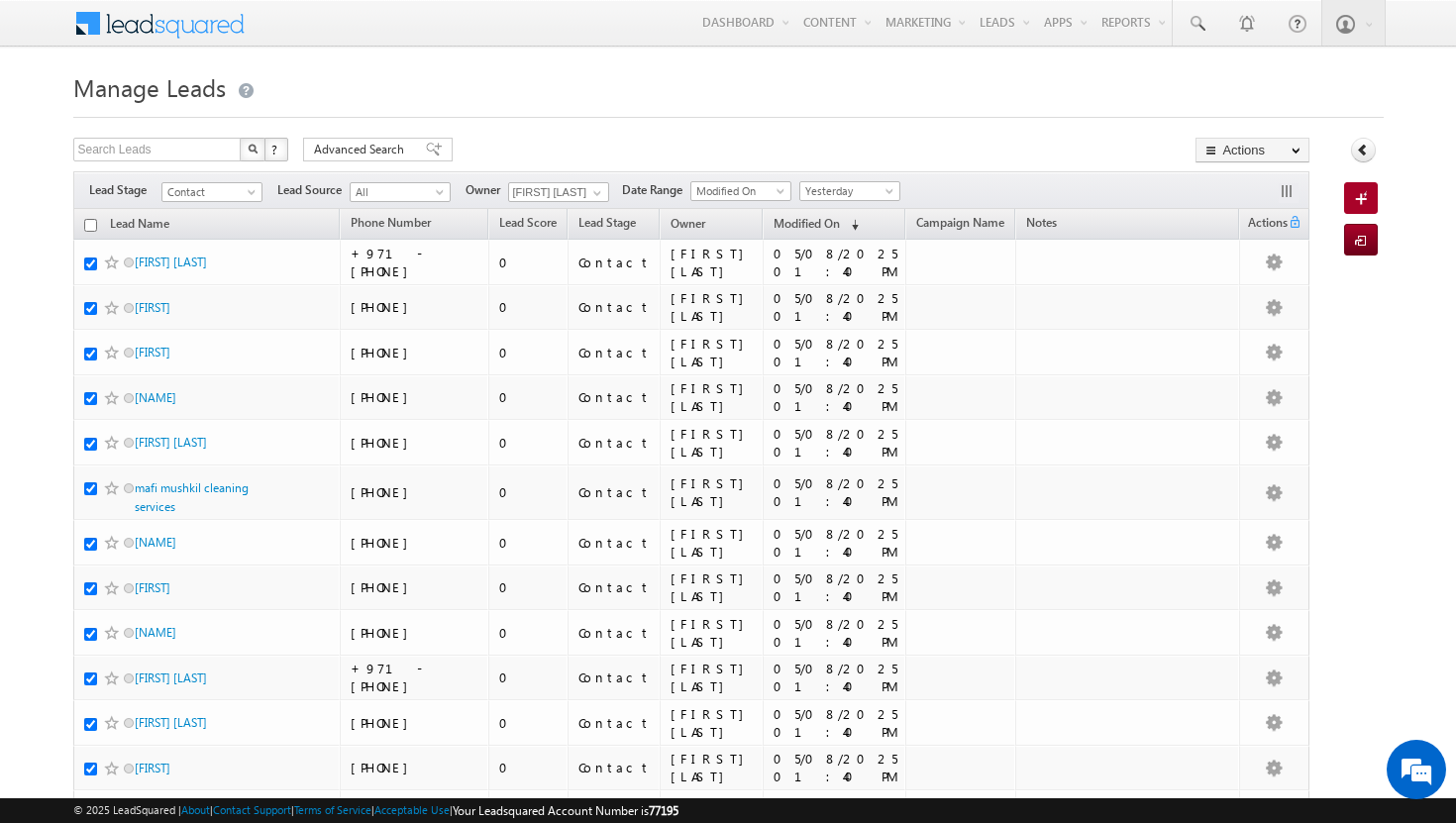 checkbox on "true" 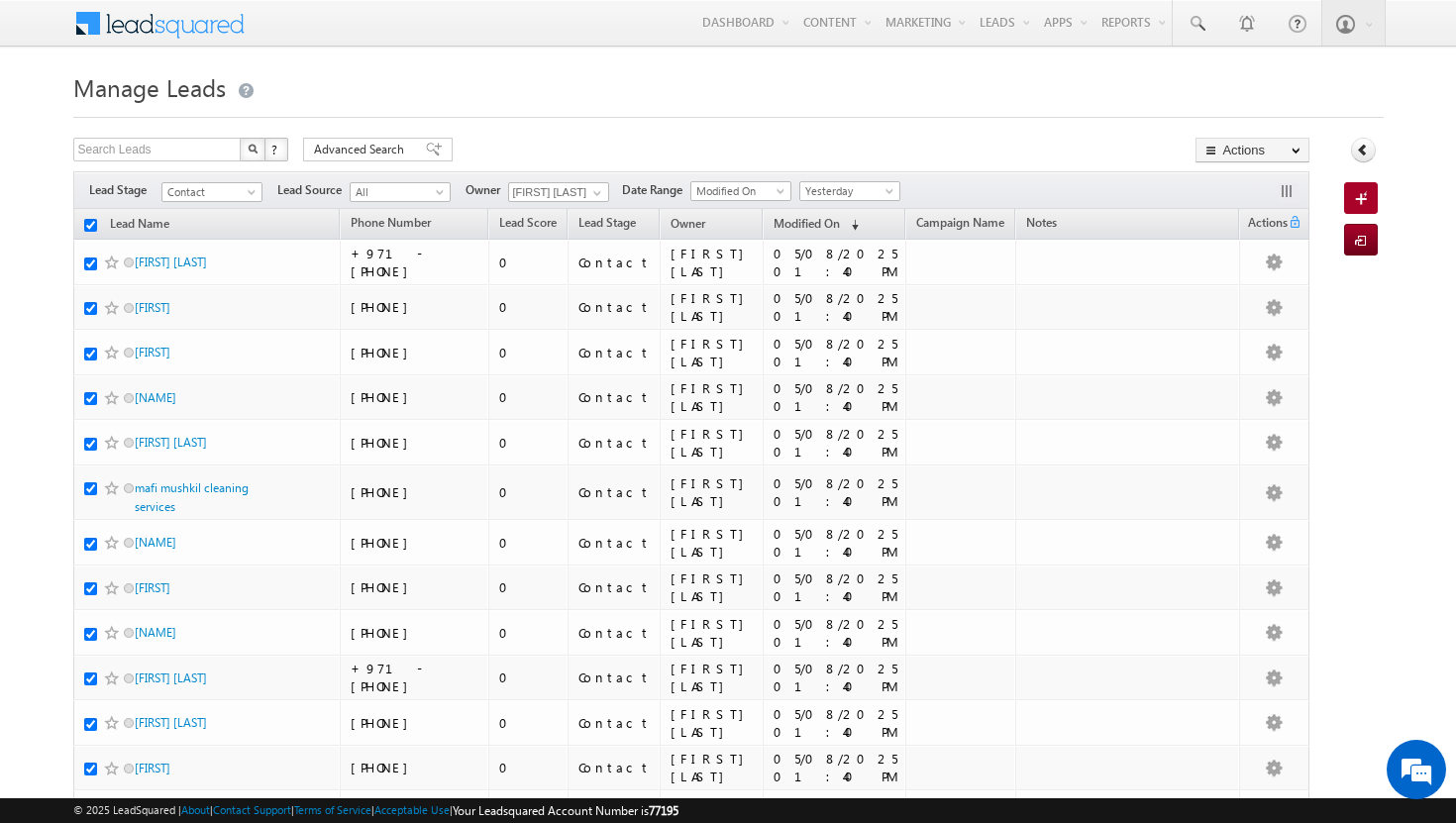 checkbox on "true" 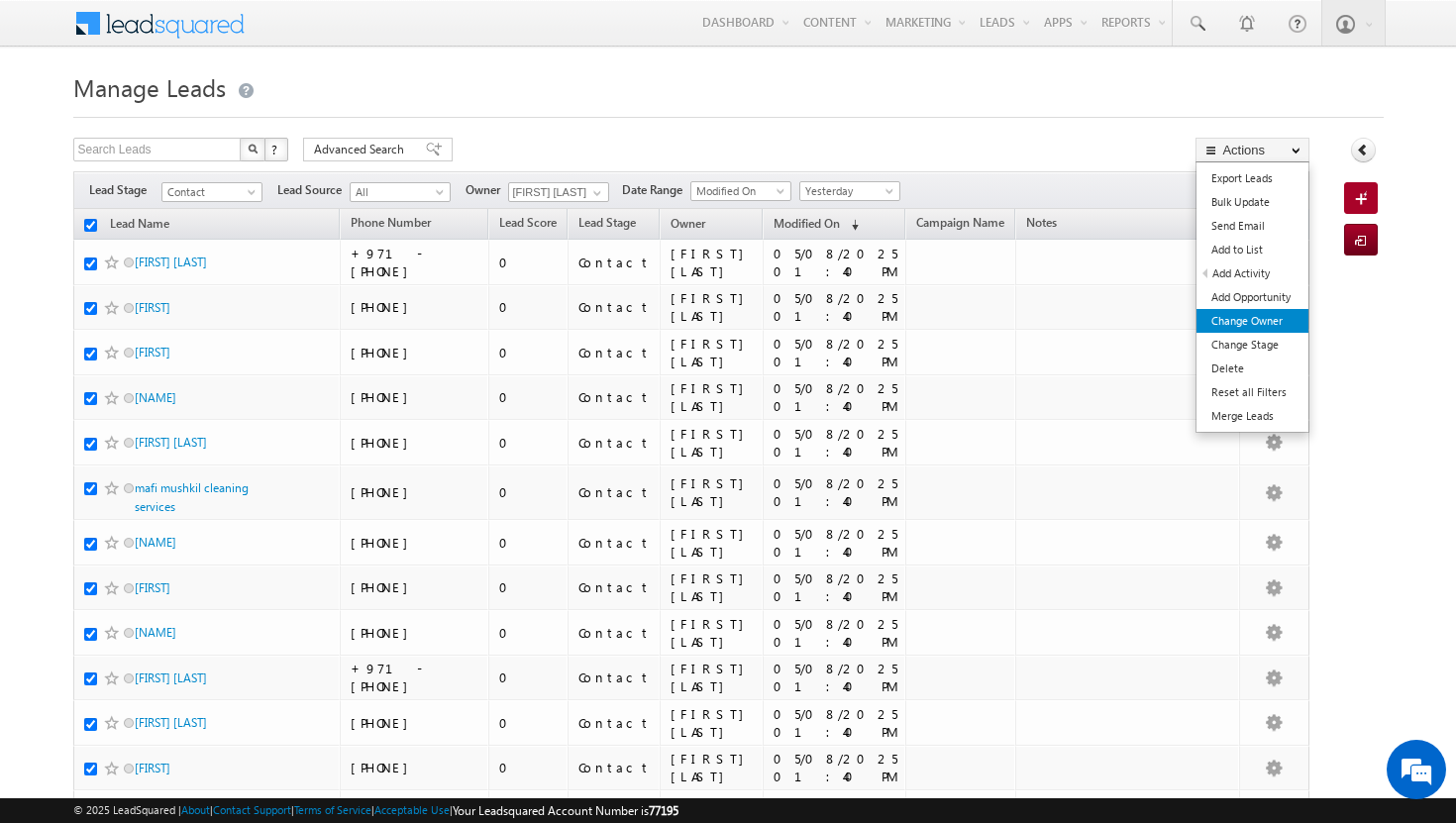 click on "Change Owner" at bounding box center (1252, 321) 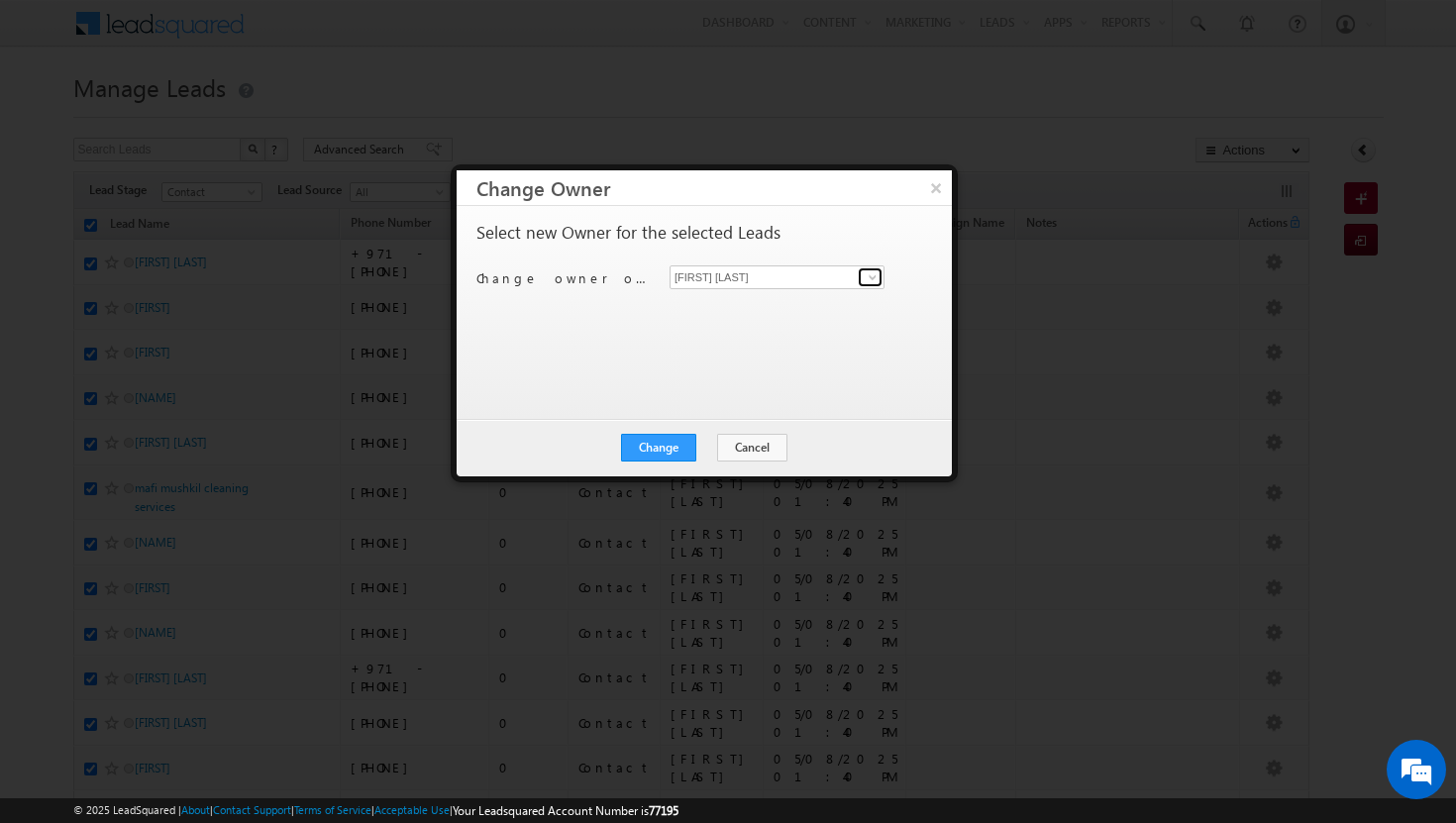 click at bounding box center [873, 277] 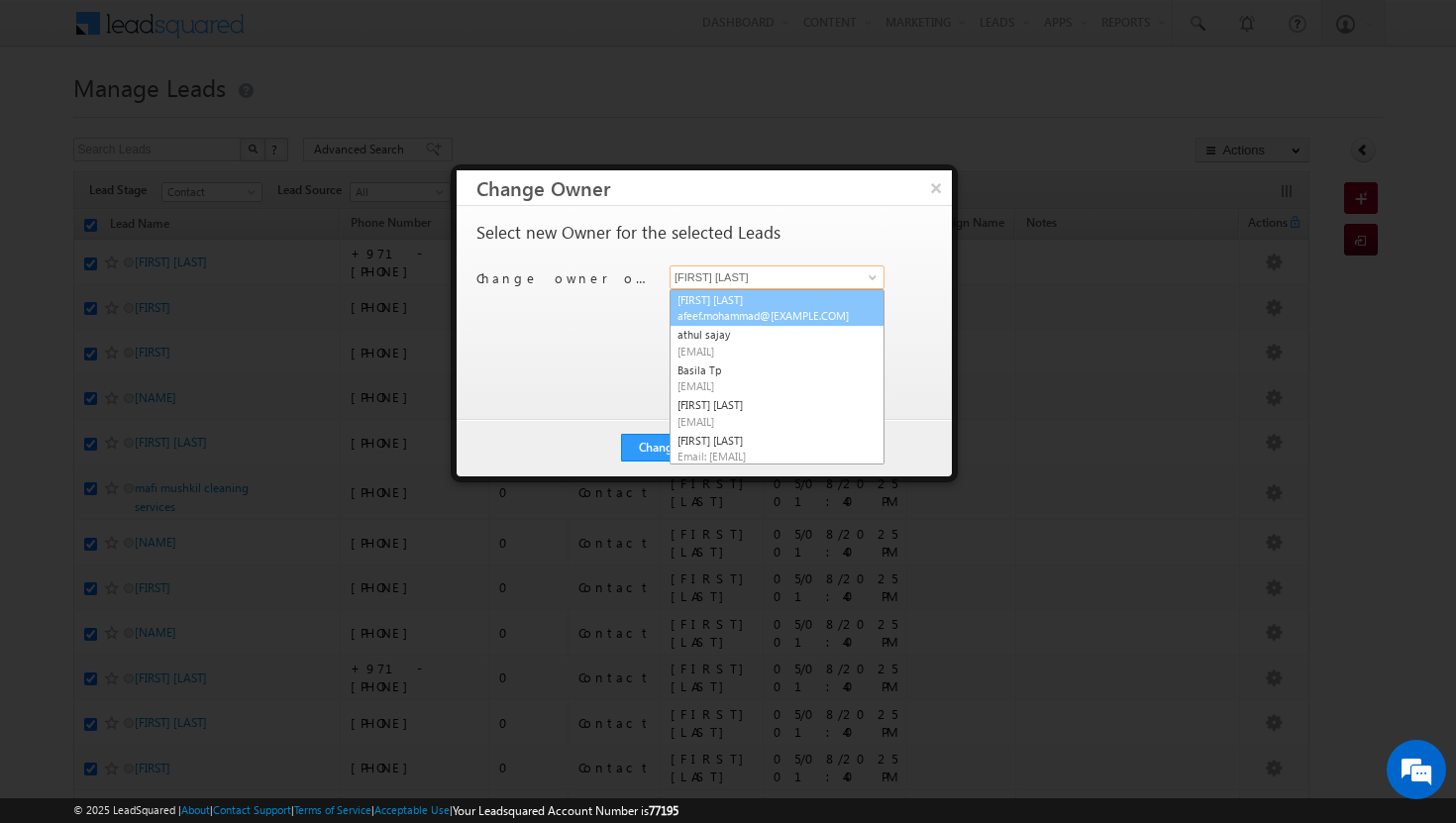 click on "Afeef [LAST]   afeef.mohammad@[EXAMPLE.COM]" at bounding box center (777, 308) 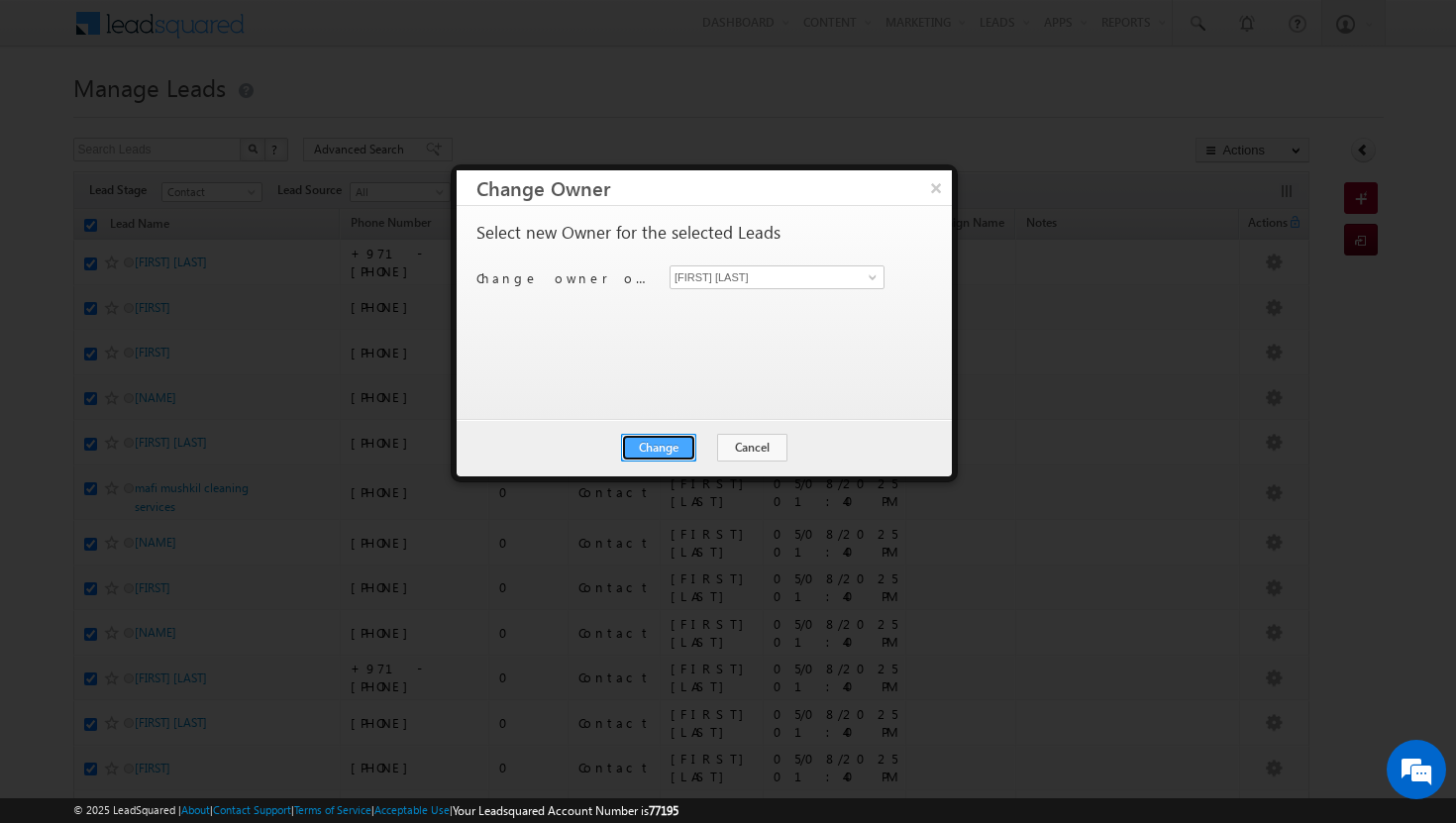 click on "Change" at bounding box center (659, 448) 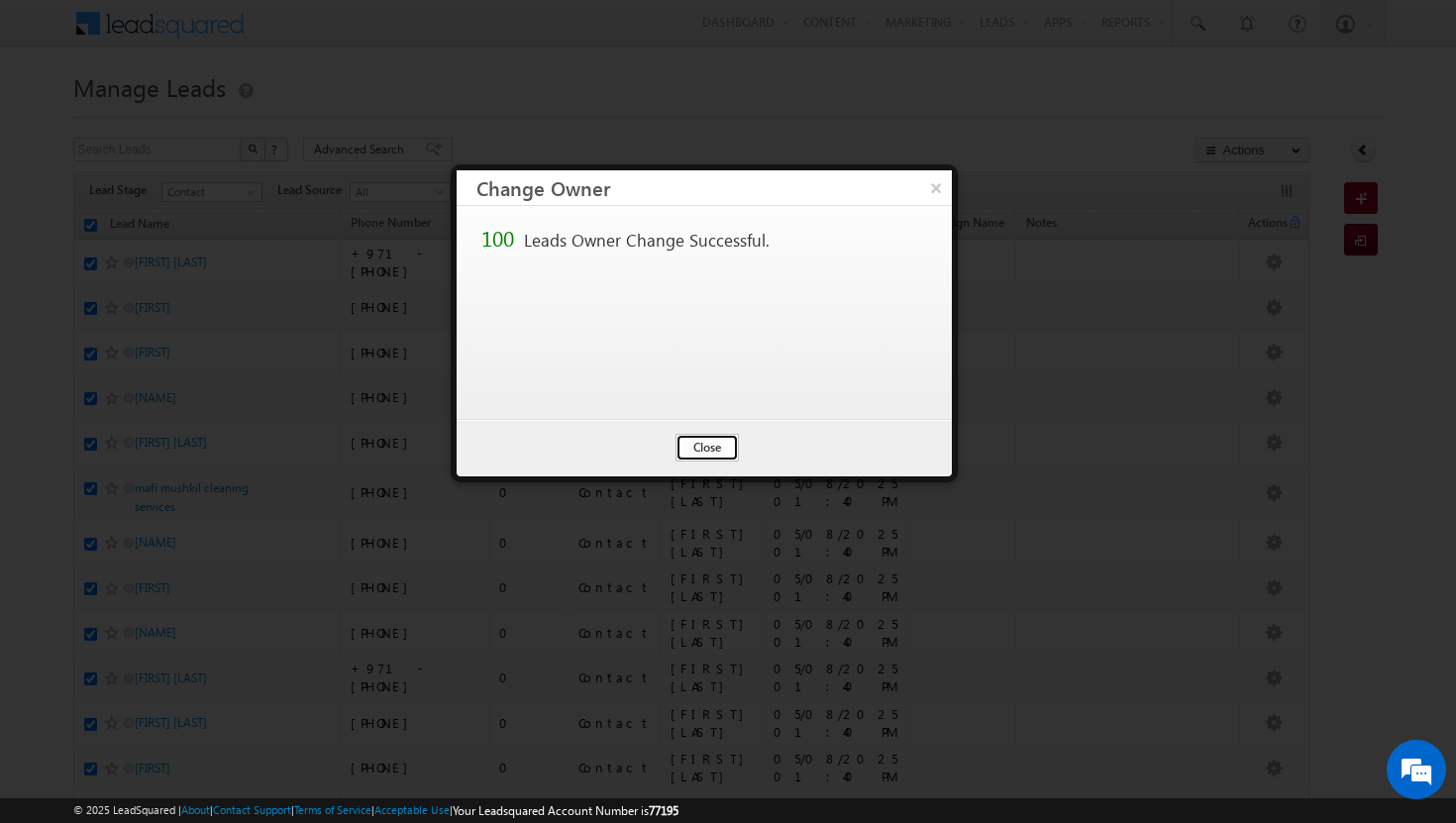 click on "Close" at bounding box center (707, 448) 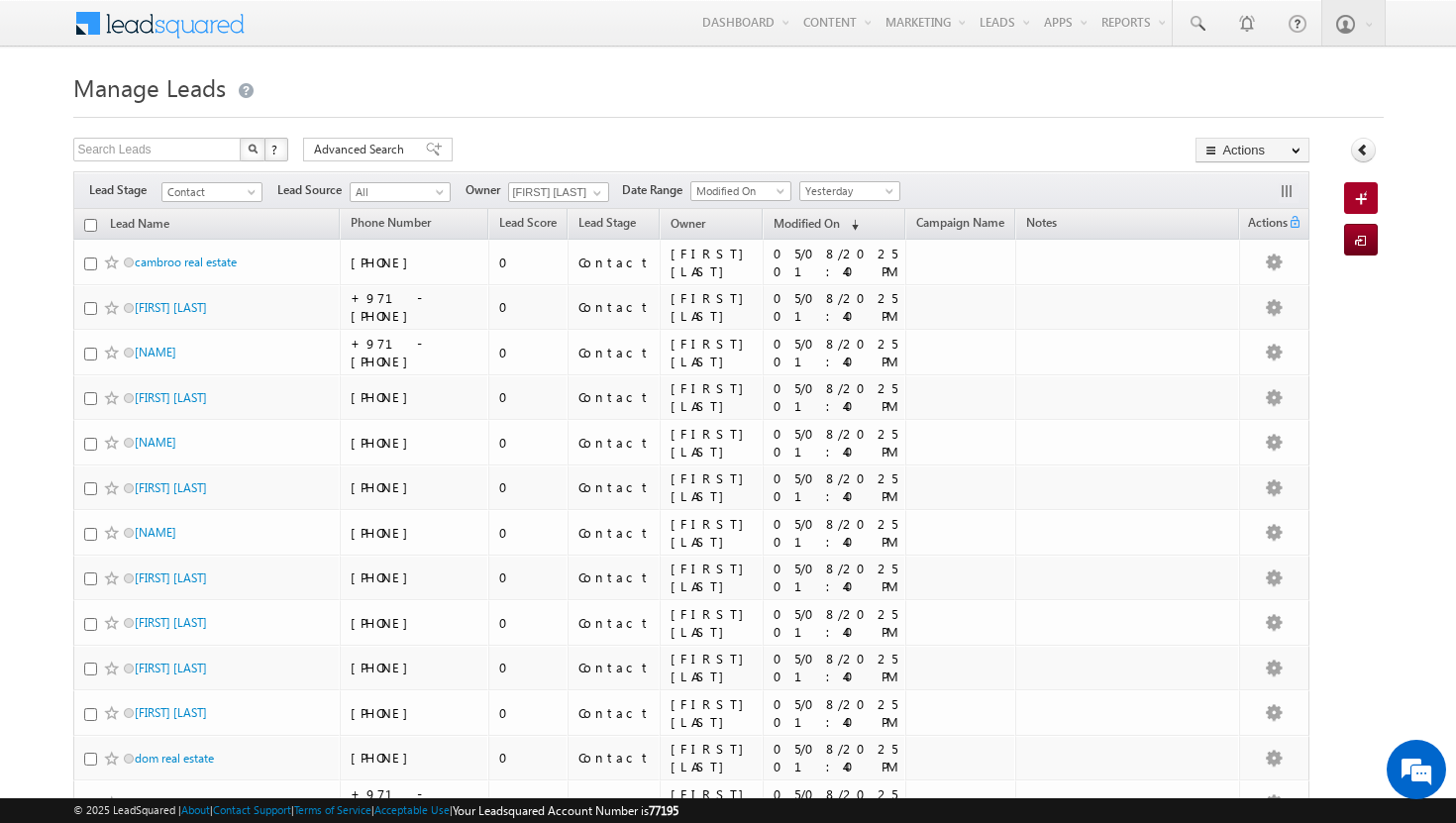 click at bounding box center (90, 225) 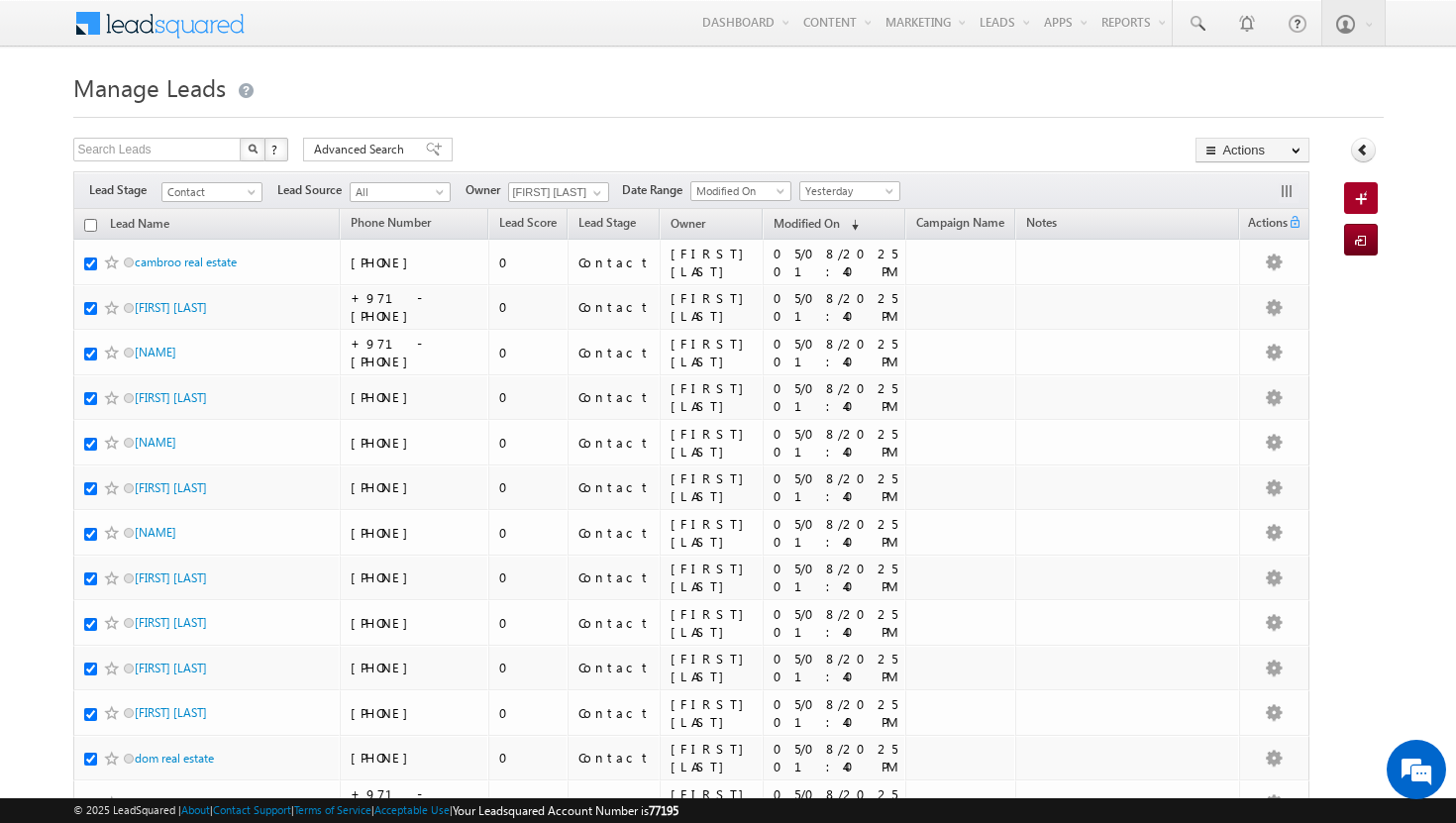 checkbox on "true" 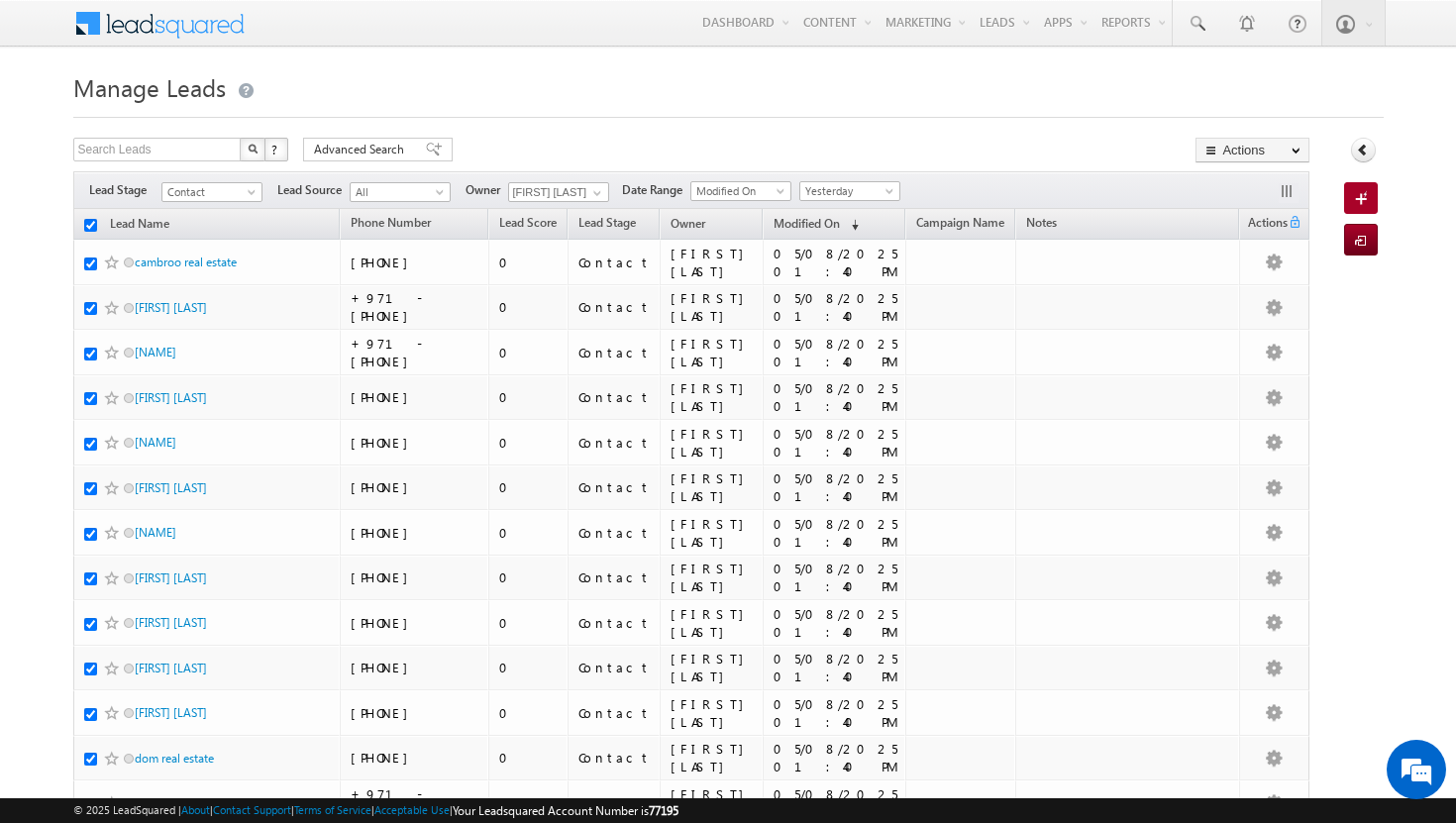 checkbox on "true" 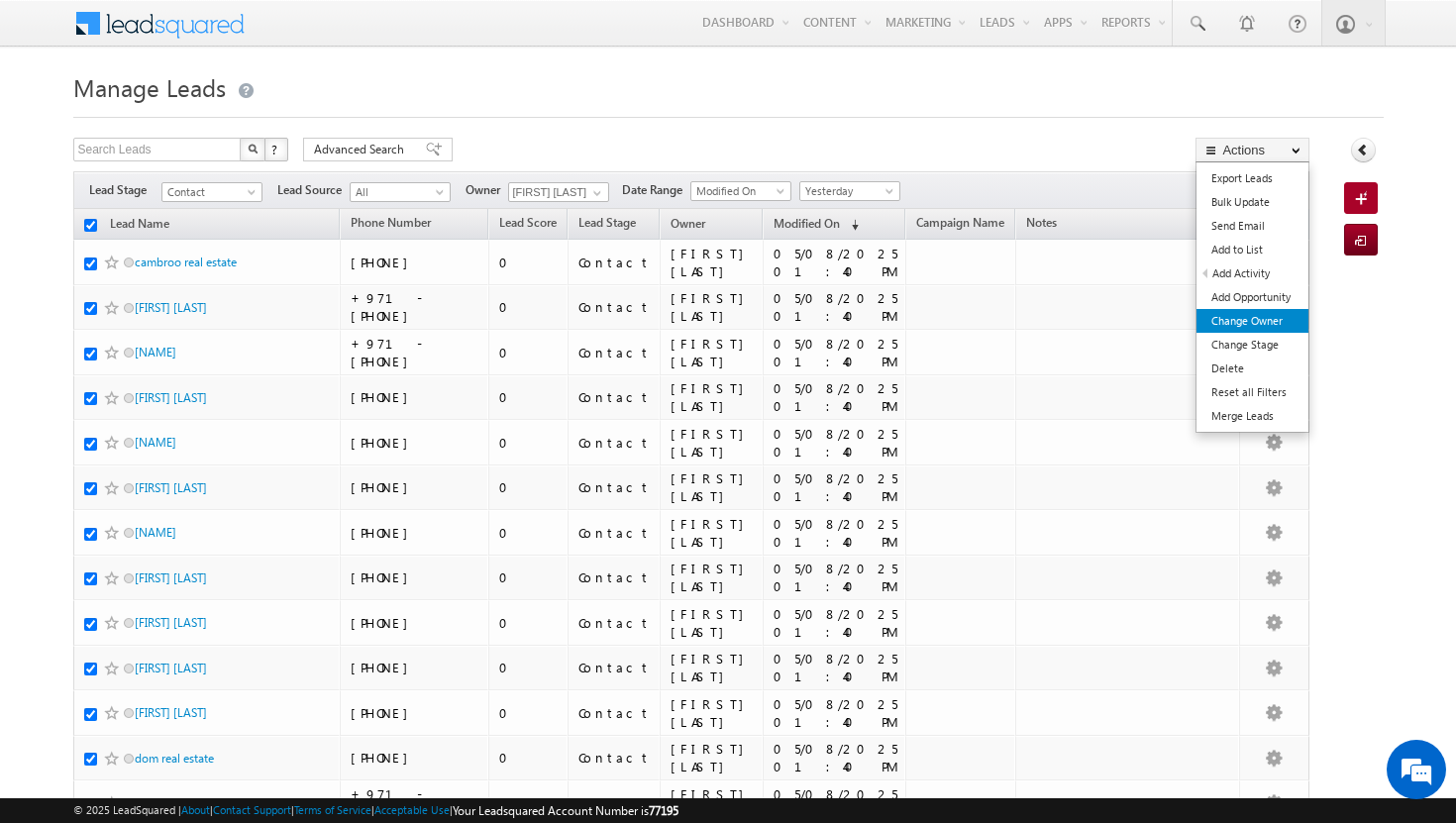 click on "Change Owner" at bounding box center (1252, 321) 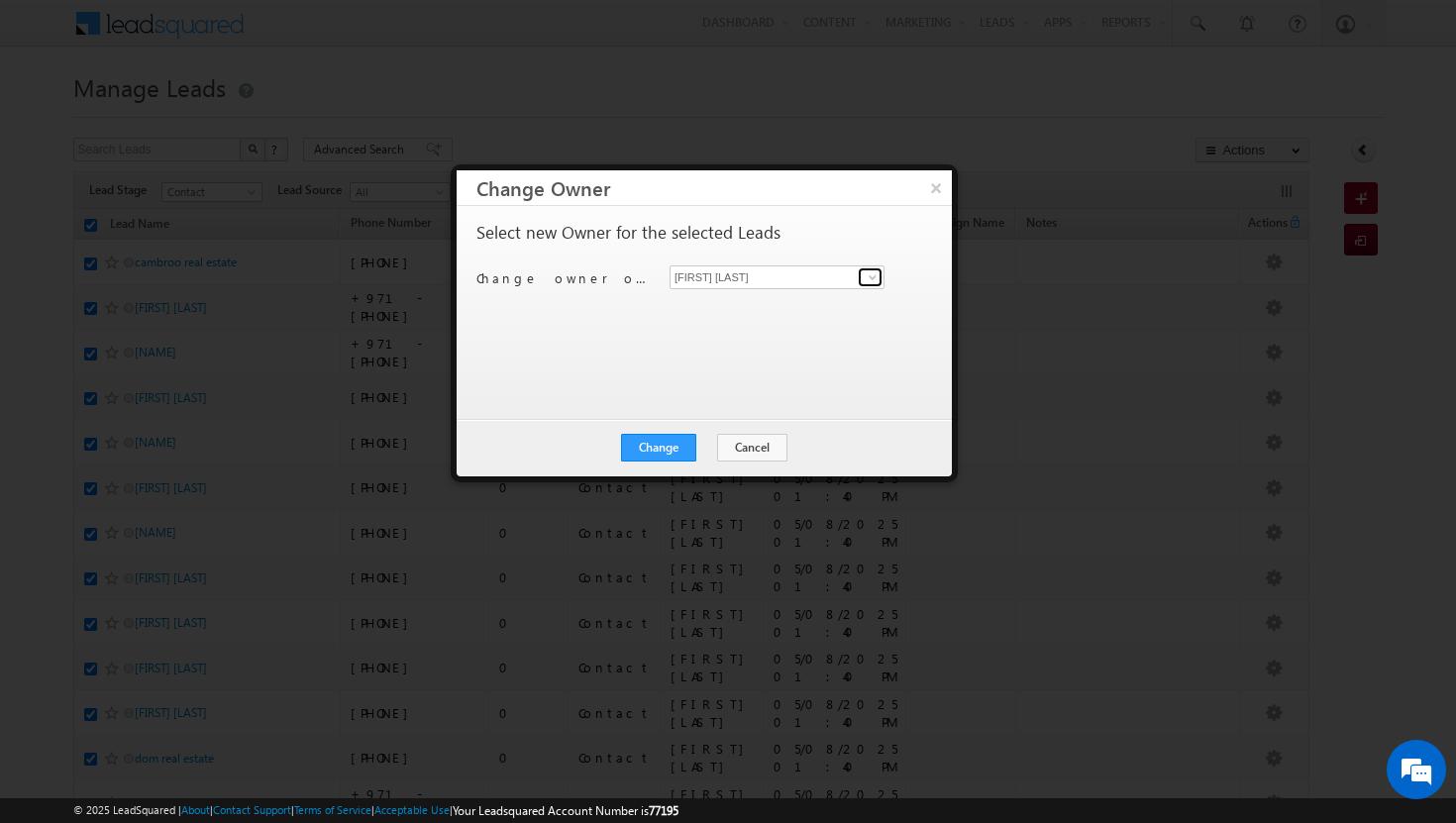 click at bounding box center [873, 277] 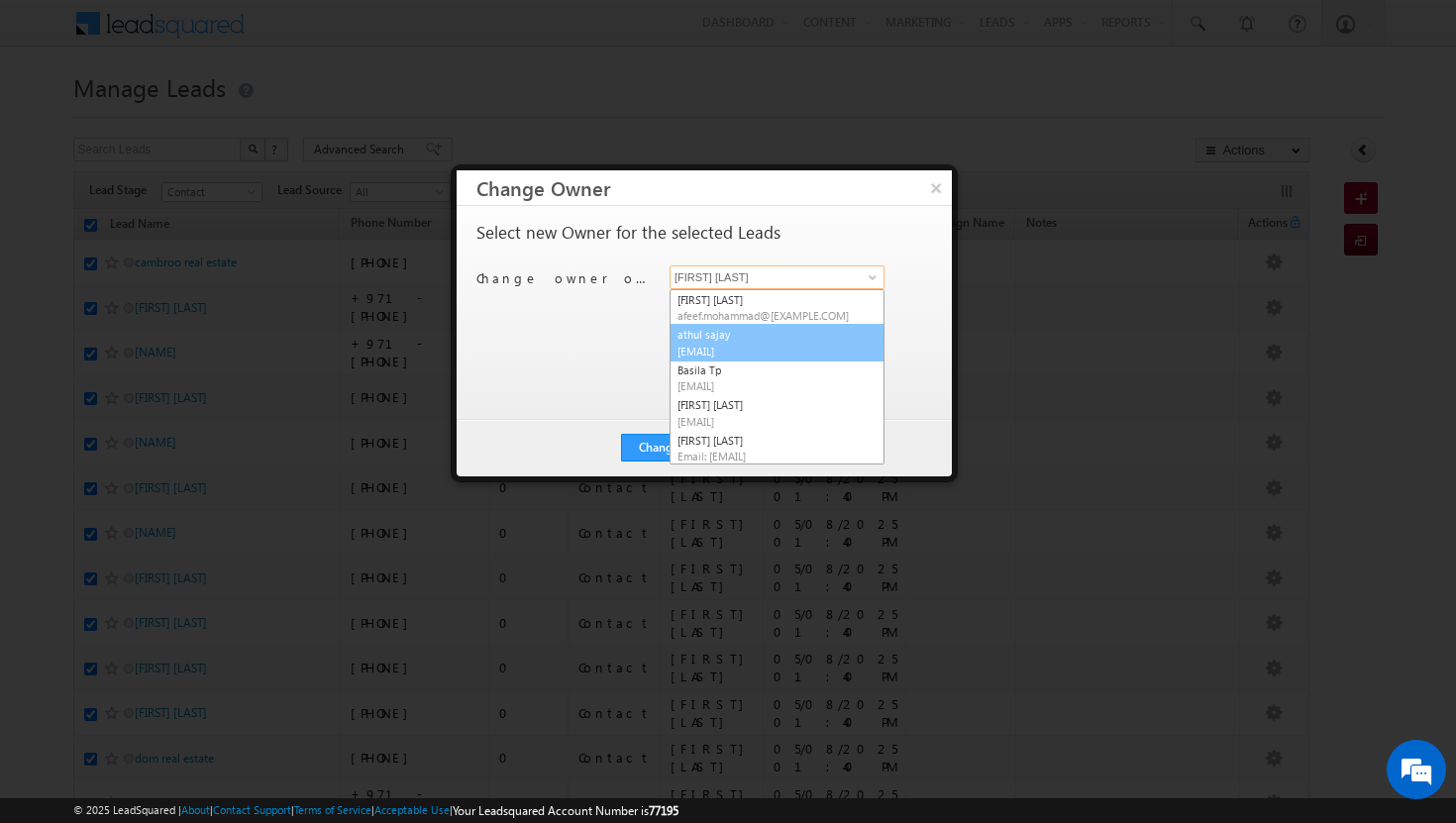 click on "[FIRST] [LAST] [EMAIL]" at bounding box center (777, 343) 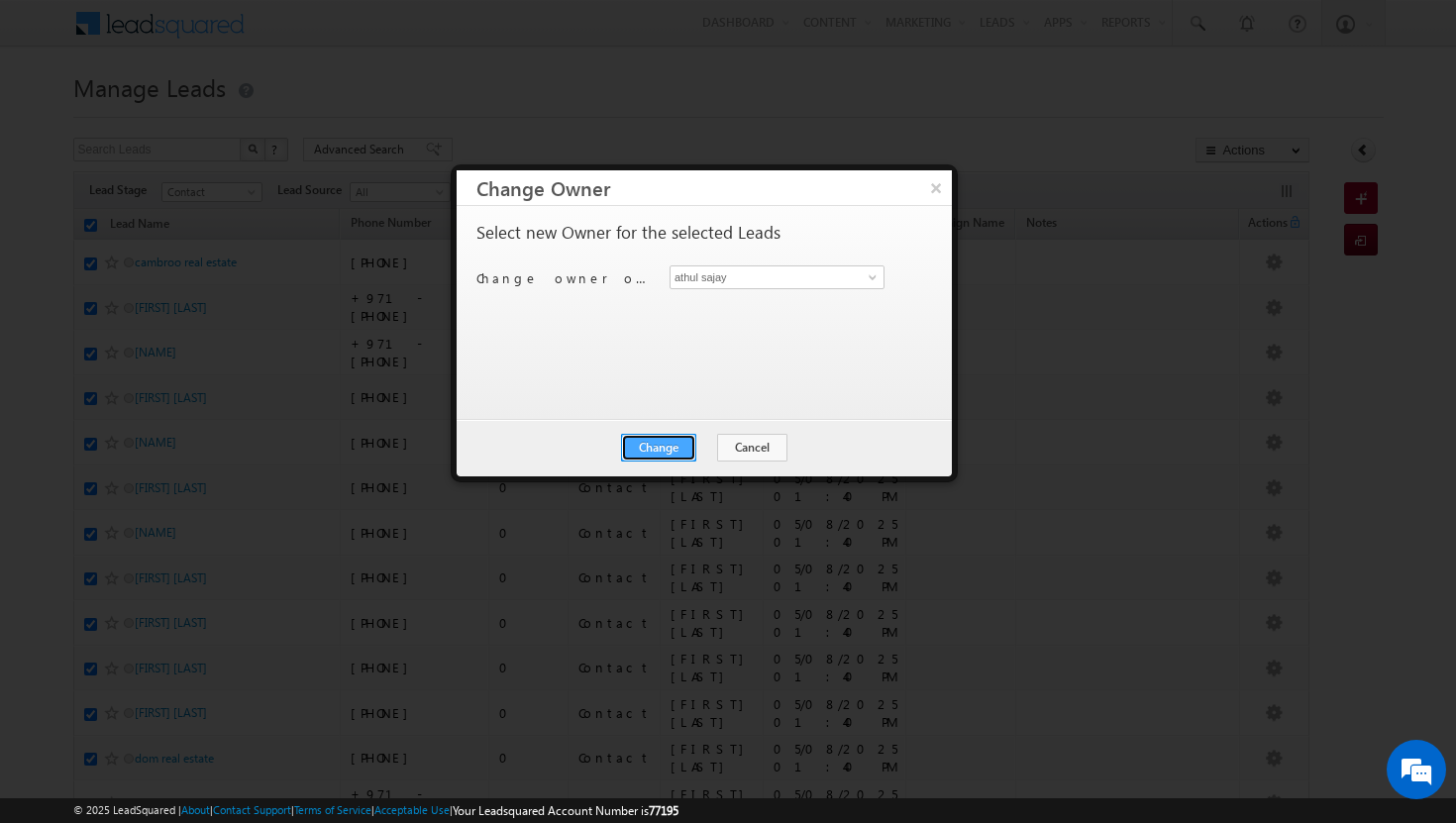 click on "Change" at bounding box center (659, 448) 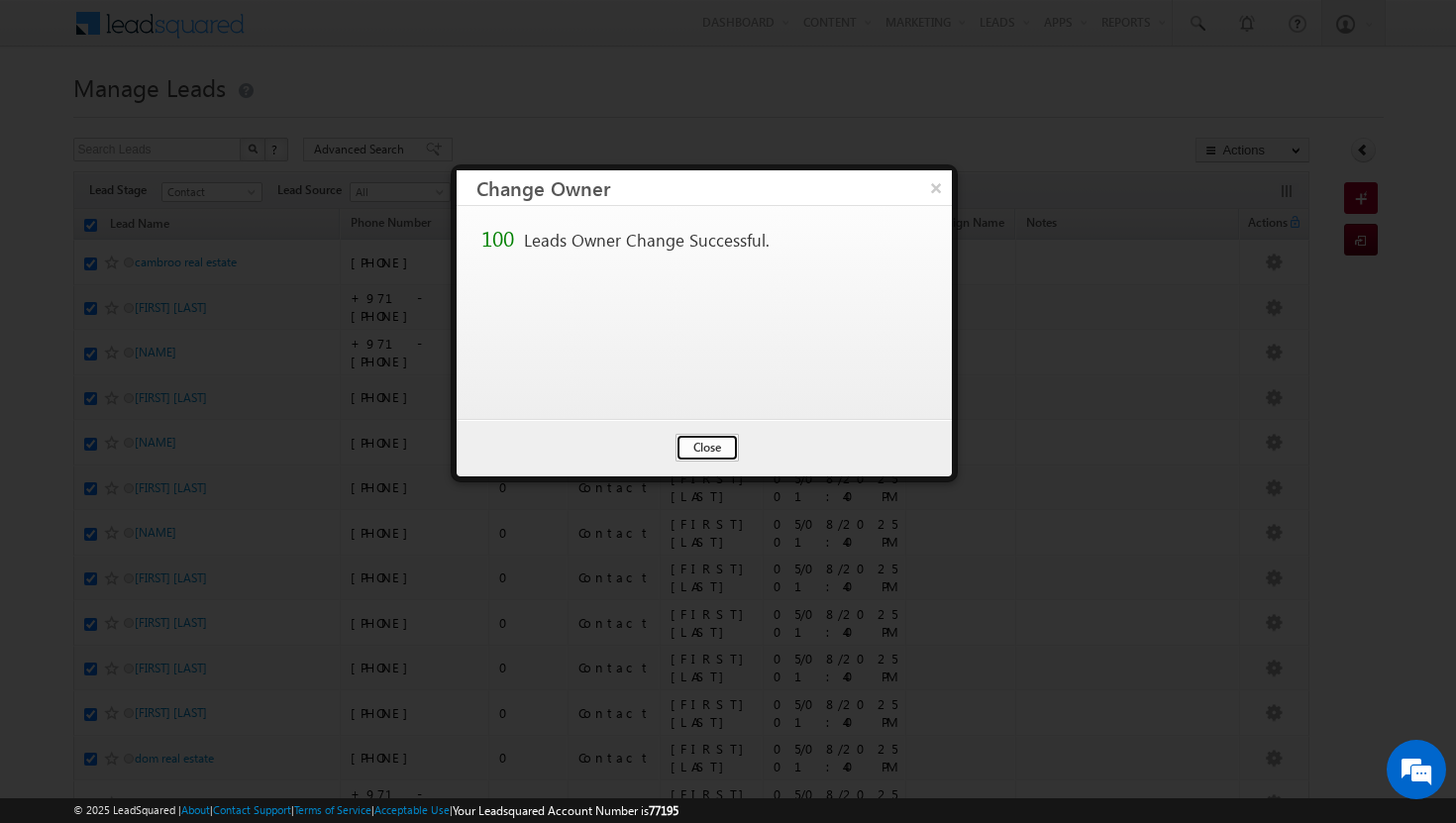 click on "Close" at bounding box center [707, 448] 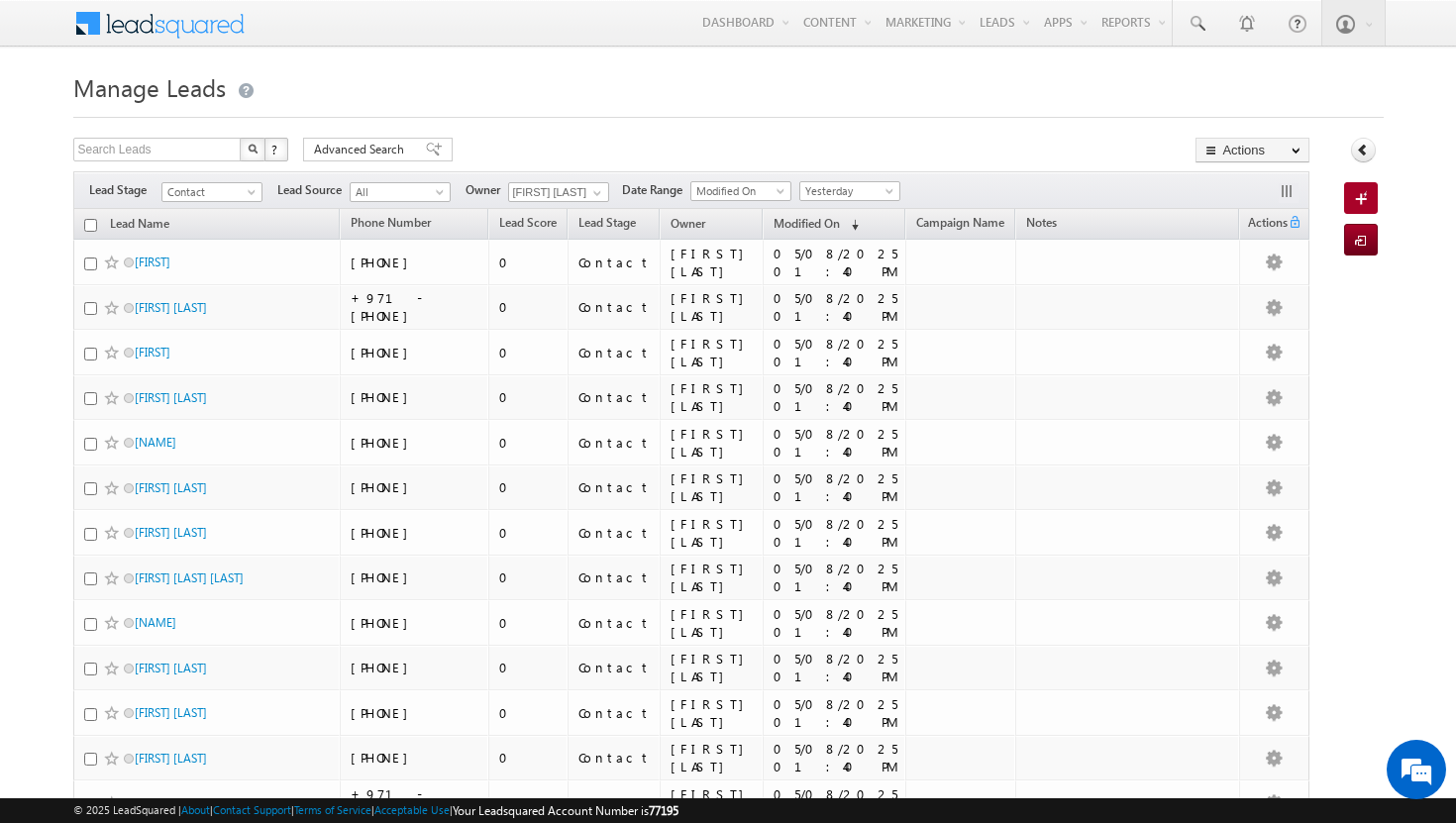 click on "Lead Name" at bounding box center (207, 224) 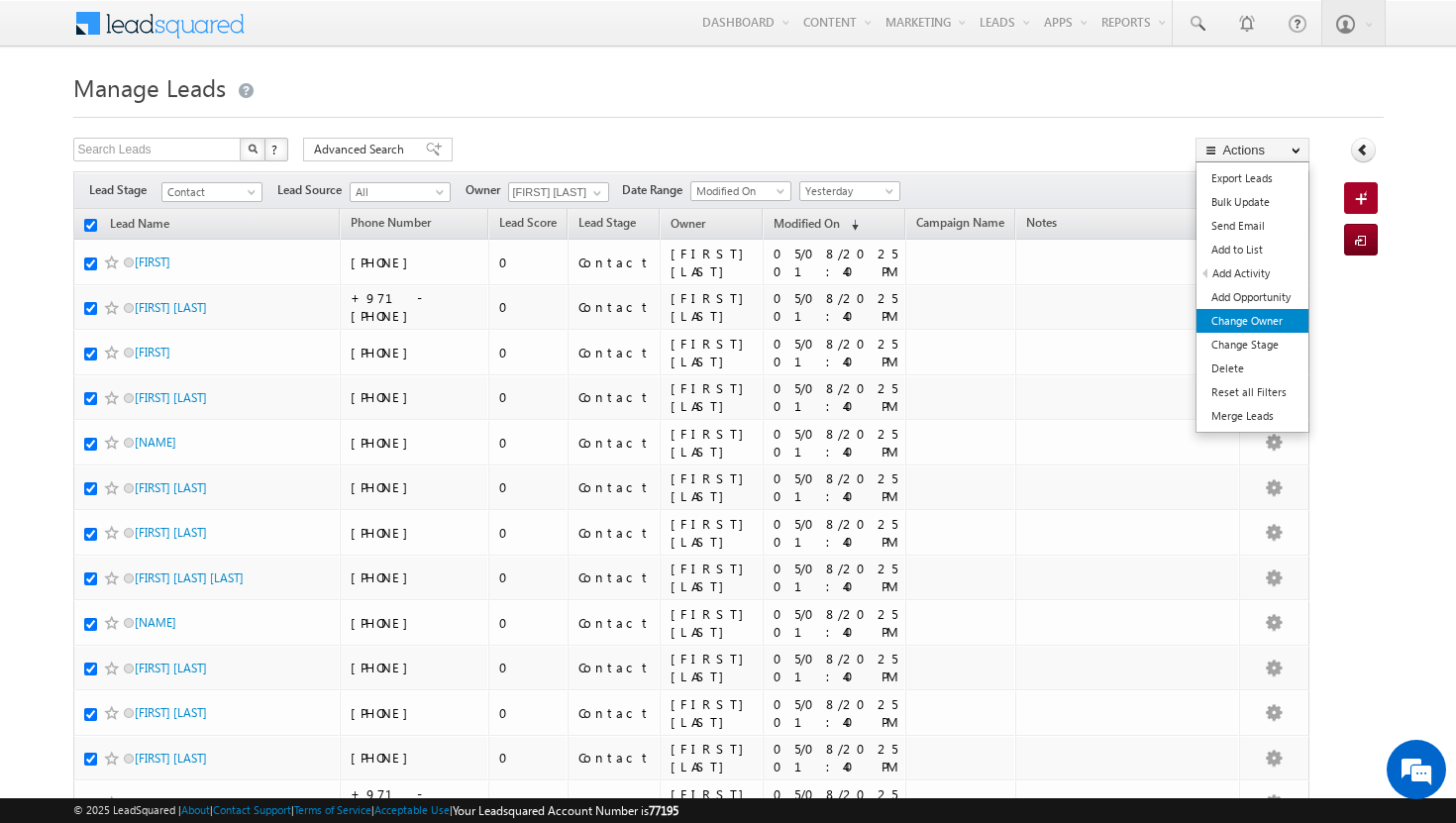 click on "Change Owner" at bounding box center [1252, 321] 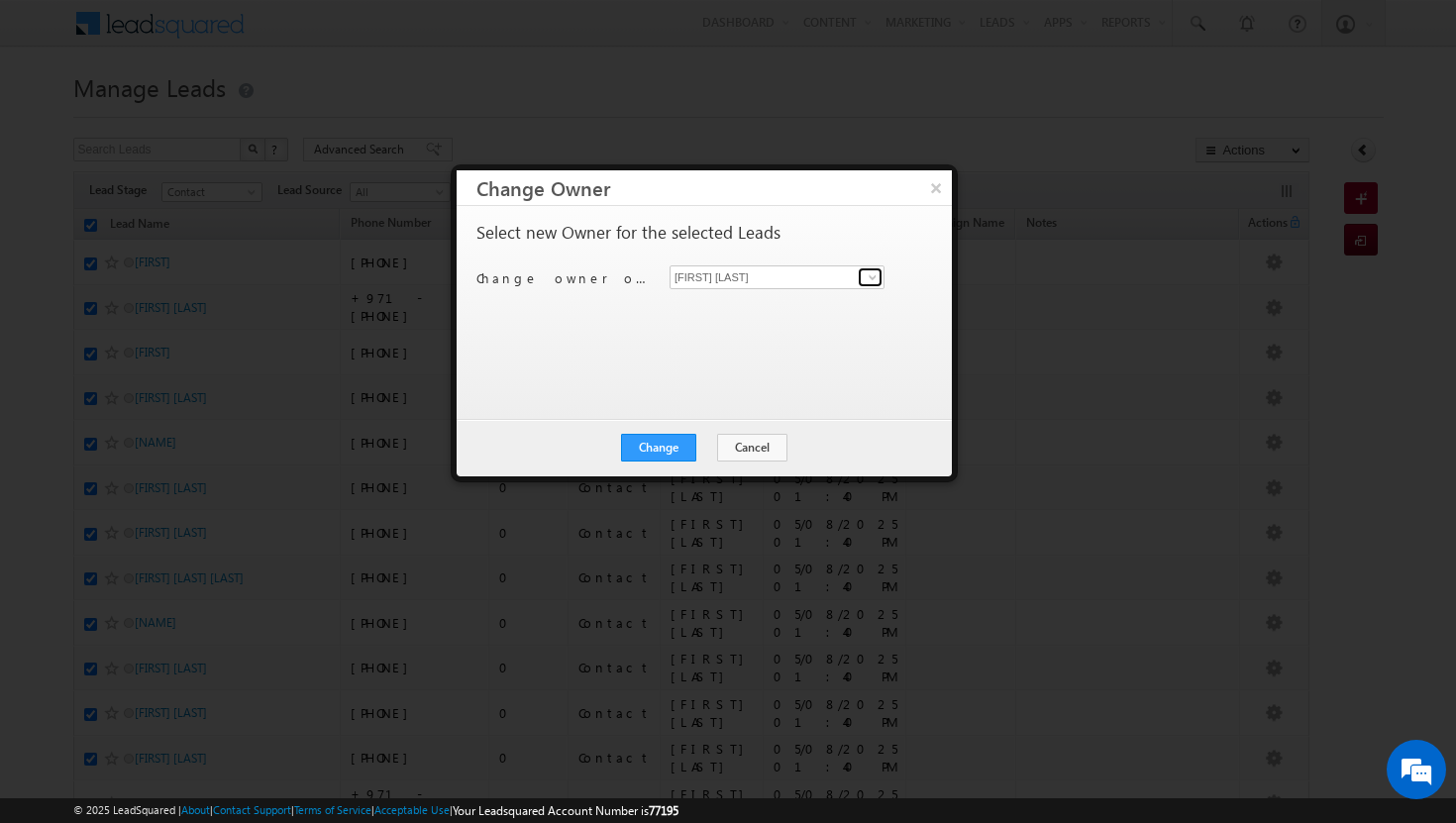 click at bounding box center [873, 277] 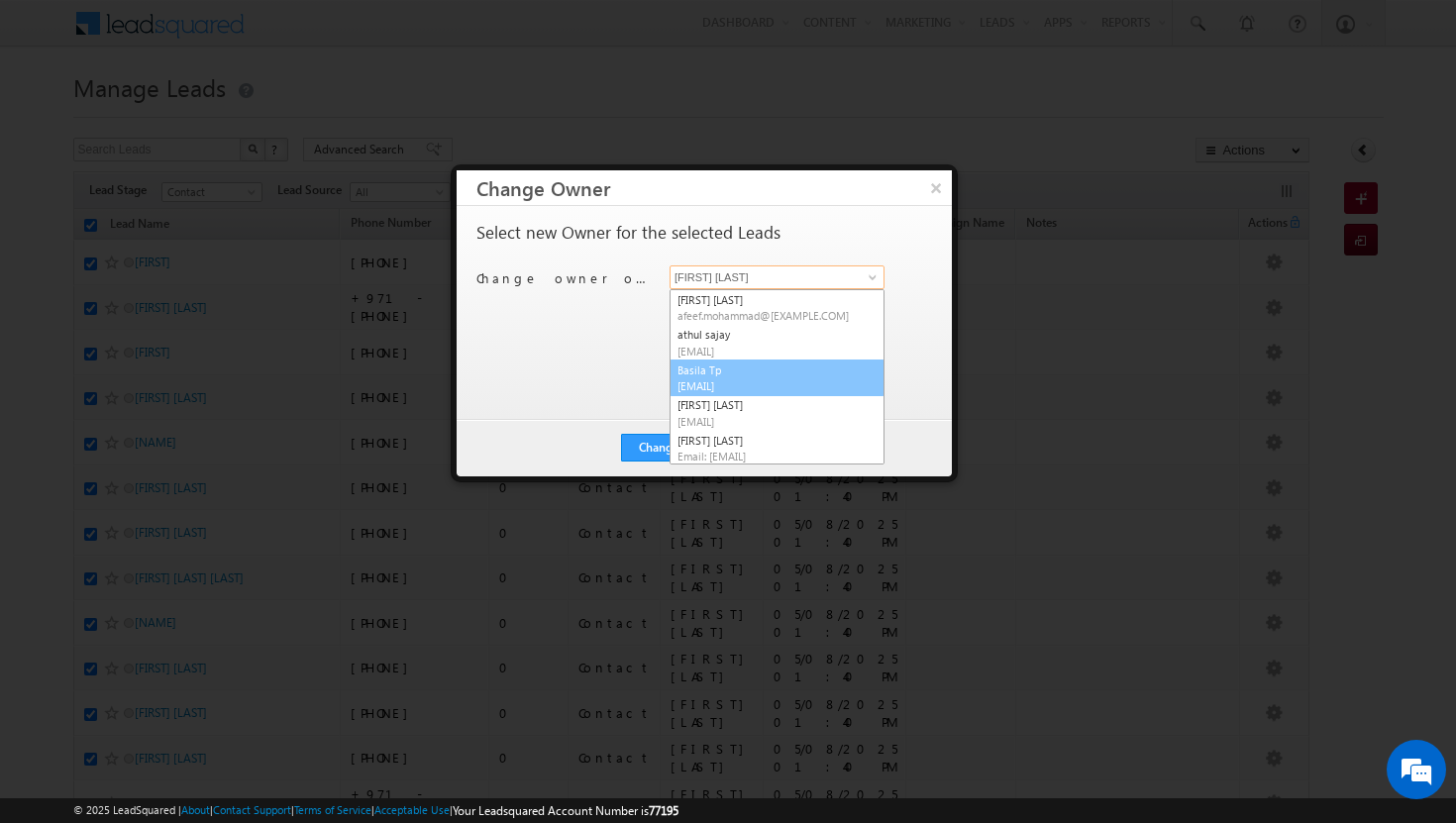click on "[NAME]   basila.tp@[EXAMPLE.COM]" at bounding box center [777, 378] 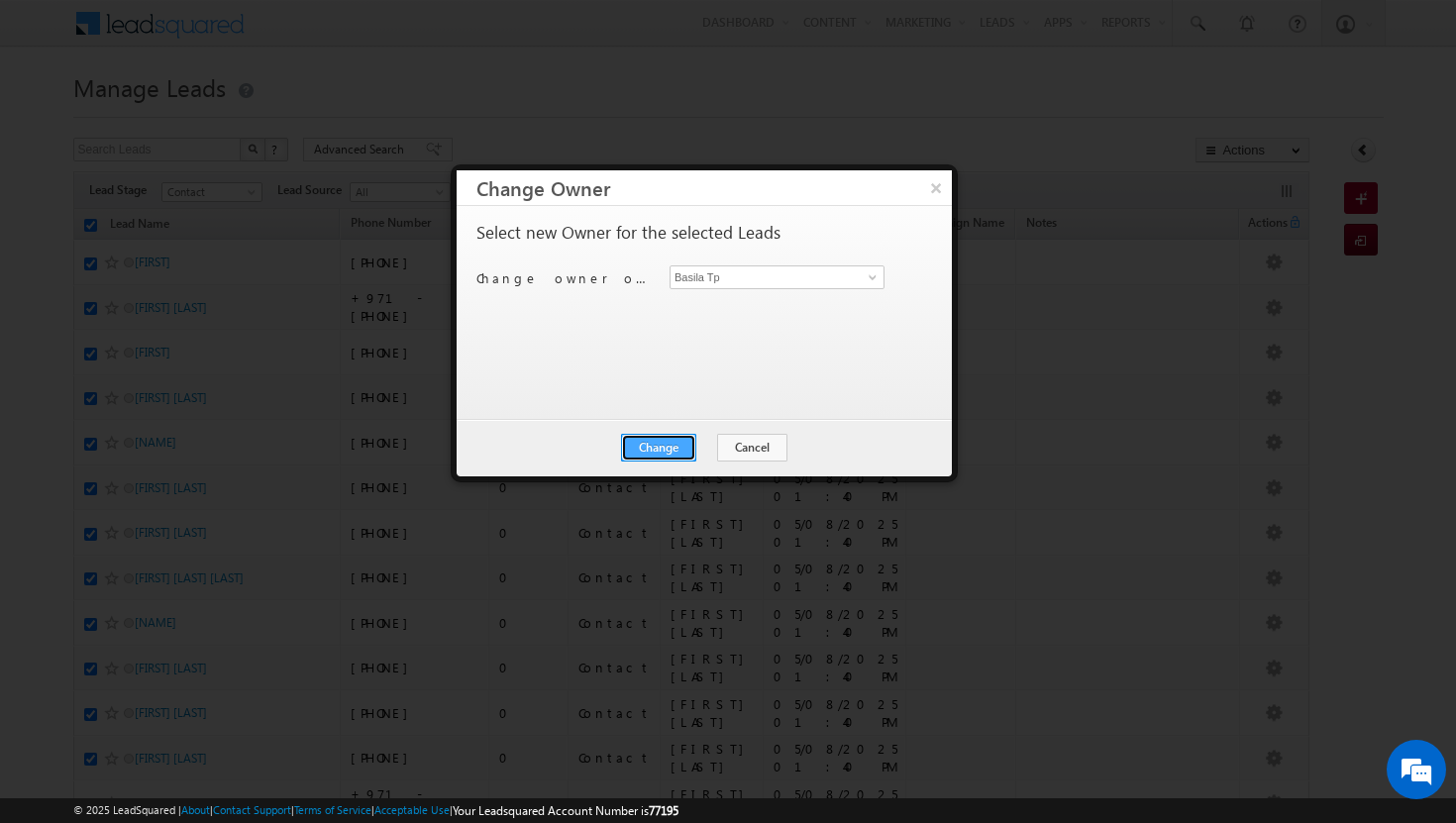 click on "Change" at bounding box center [659, 448] 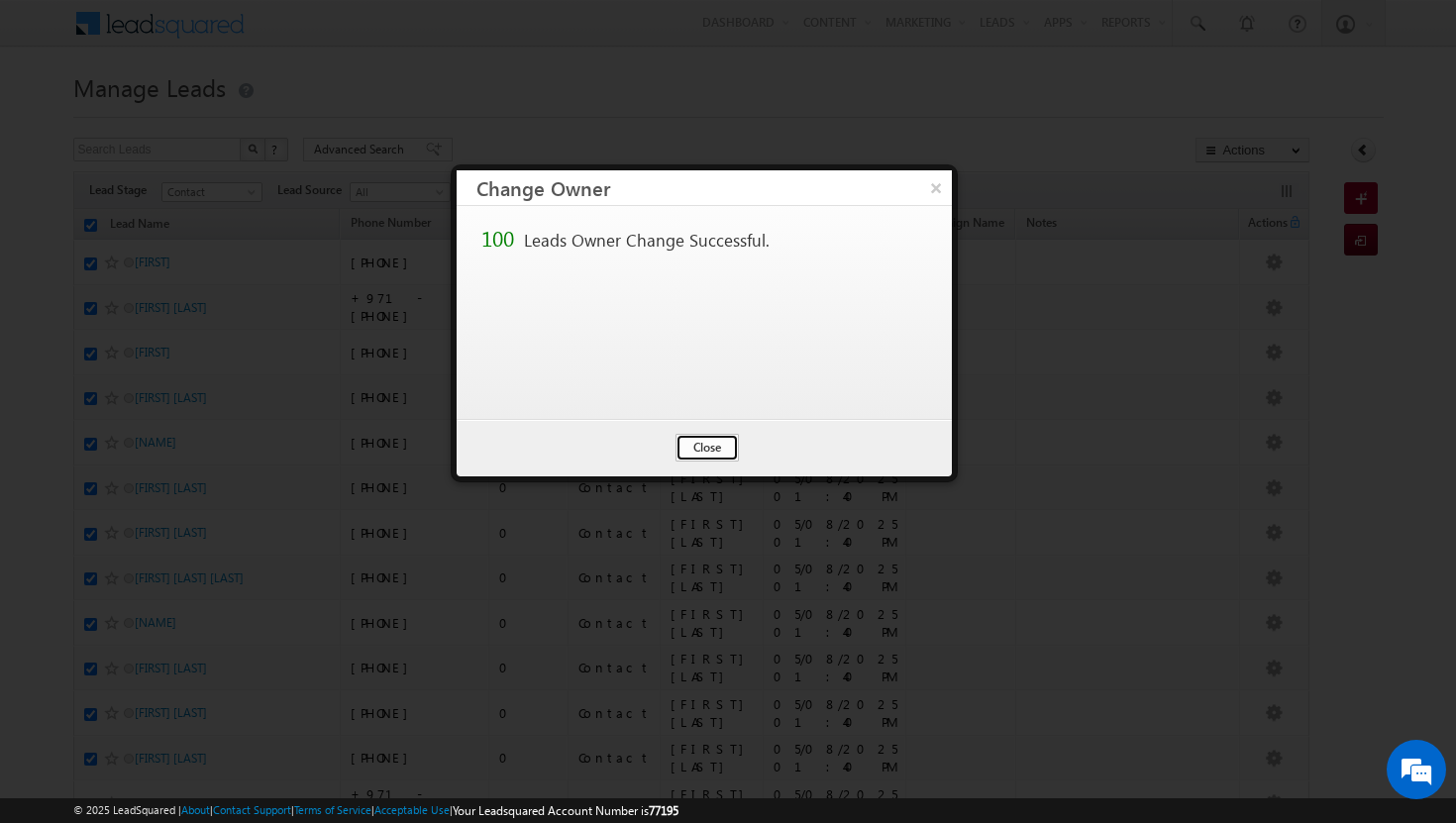 click on "Close" at bounding box center [707, 448] 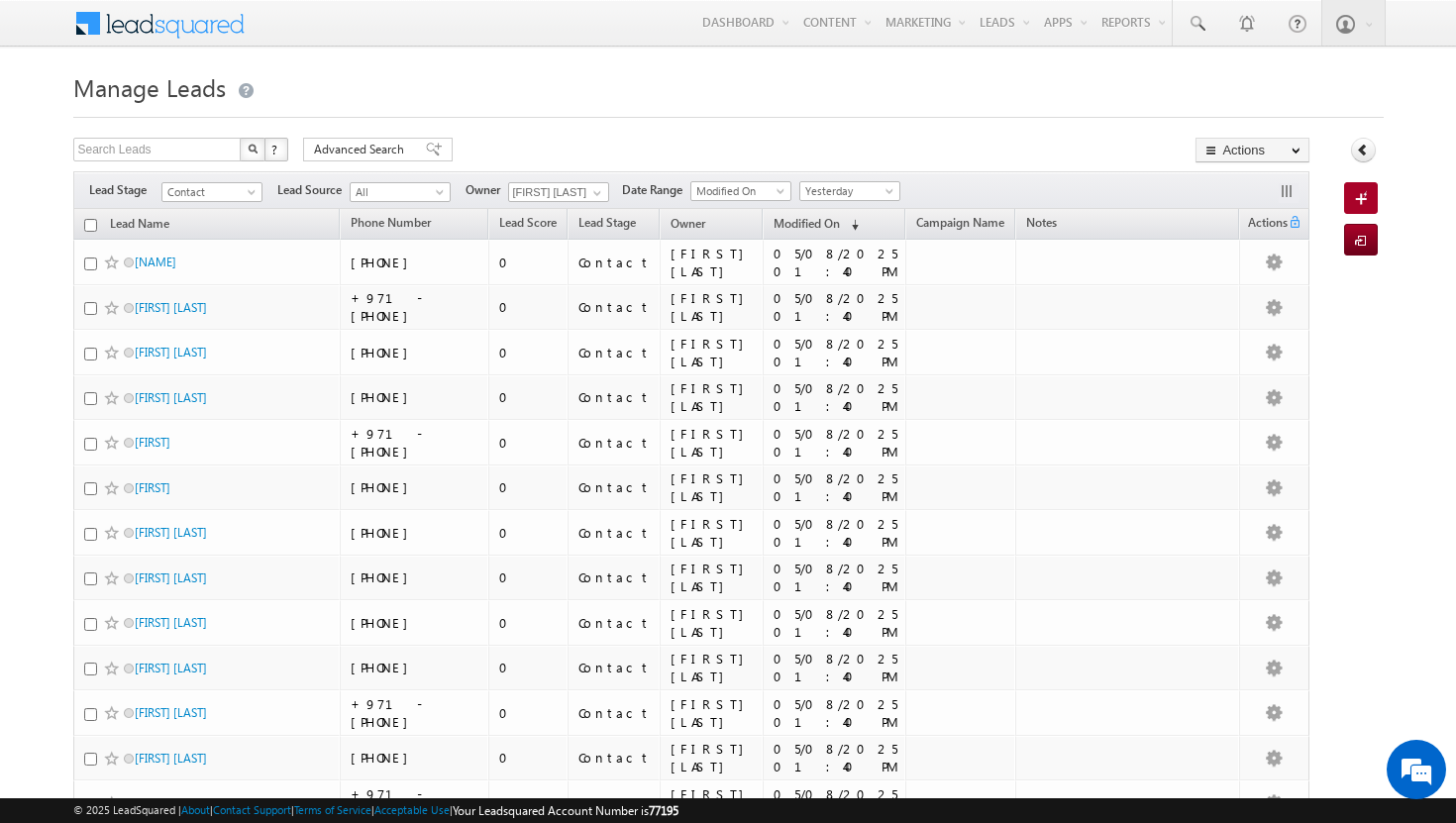 click at bounding box center [90, 225] 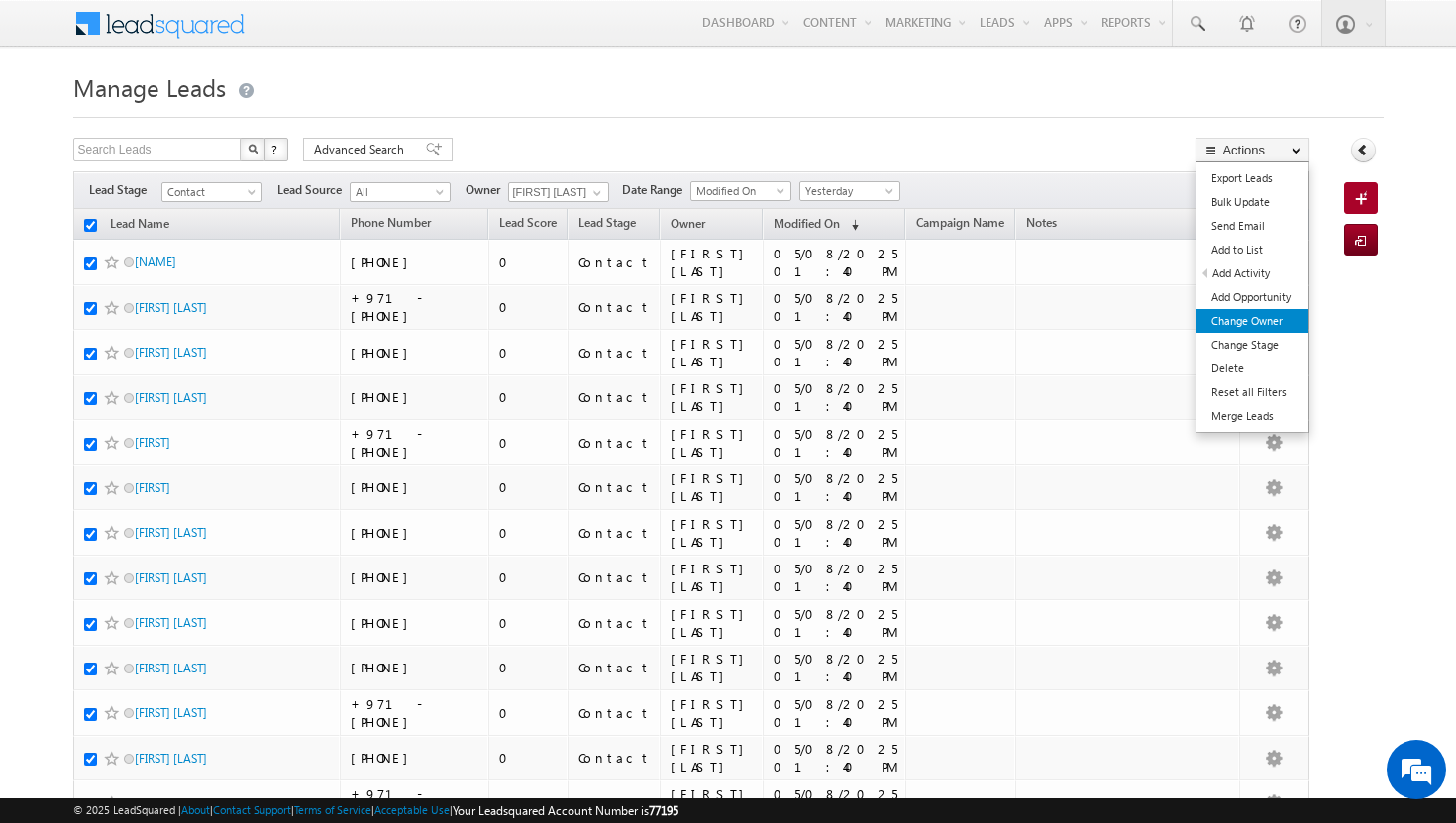 click on "Change Owner" at bounding box center (1252, 321) 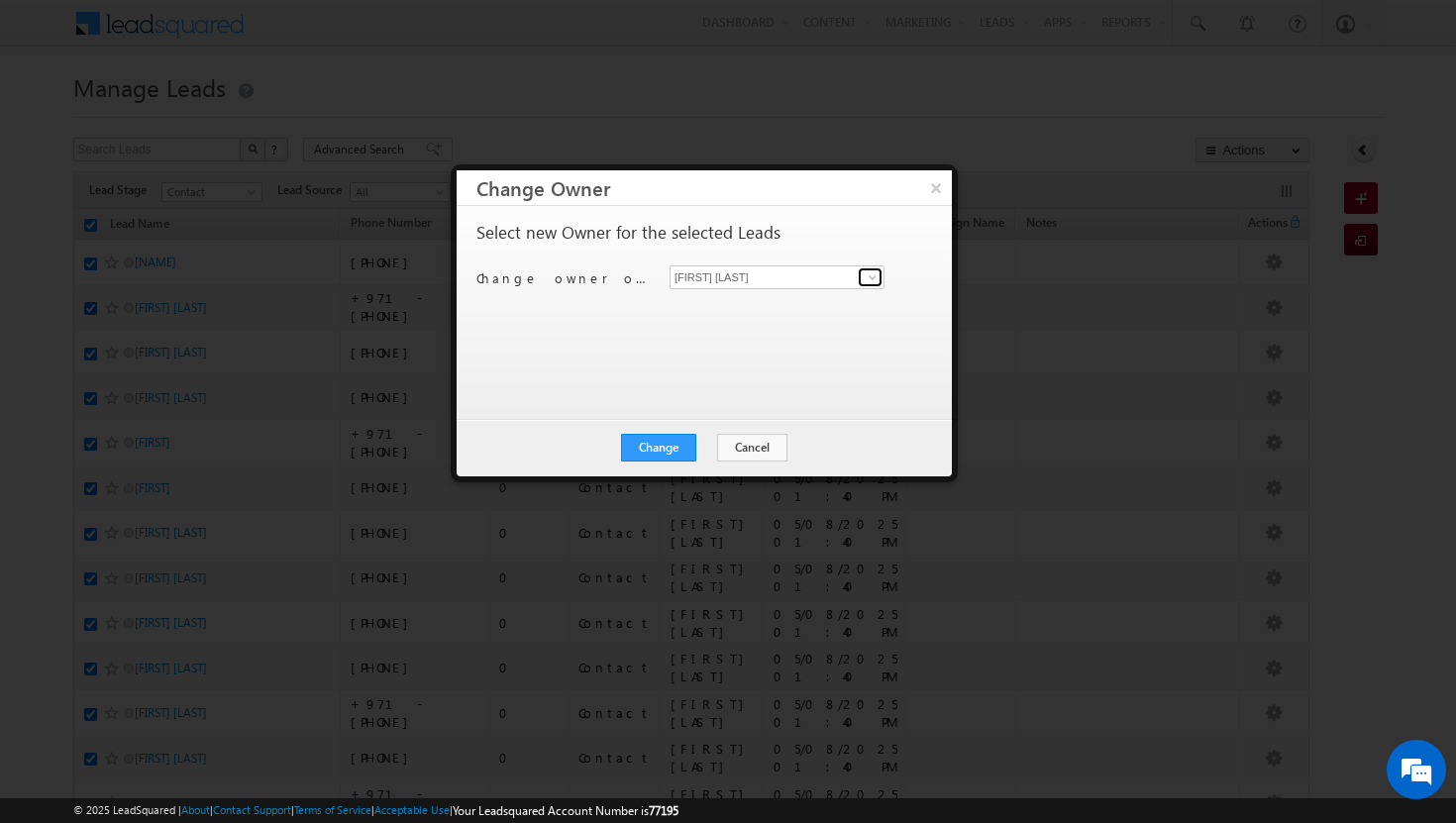 click at bounding box center [873, 277] 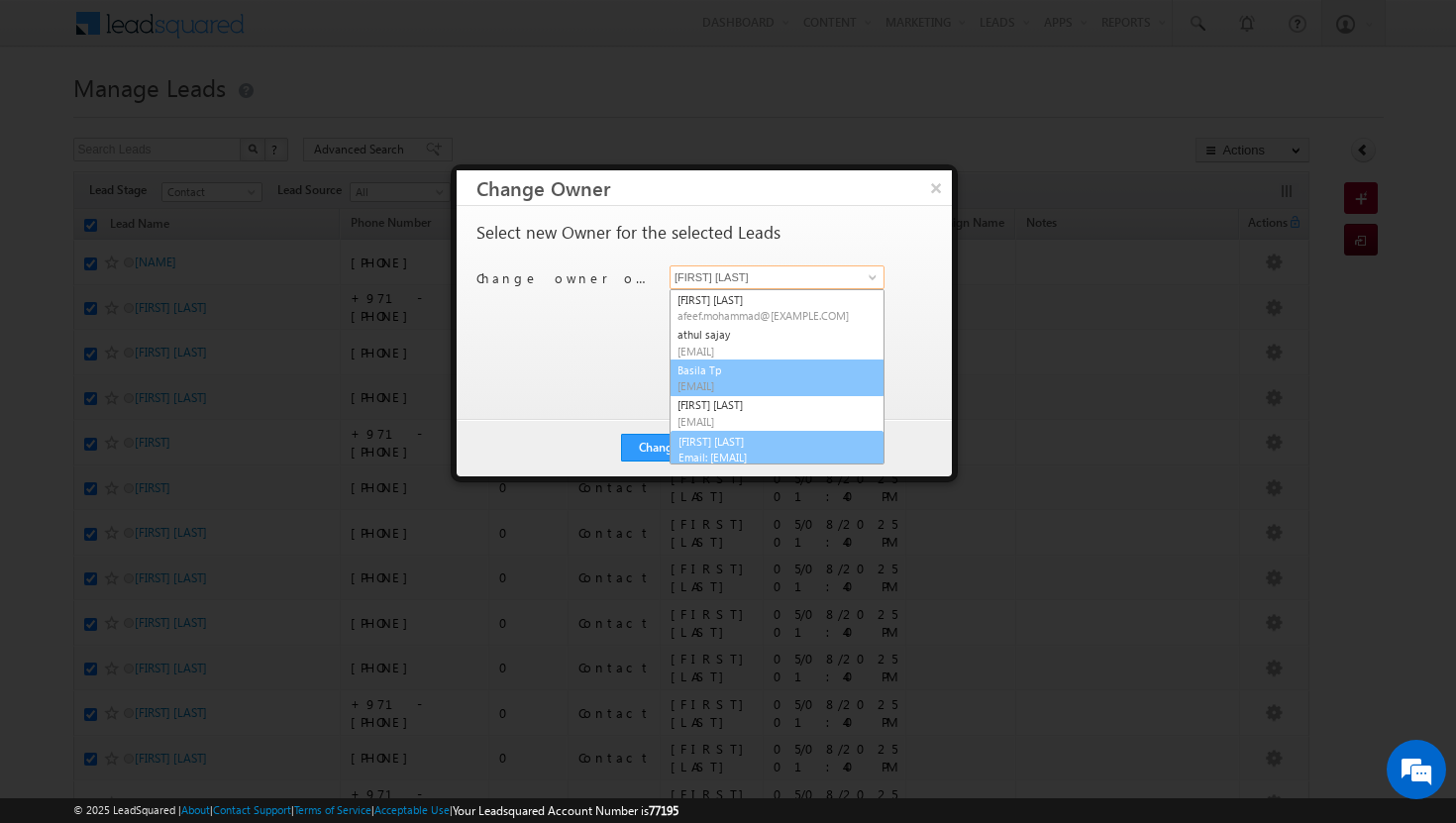 scroll, scrollTop: 5, scrollLeft: 0, axis: vertical 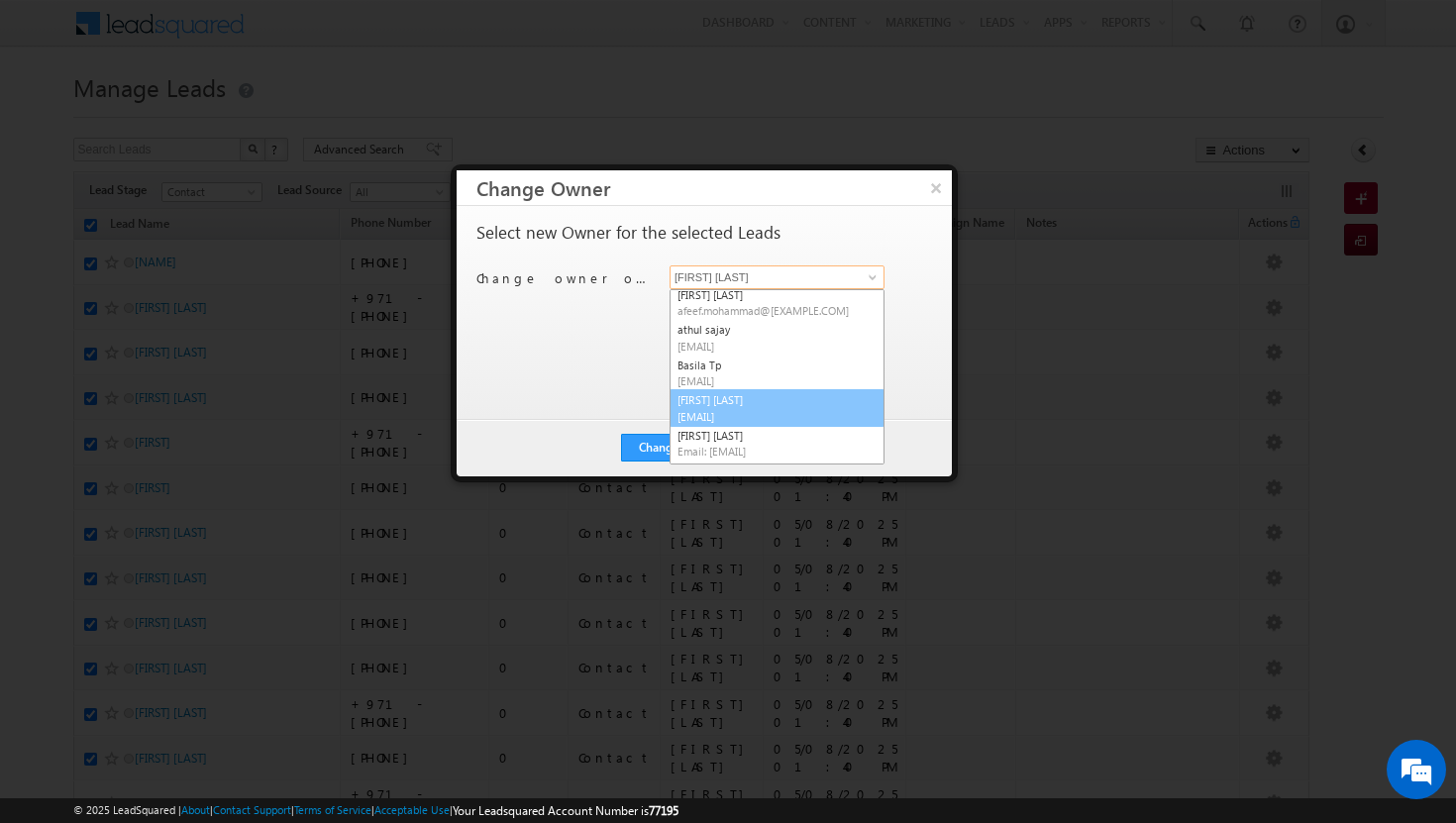 click on "[FIRST] [LAST] [EMAIL]" at bounding box center [777, 408] 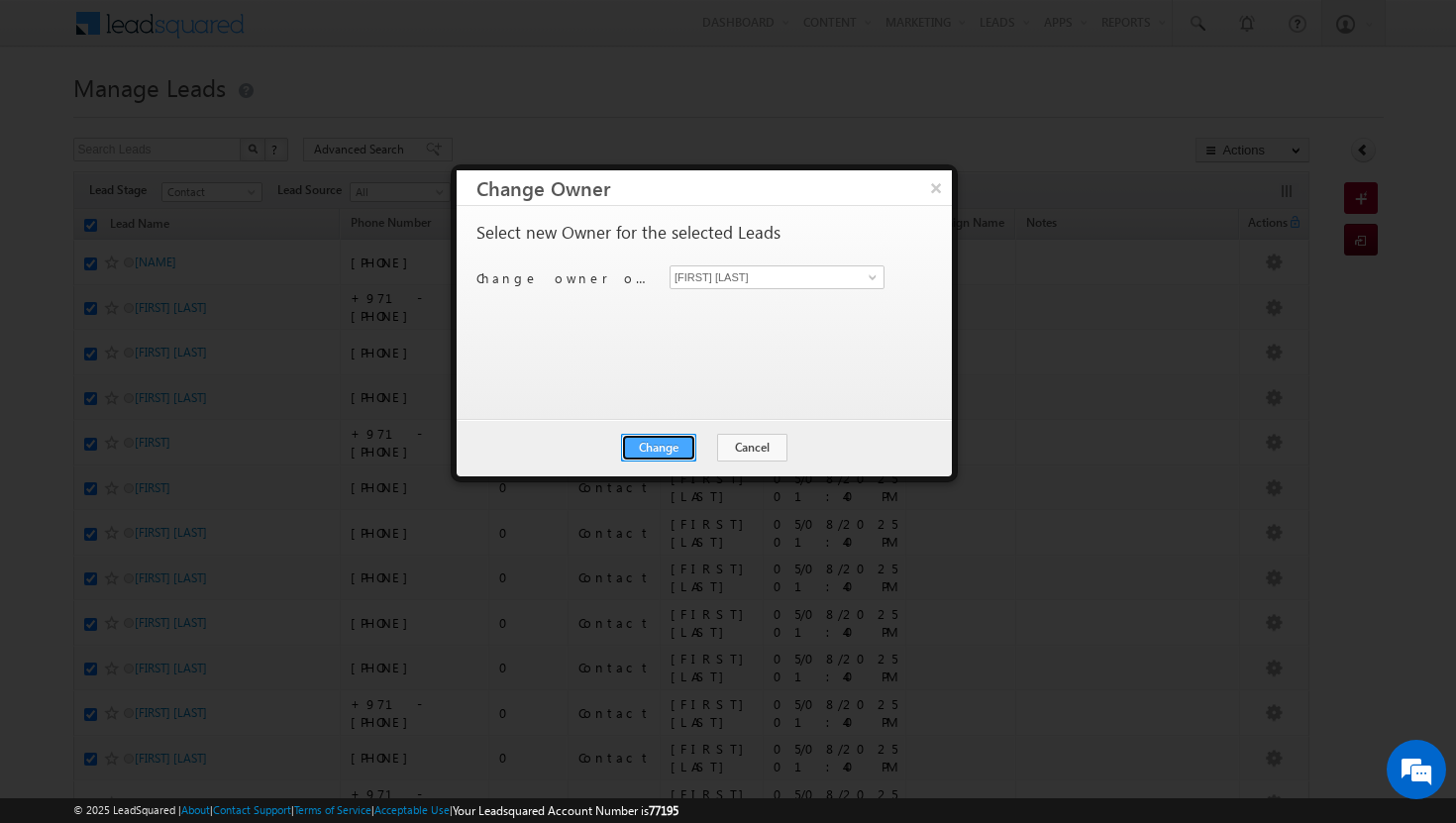 click on "Change" at bounding box center [659, 448] 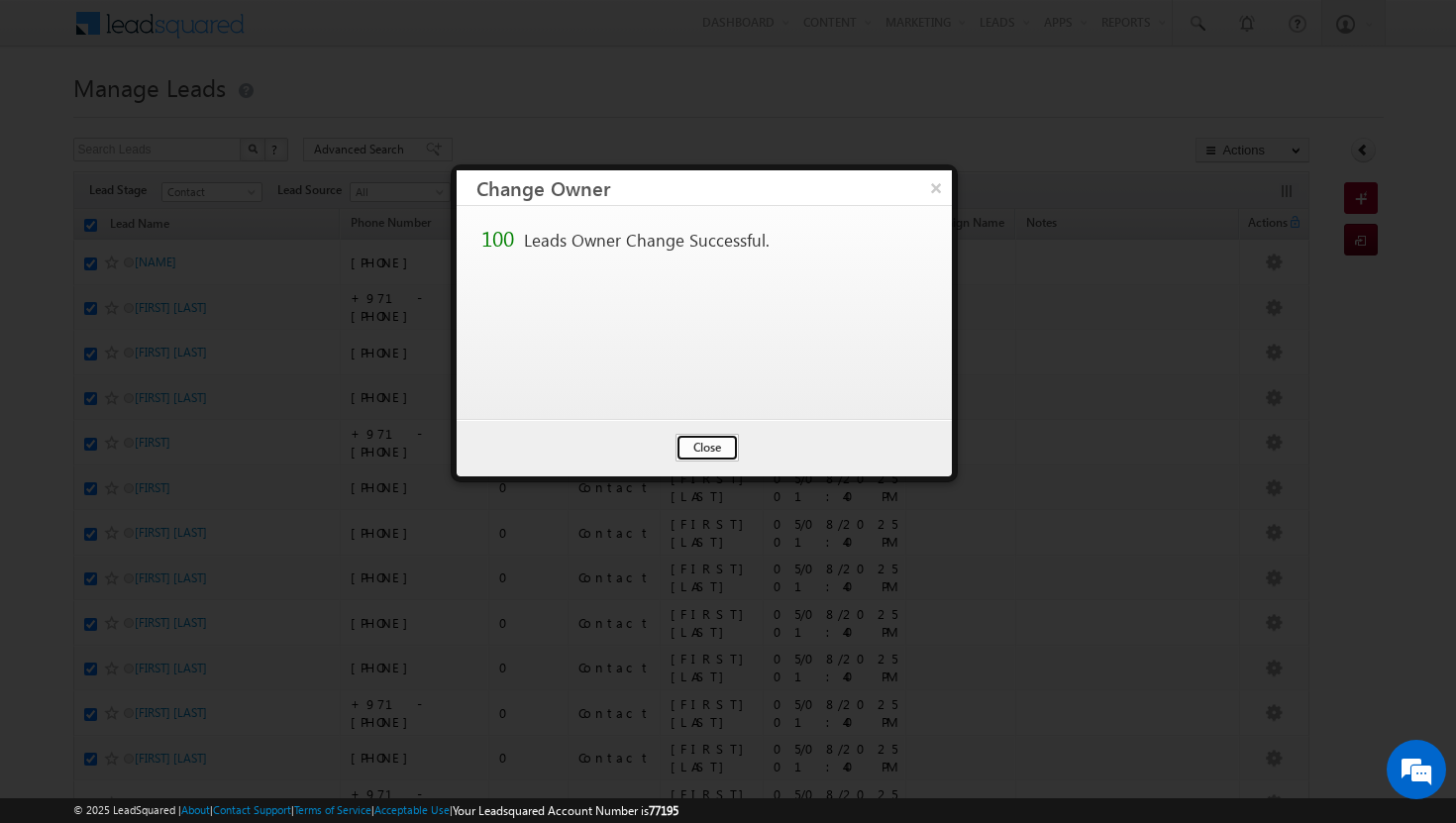 click on "Close" at bounding box center [707, 448] 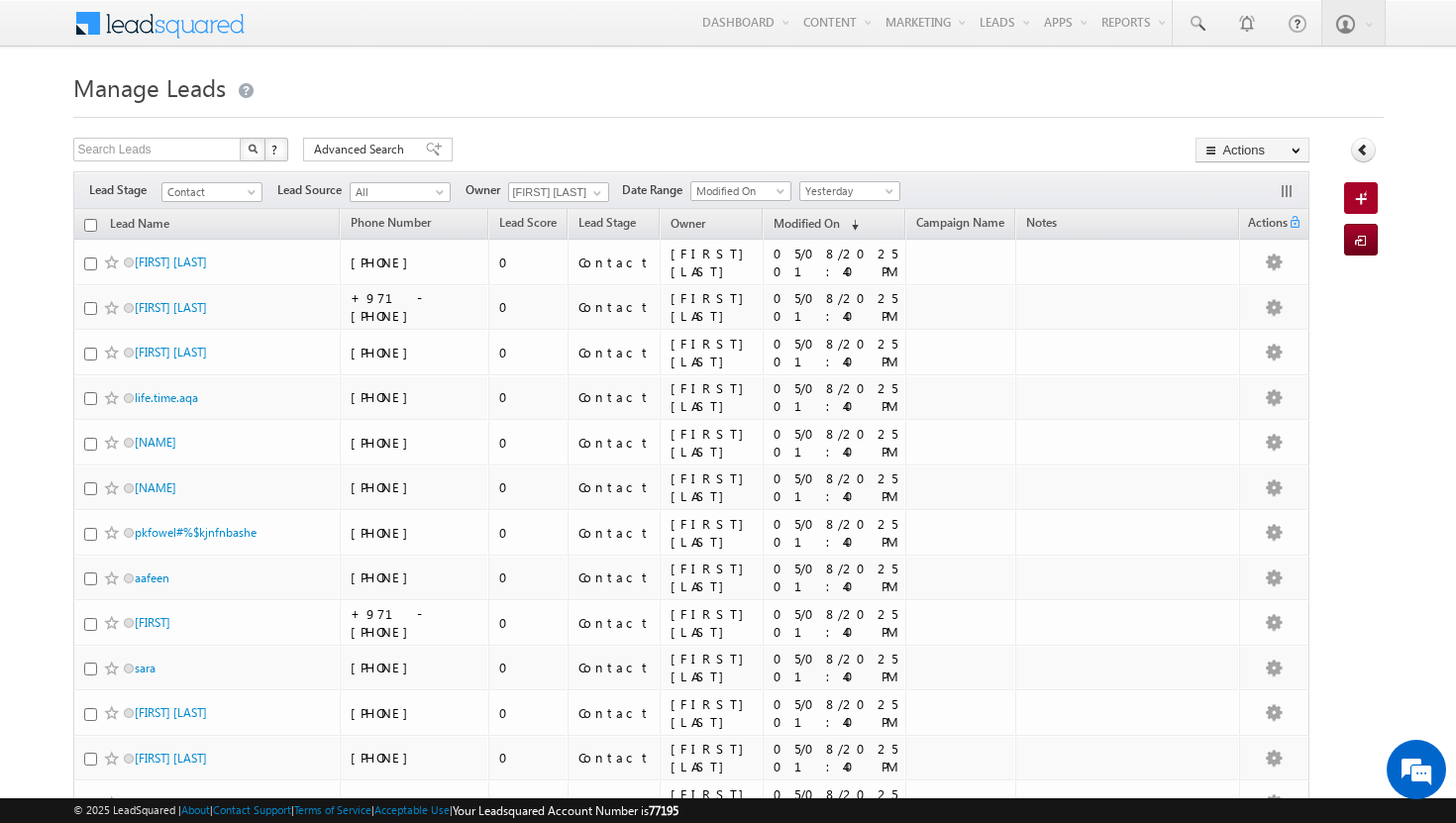 click at bounding box center (90, 225) 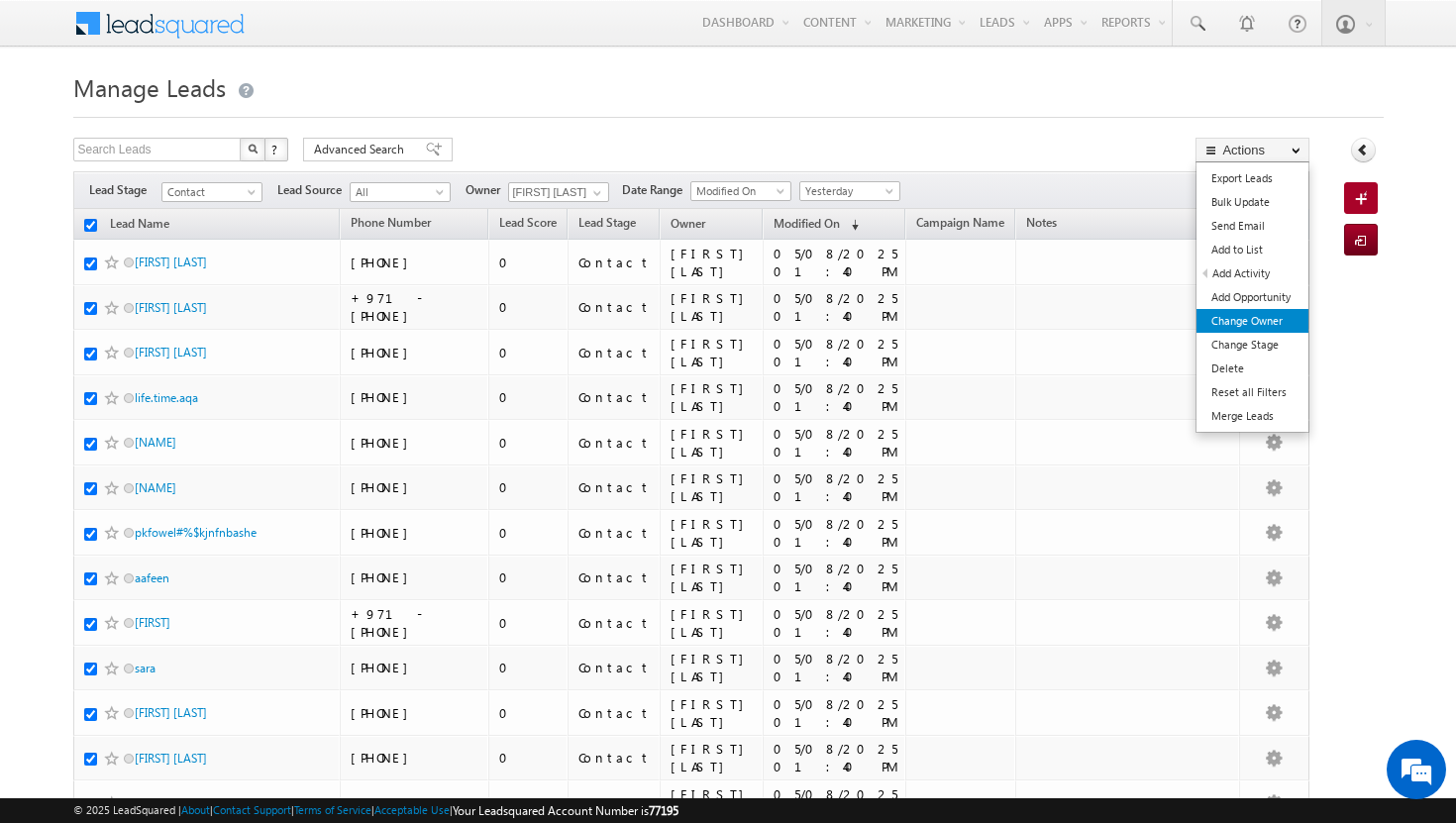 click on "Change Owner" at bounding box center [1252, 321] 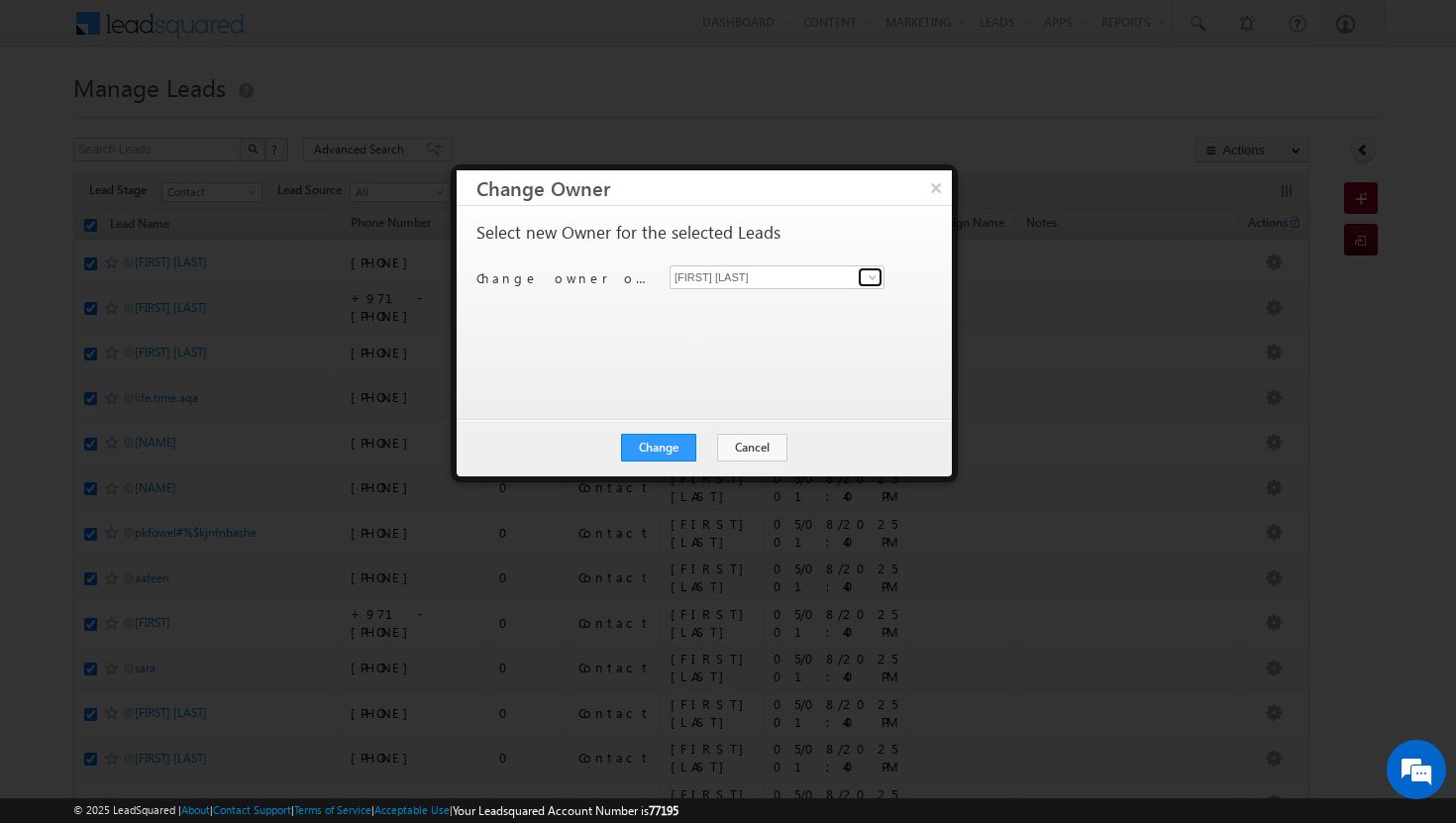 click at bounding box center [873, 277] 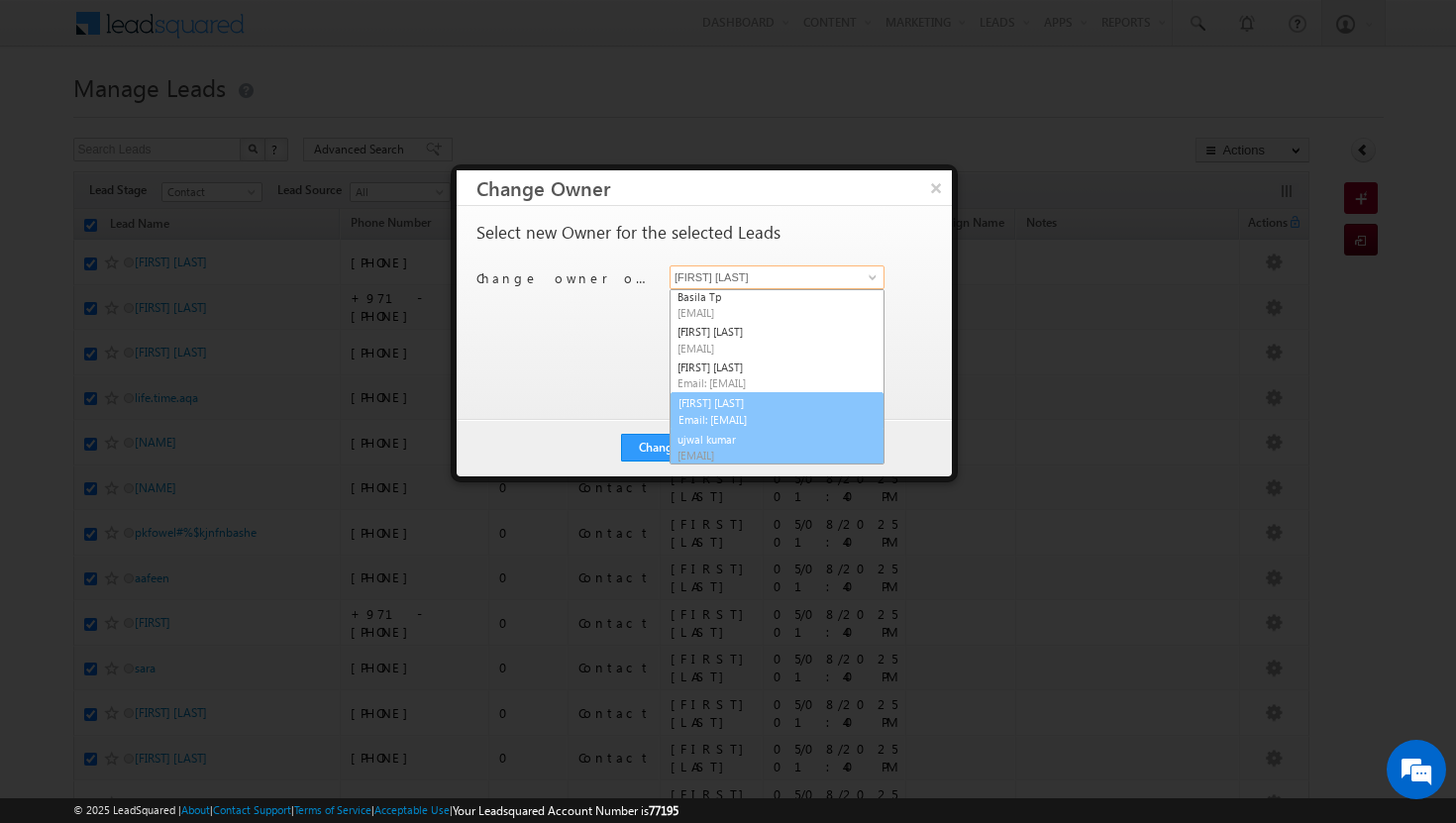 scroll, scrollTop: 72, scrollLeft: 0, axis: vertical 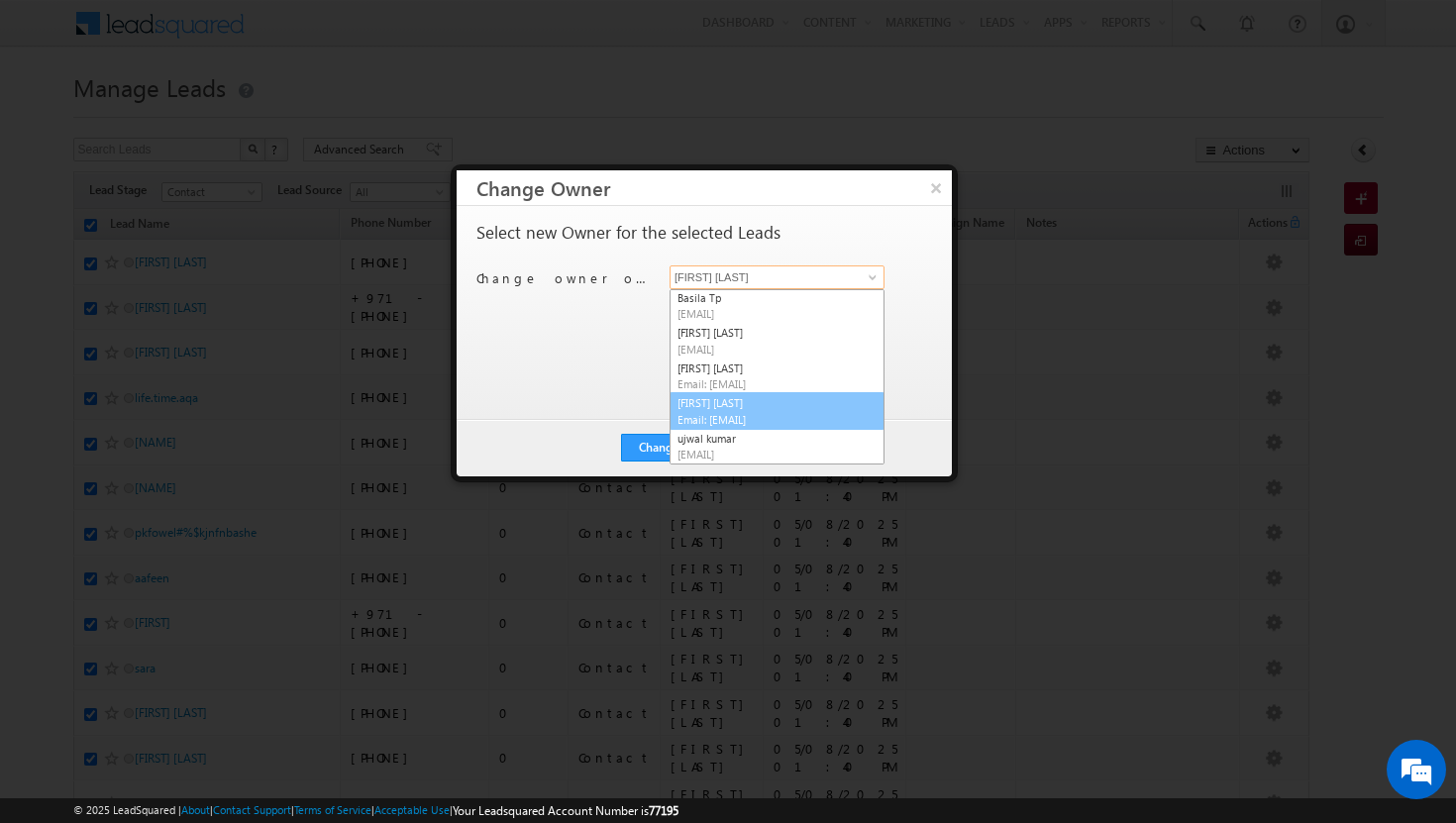 click on "Email: [EMAIL]" at bounding box center (767, 419) 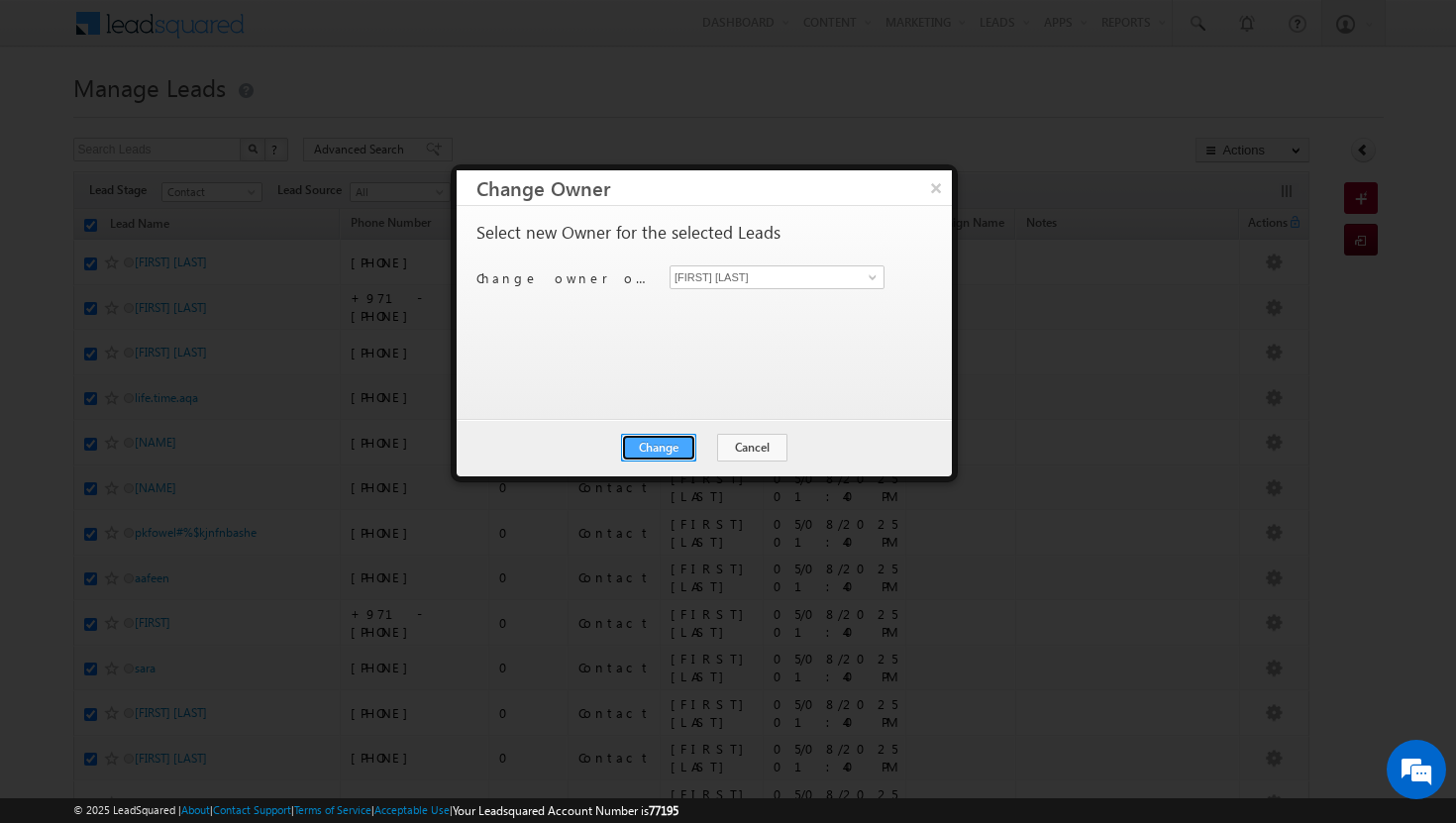 click on "Change" at bounding box center (659, 448) 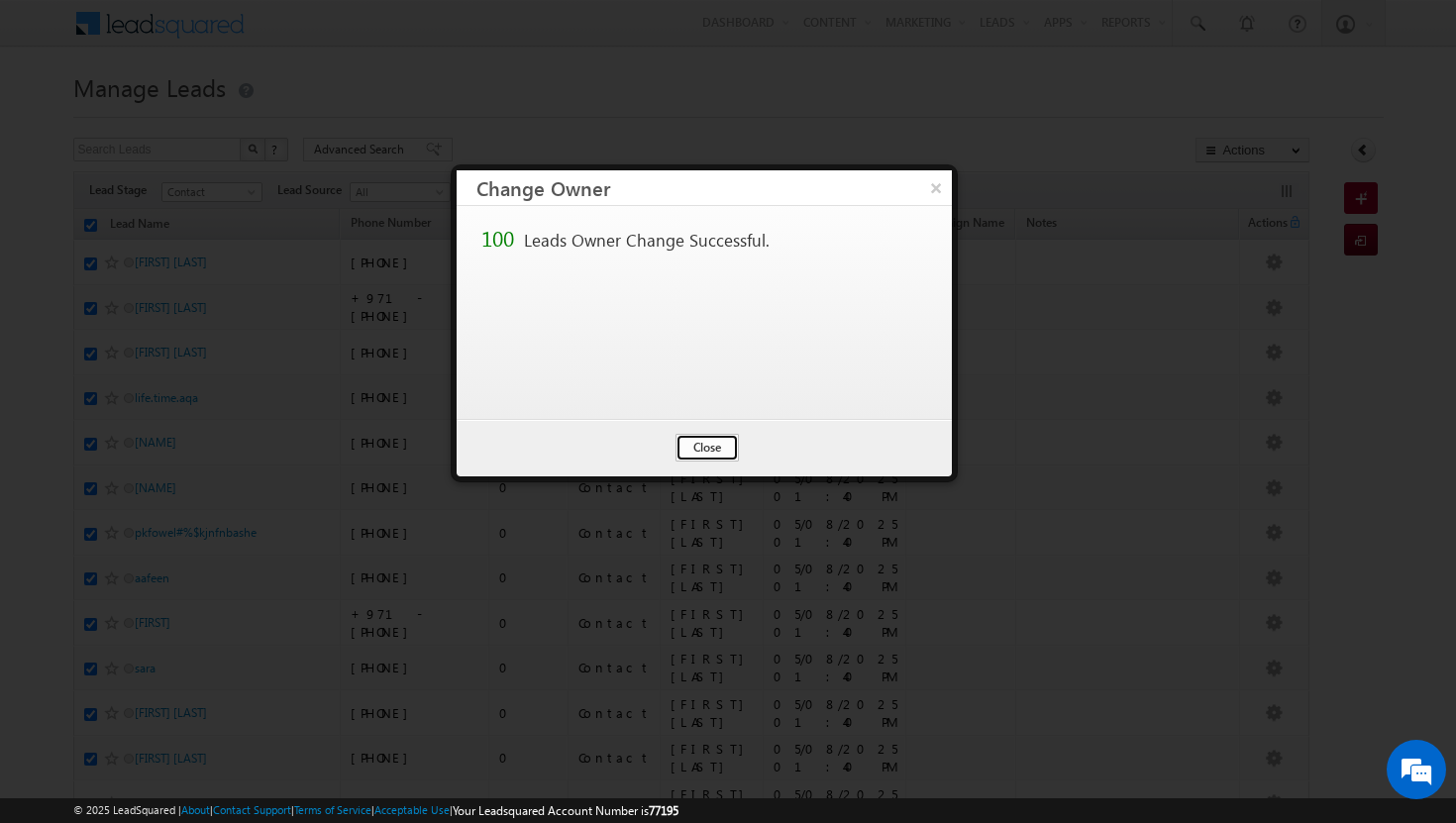 click on "Close" at bounding box center (707, 448) 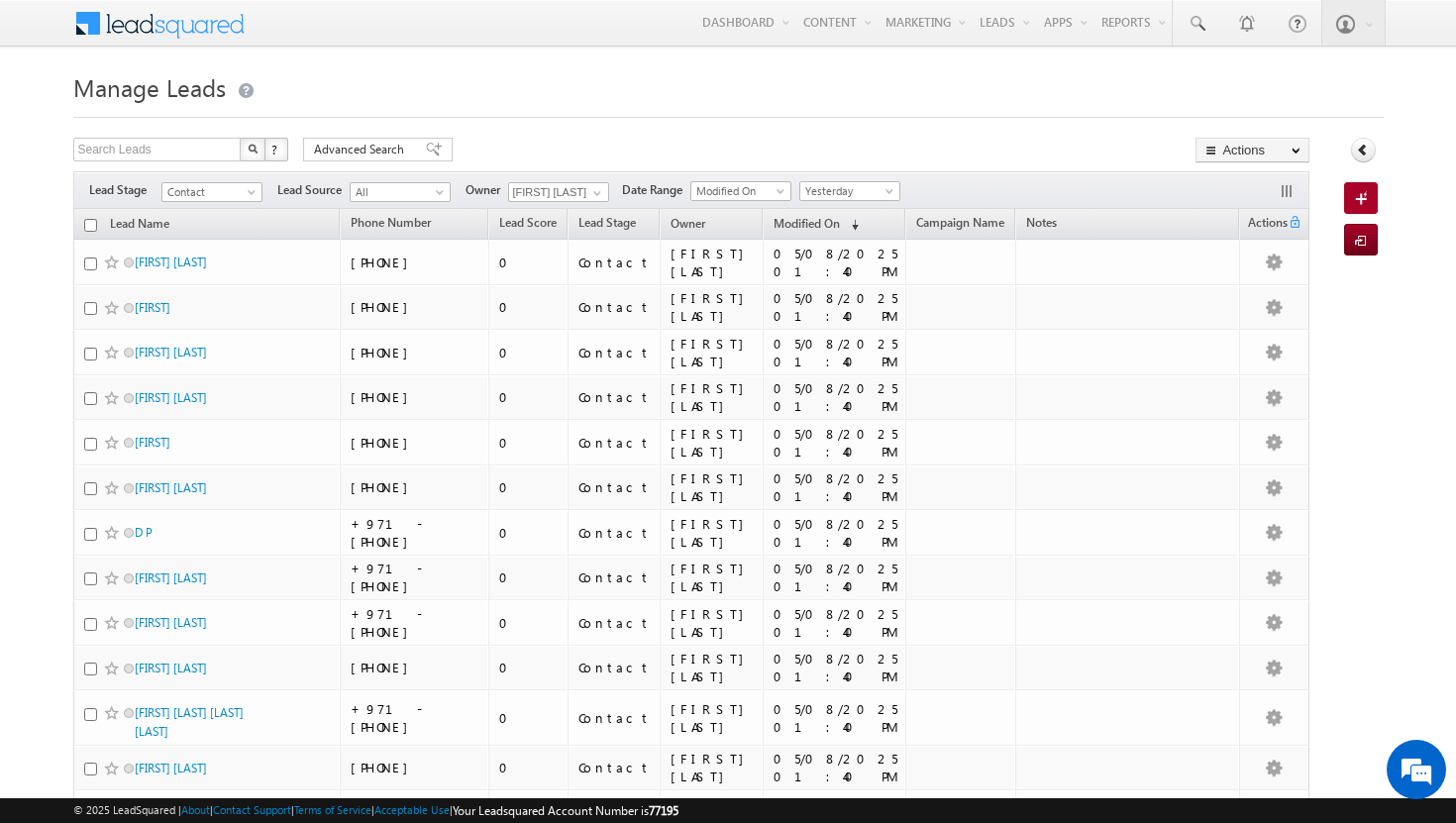 click at bounding box center (90, 225) 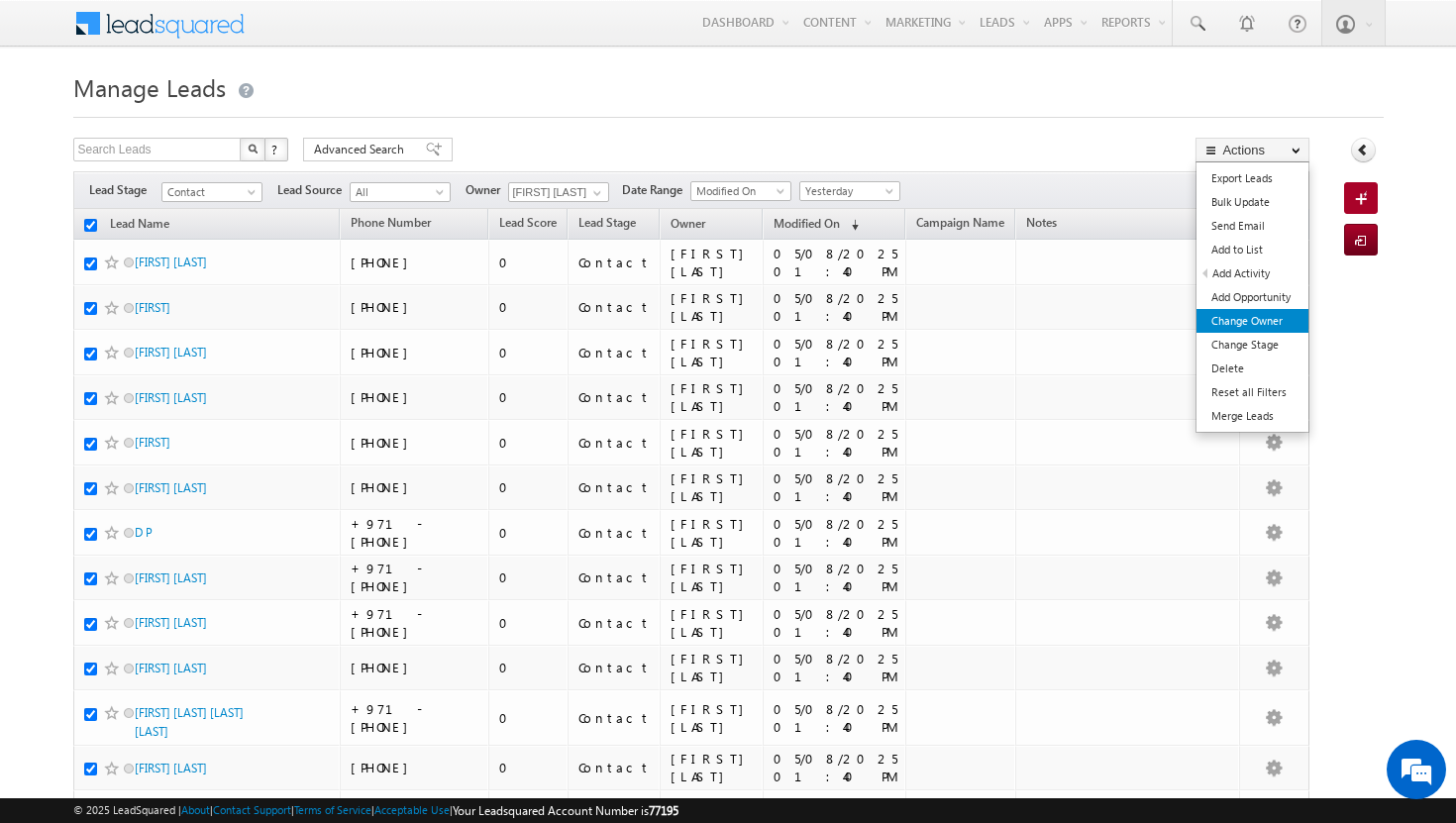 click on "Change Owner" at bounding box center [1252, 321] 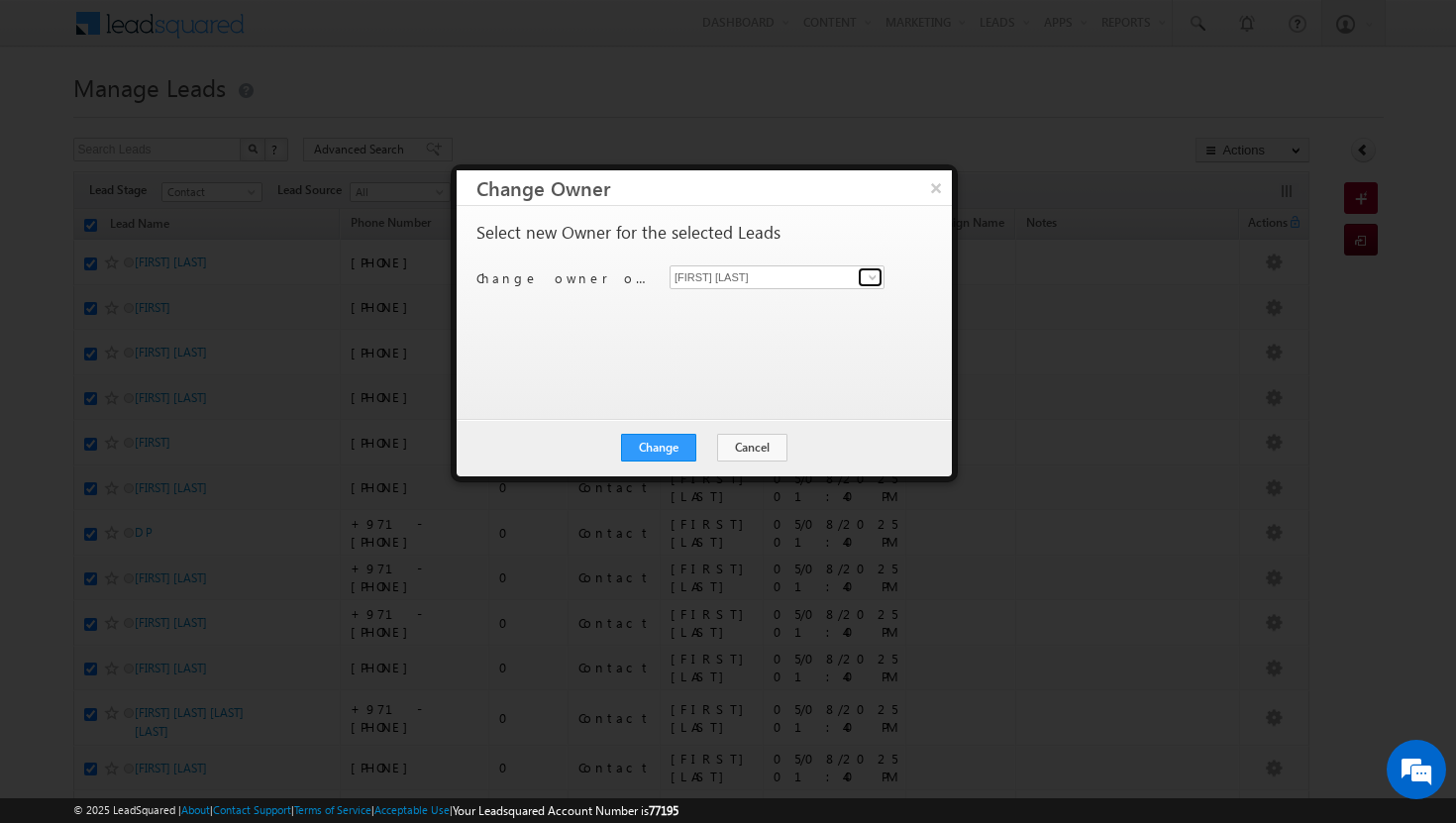 click at bounding box center (873, 277) 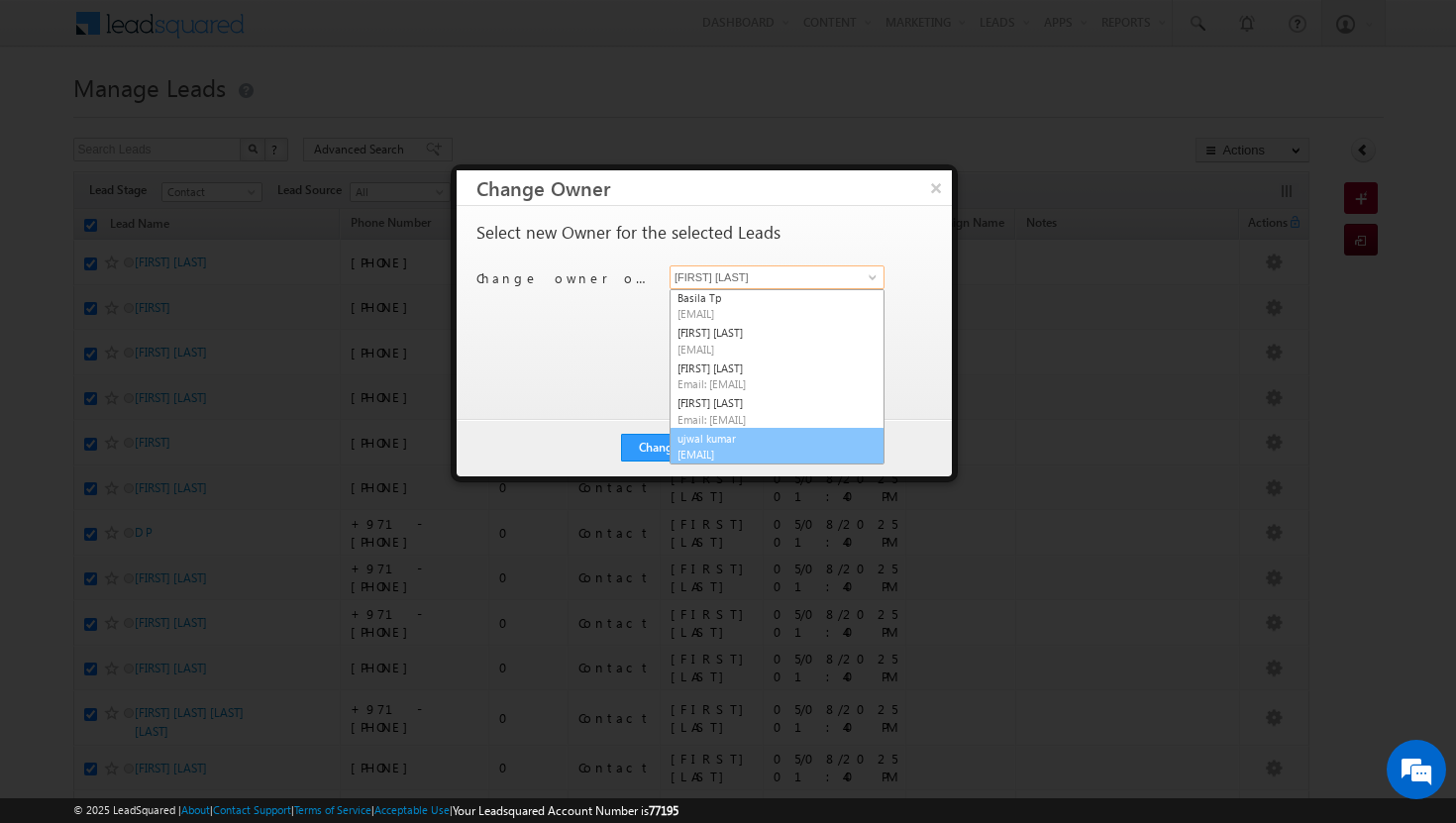 scroll, scrollTop: 73, scrollLeft: 0, axis: vertical 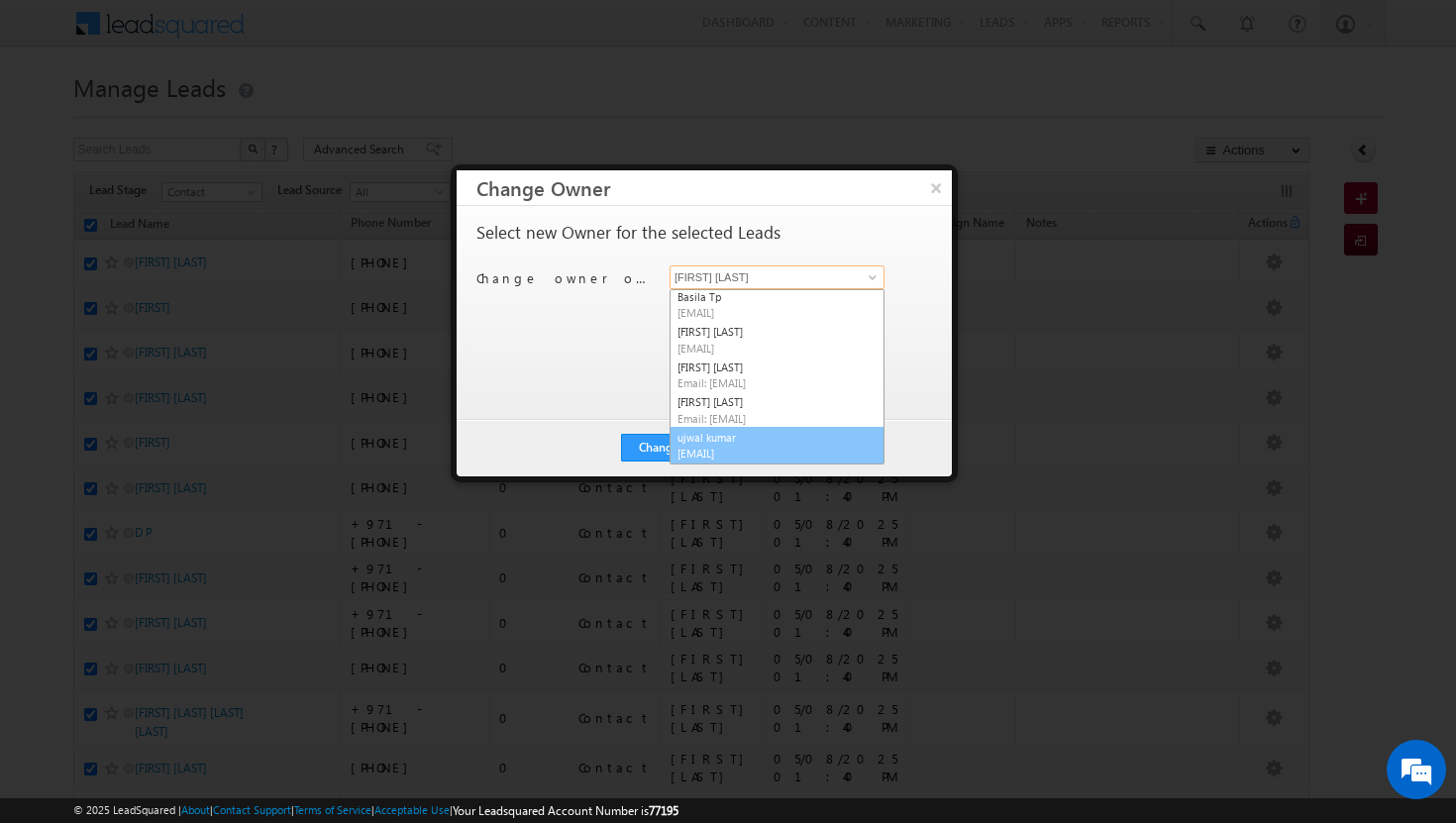 click on "[EMAIL]" at bounding box center [767, 453] 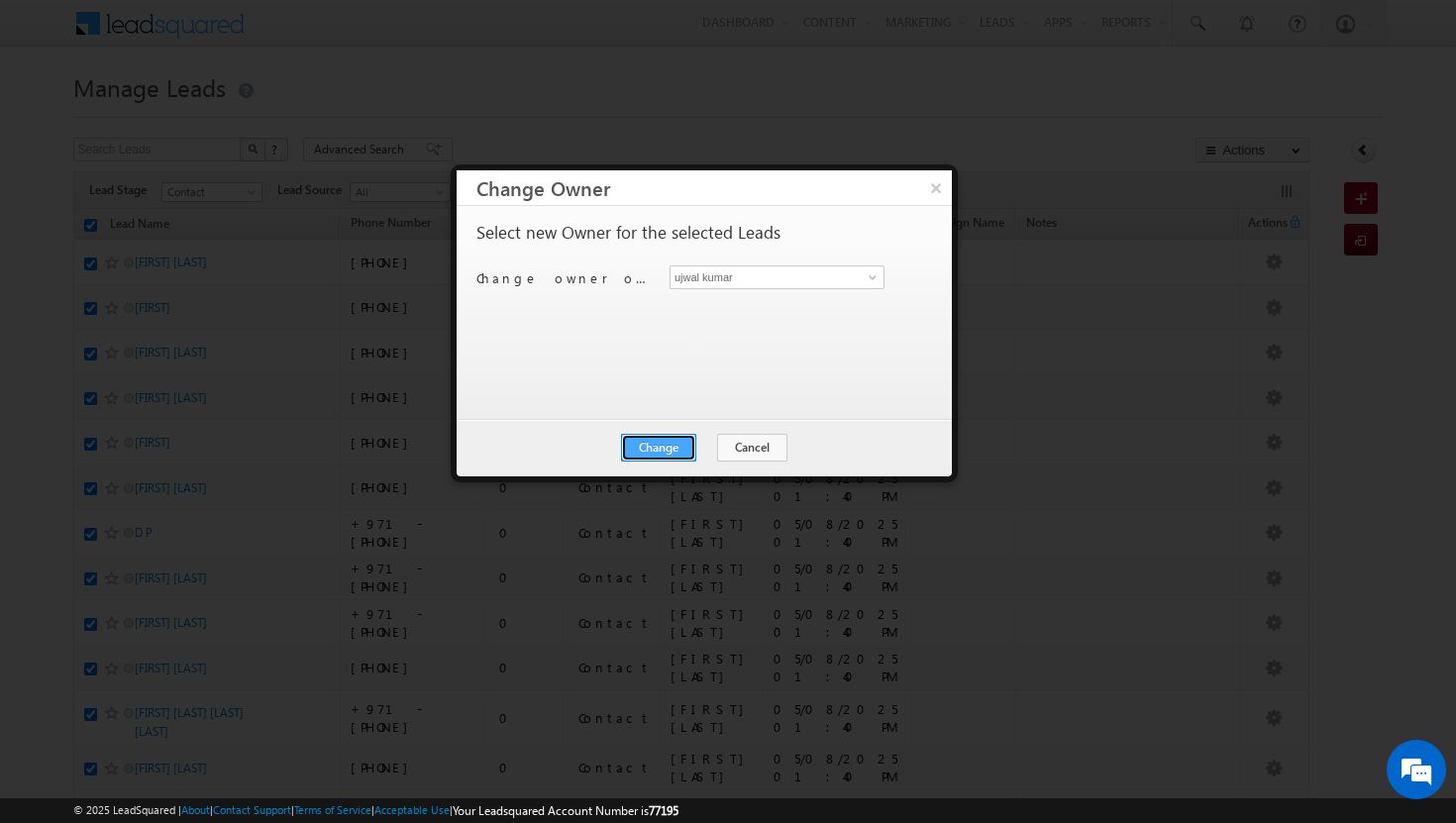 click on "Change" at bounding box center (659, 448) 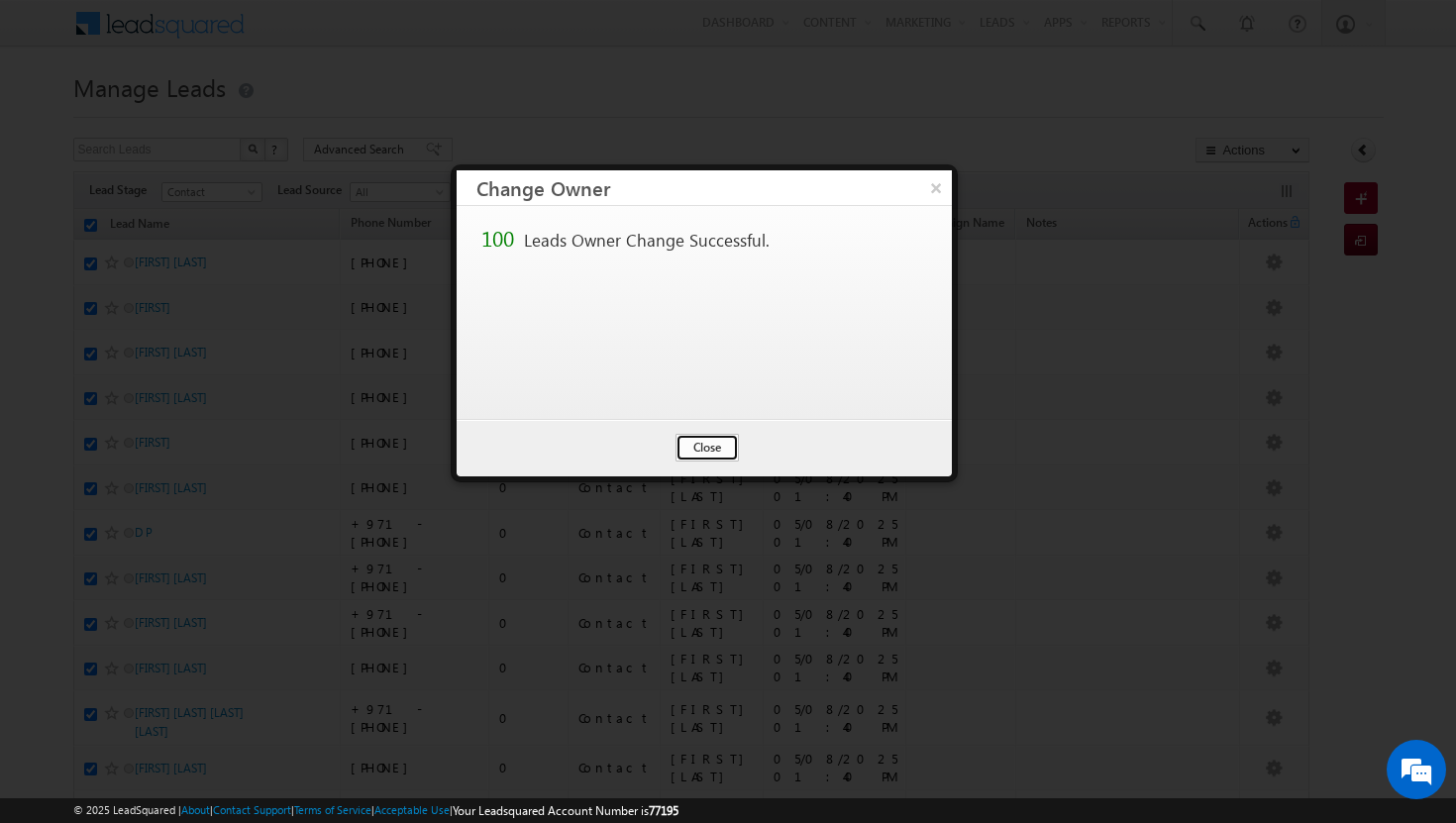 click on "Close" at bounding box center (707, 448) 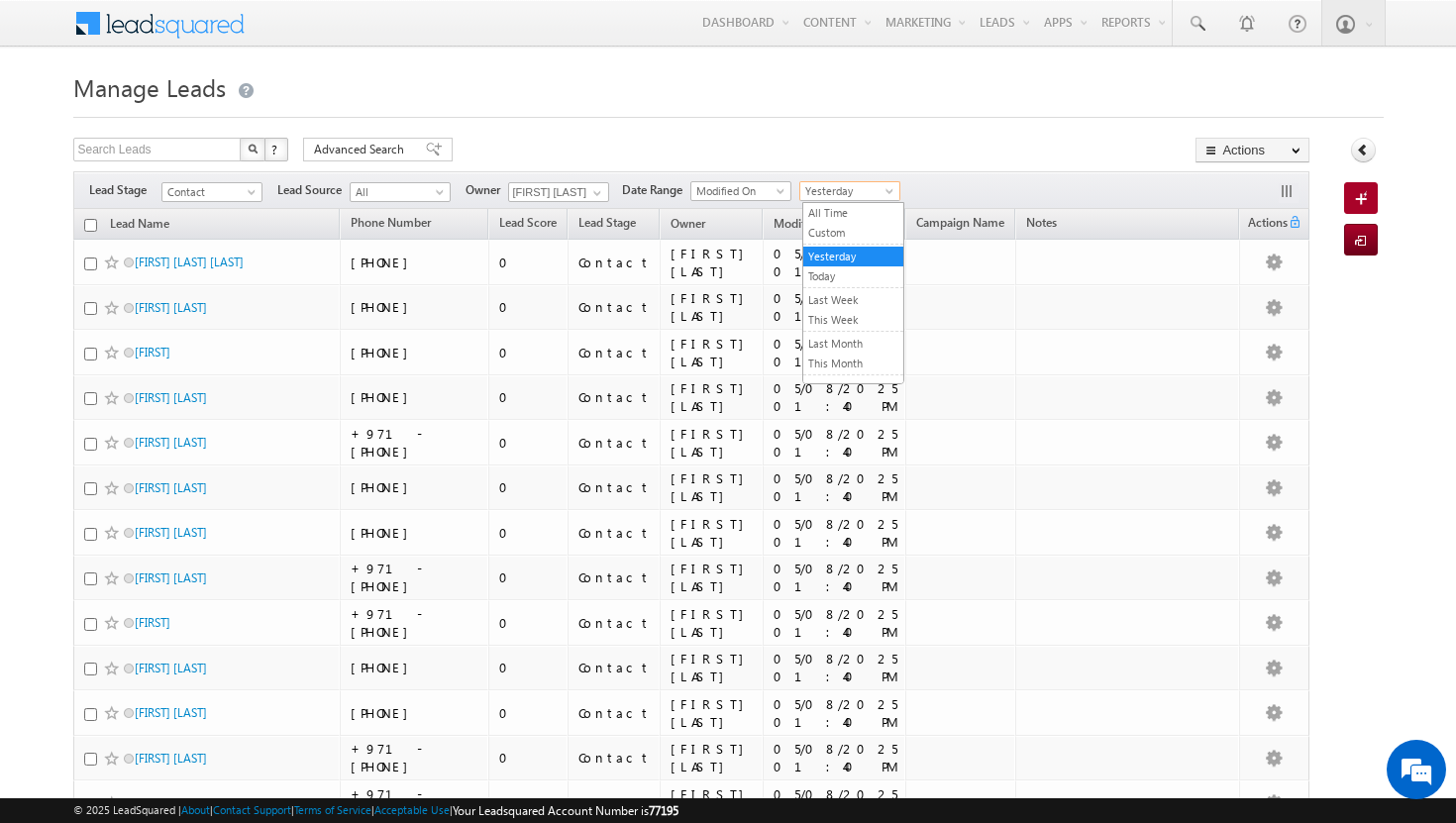 click at bounding box center [891, 195] 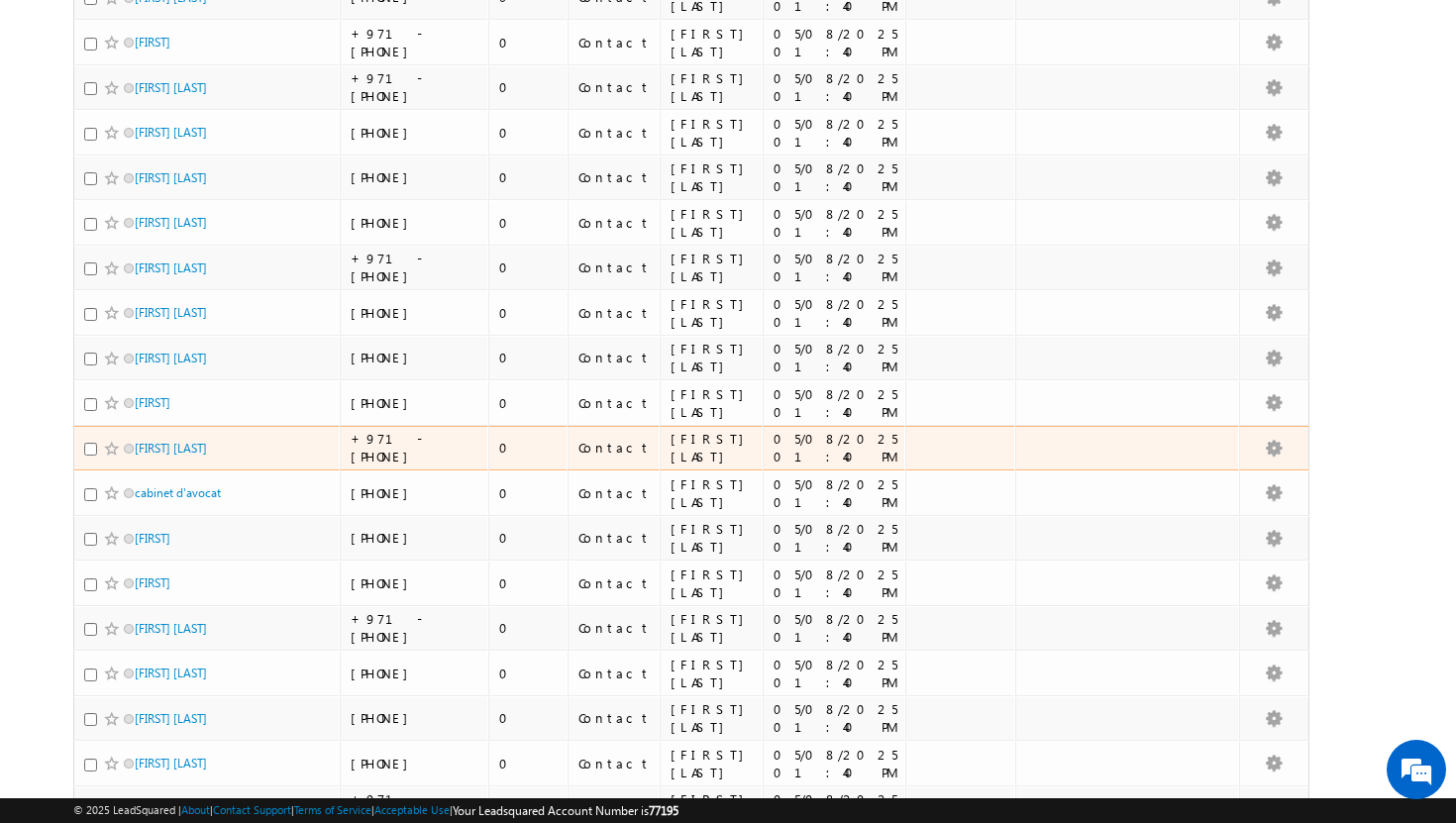 scroll, scrollTop: 4090, scrollLeft: 0, axis: vertical 